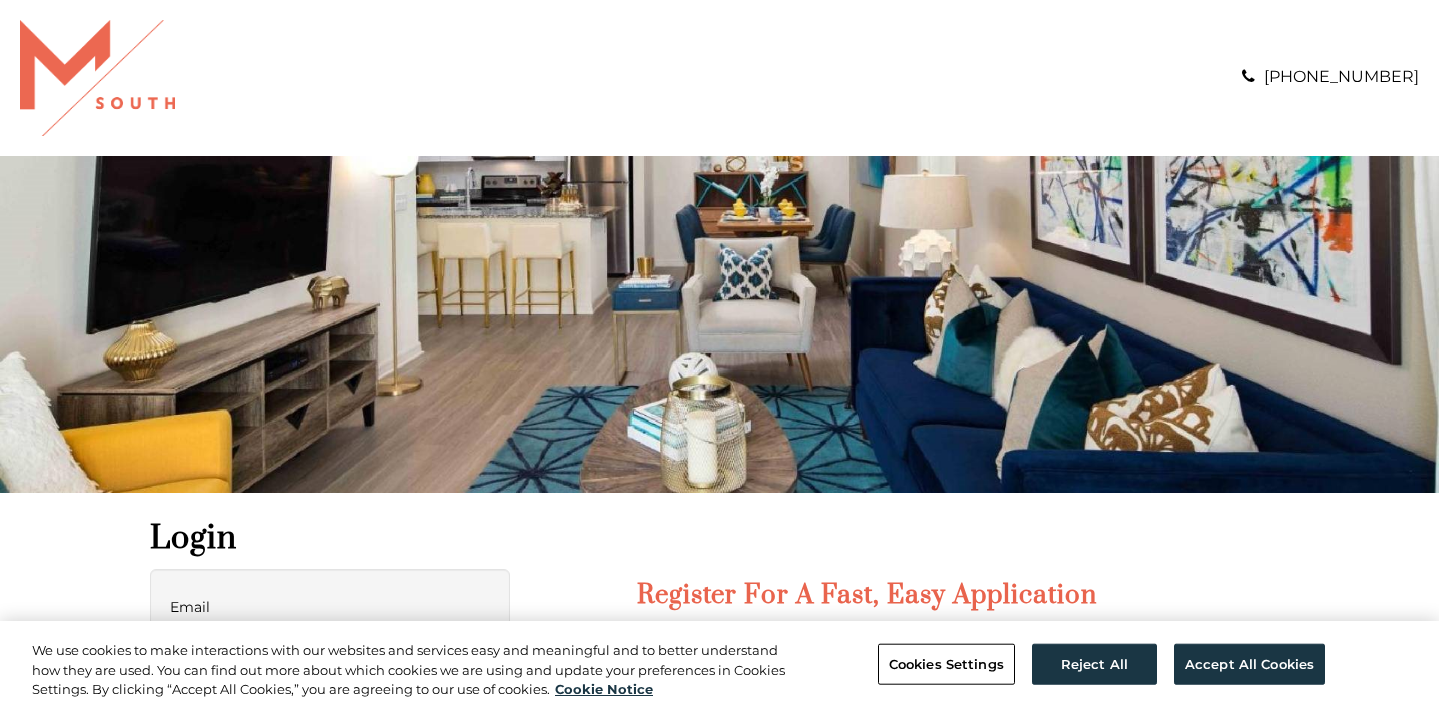 scroll, scrollTop: 0, scrollLeft: 0, axis: both 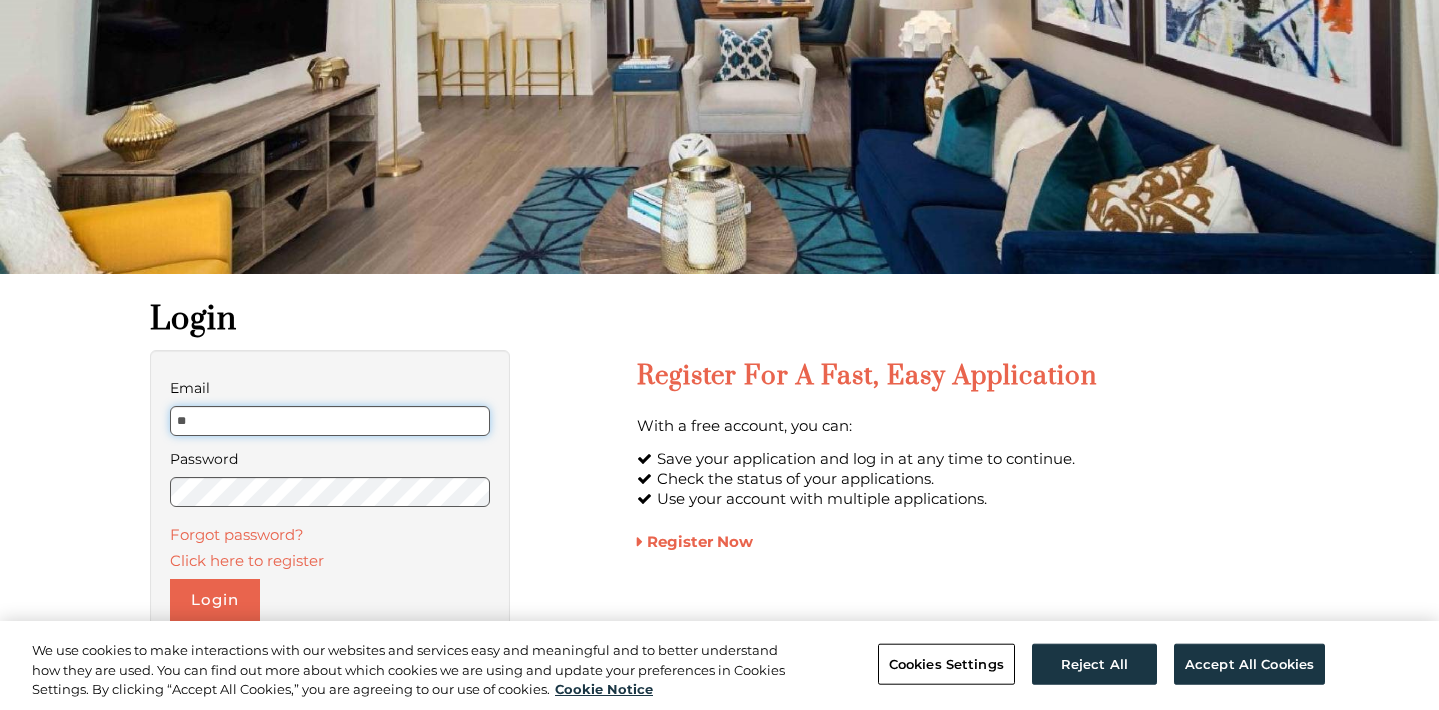 type on "**********" 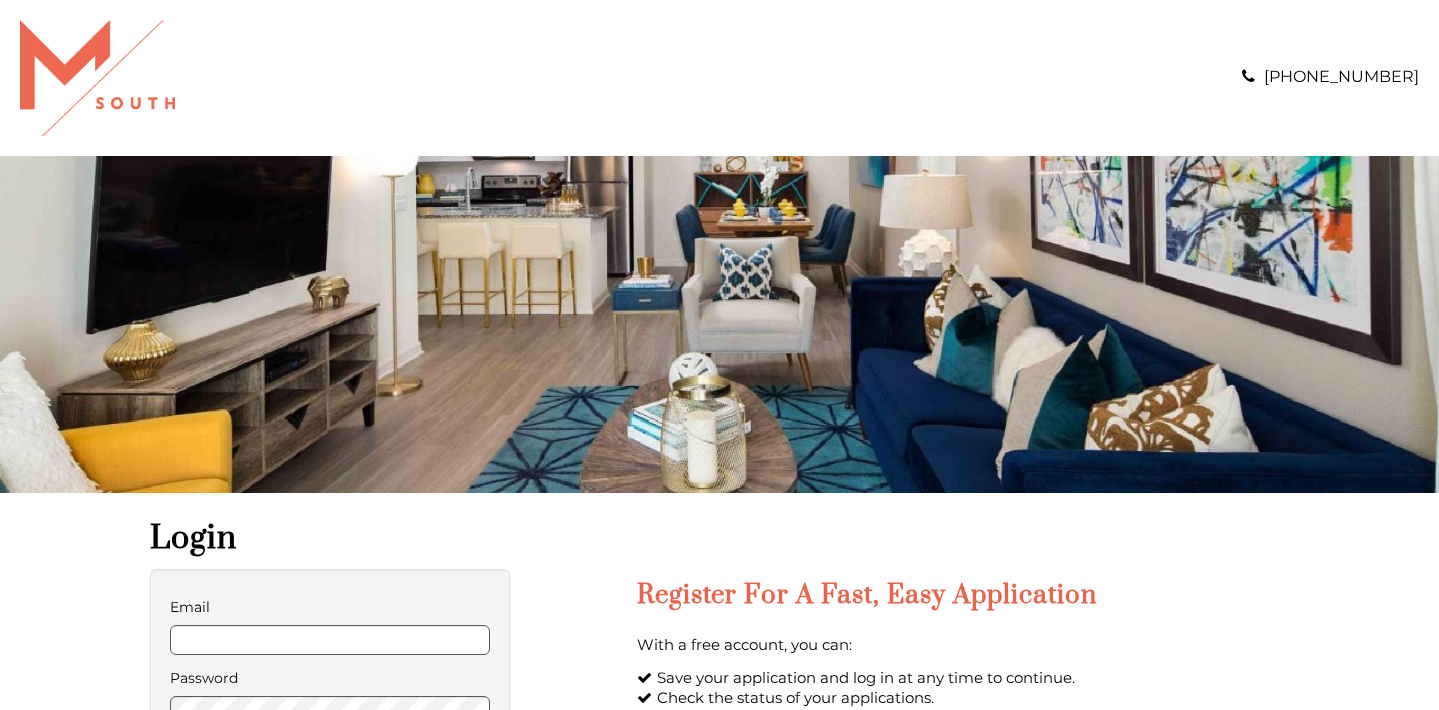 scroll, scrollTop: 0, scrollLeft: 0, axis: both 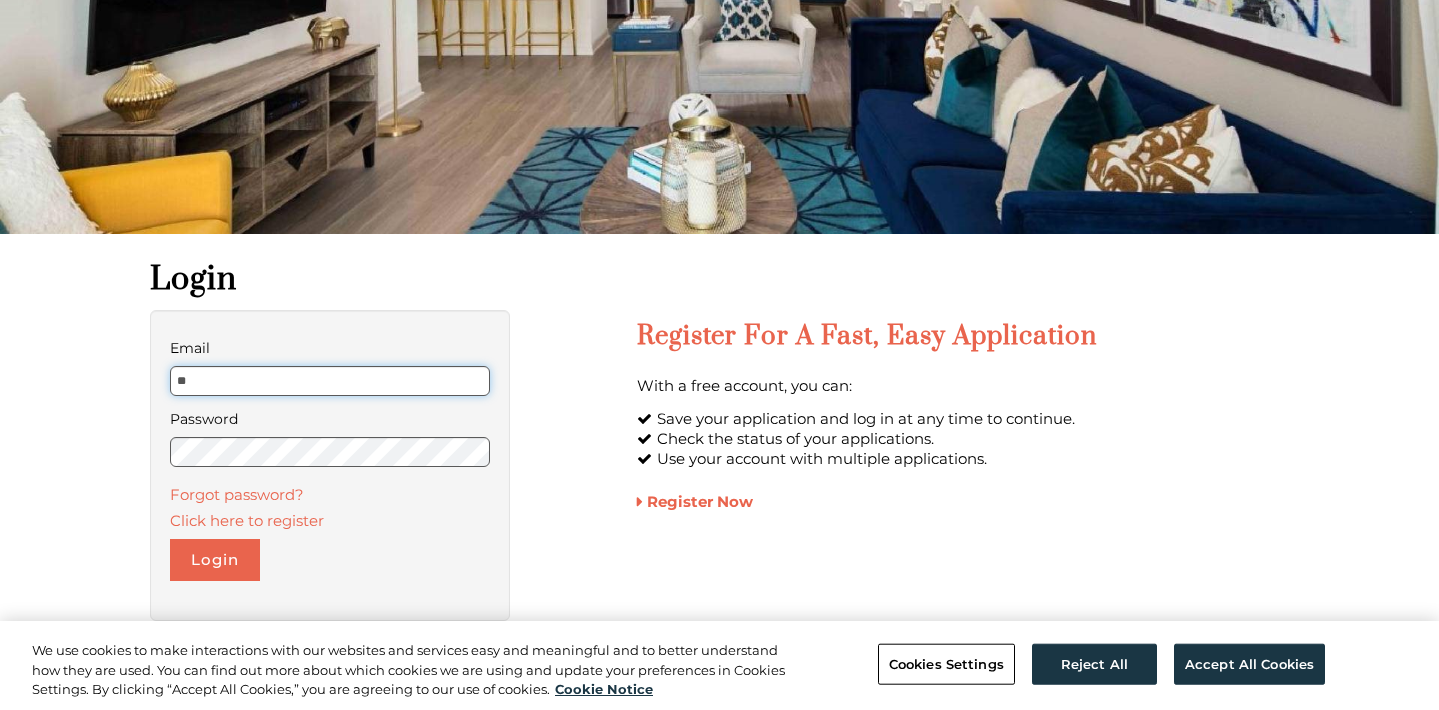 type on "**********" 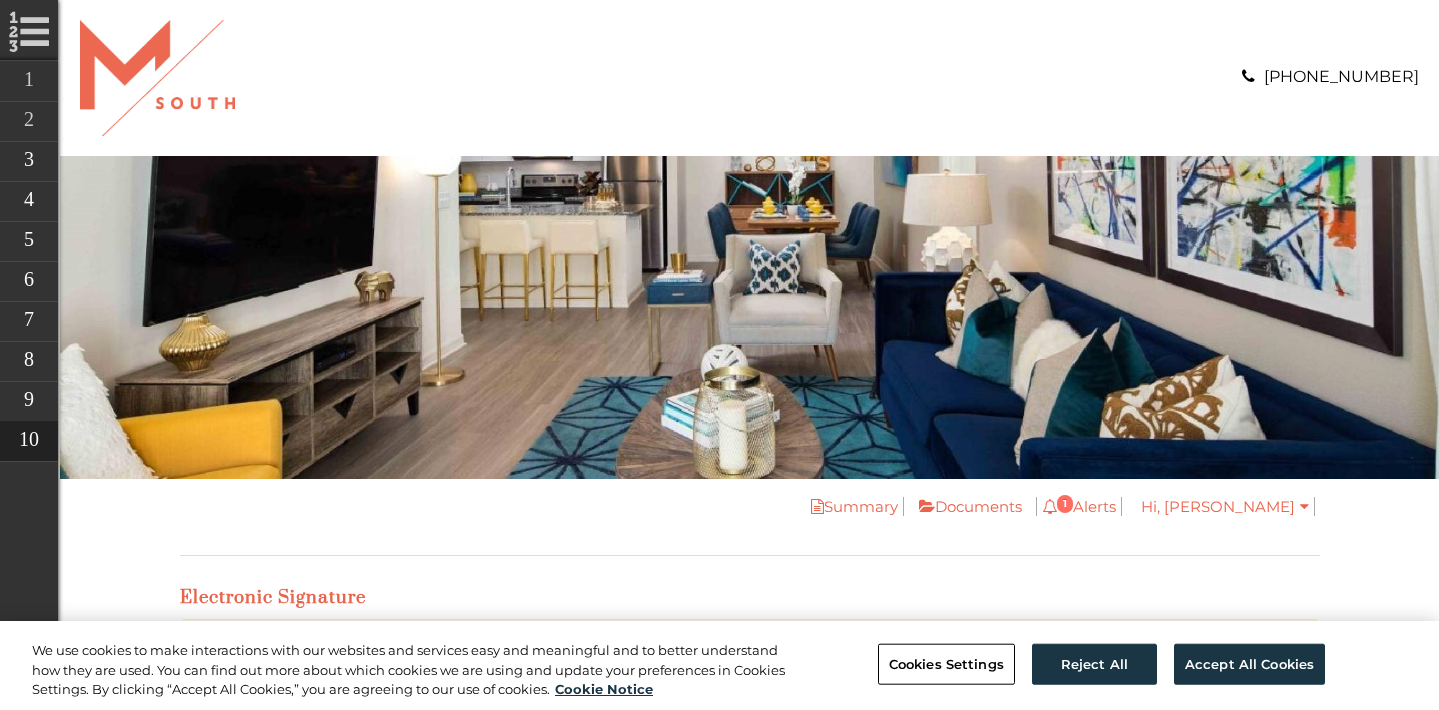 scroll, scrollTop: 0, scrollLeft: 0, axis: both 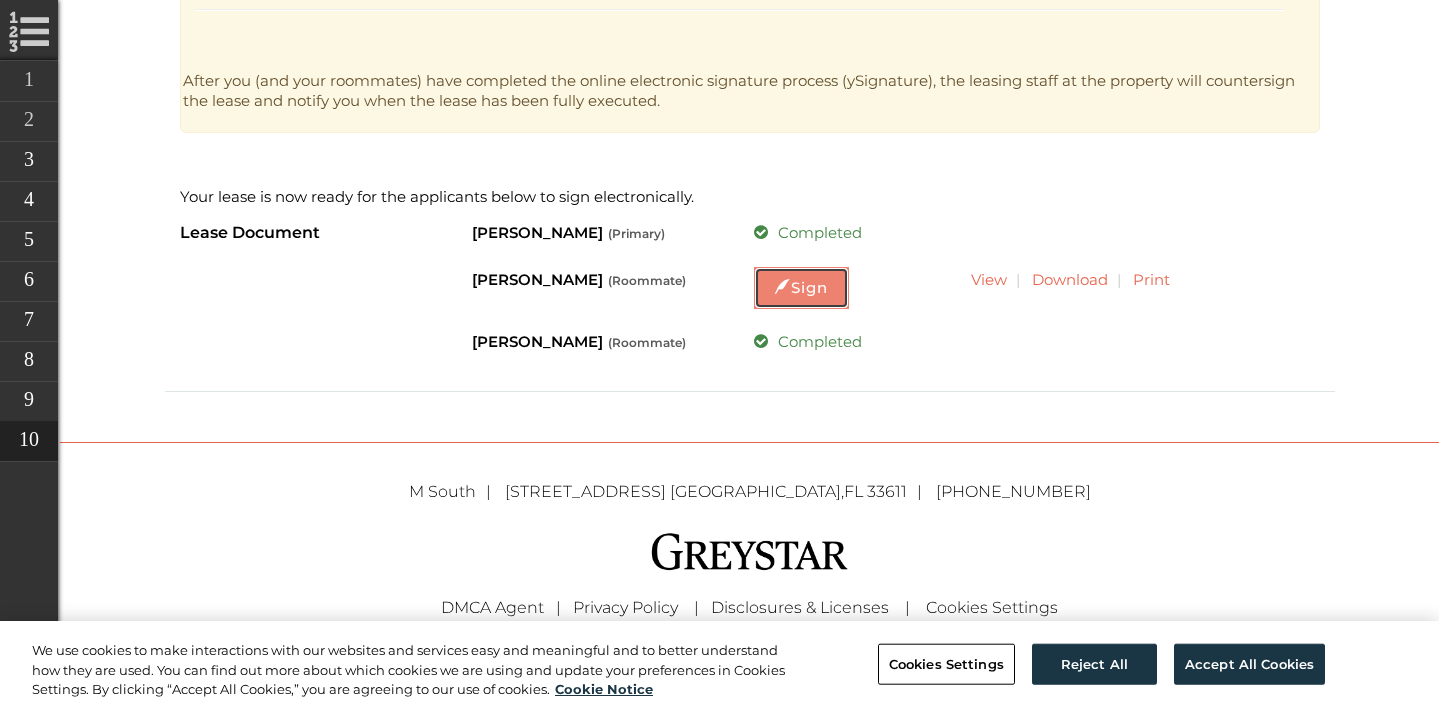 click on "Sign" at bounding box center (0, 0) 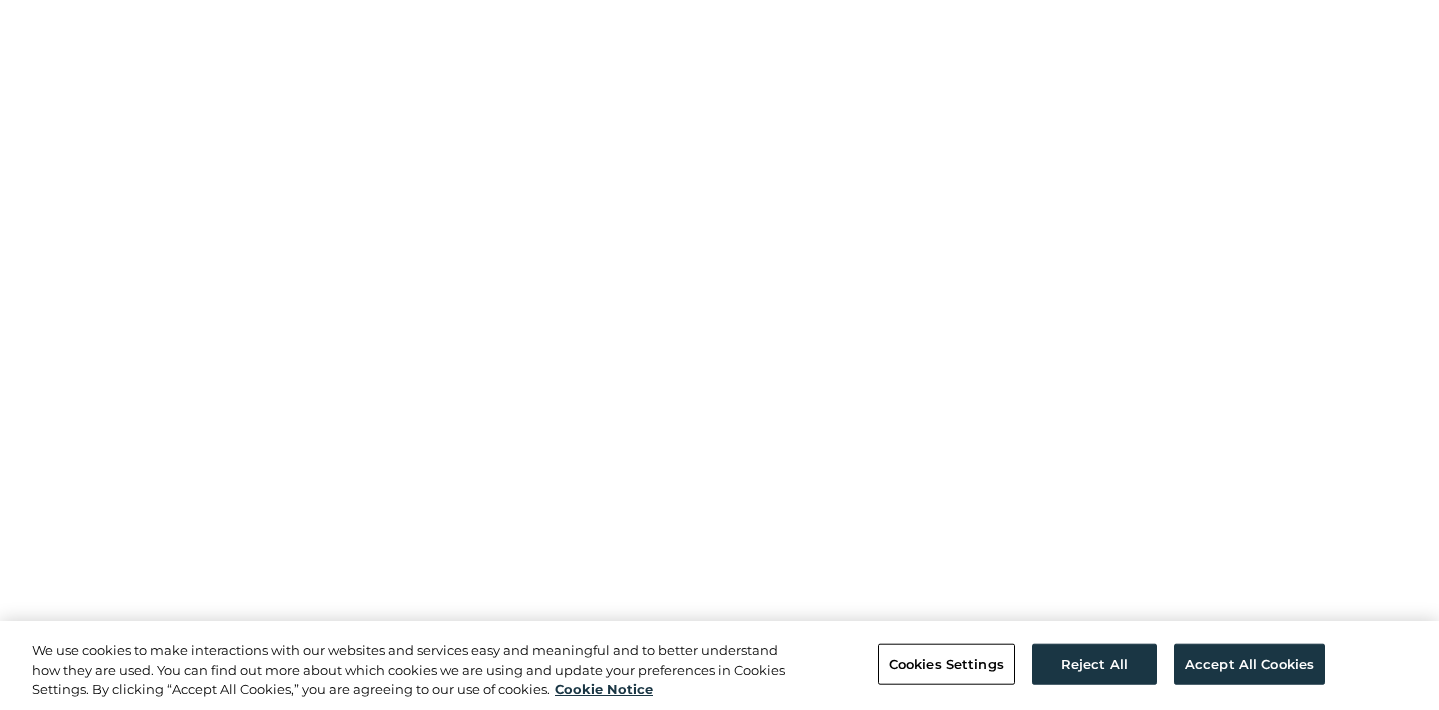 scroll, scrollTop: 0, scrollLeft: 0, axis: both 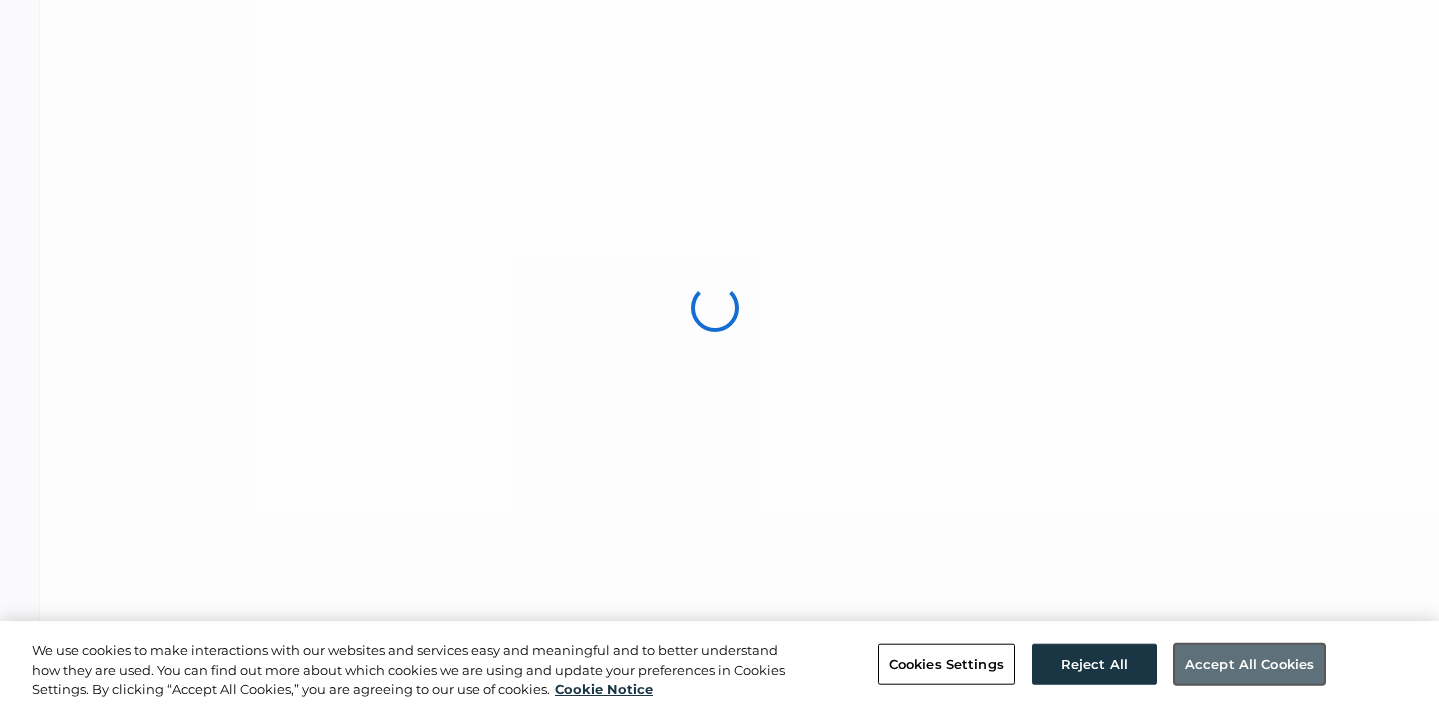 click on "Accept All Cookies" at bounding box center [1249, 664] 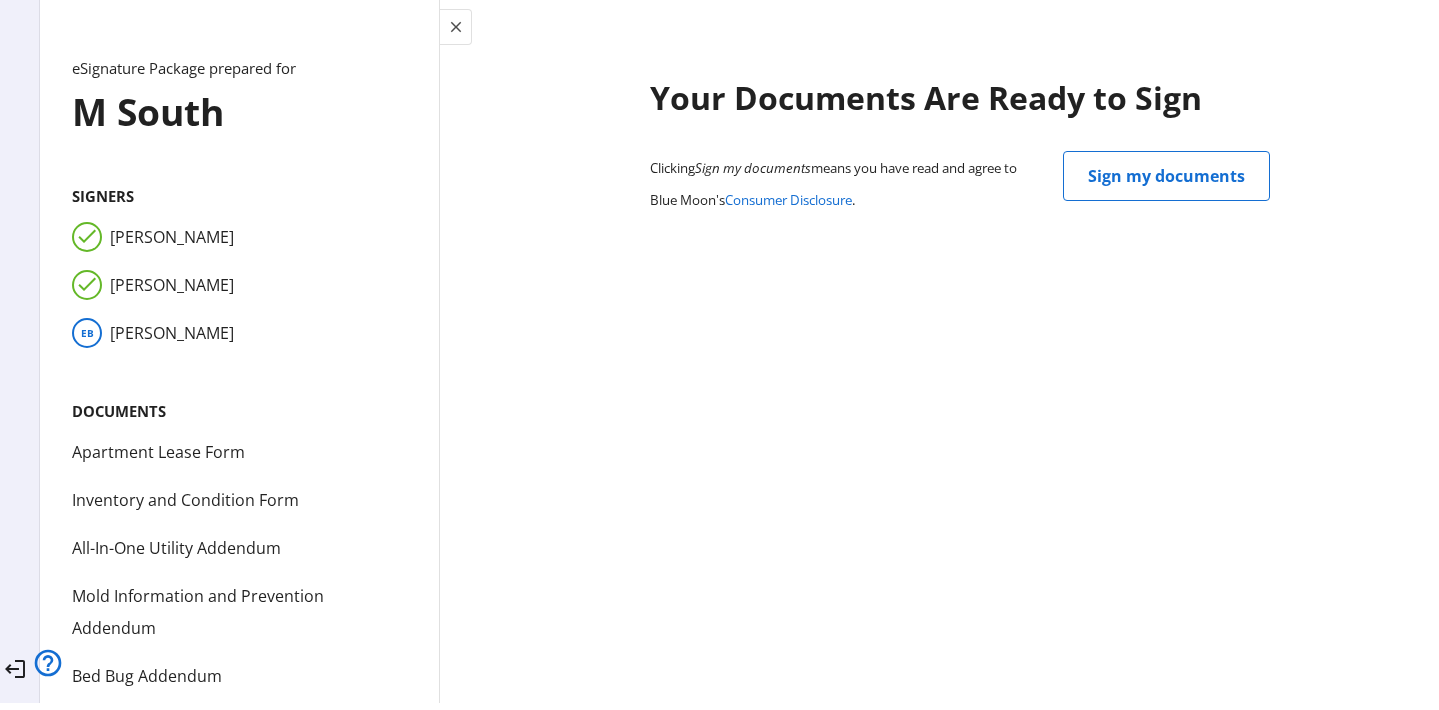 scroll, scrollTop: 8, scrollLeft: 0, axis: vertical 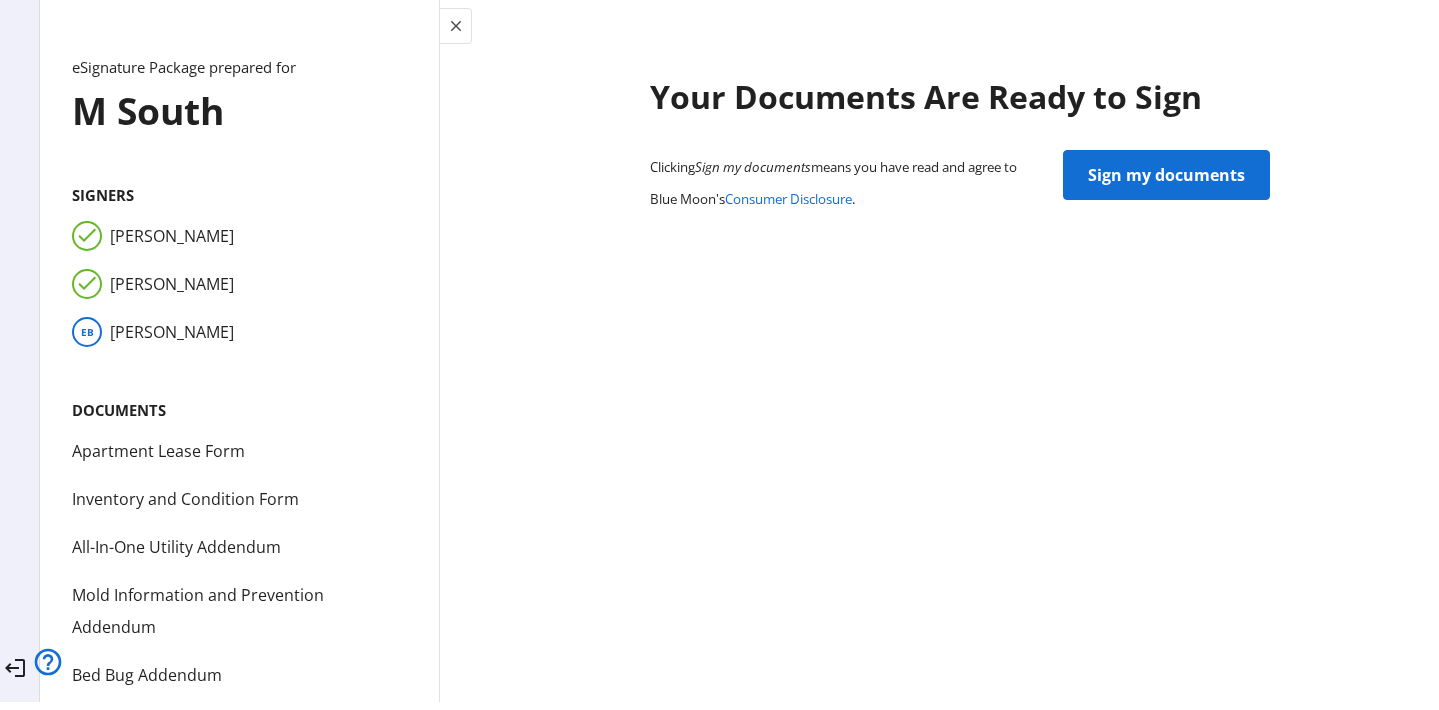 click on "Sign my documents" 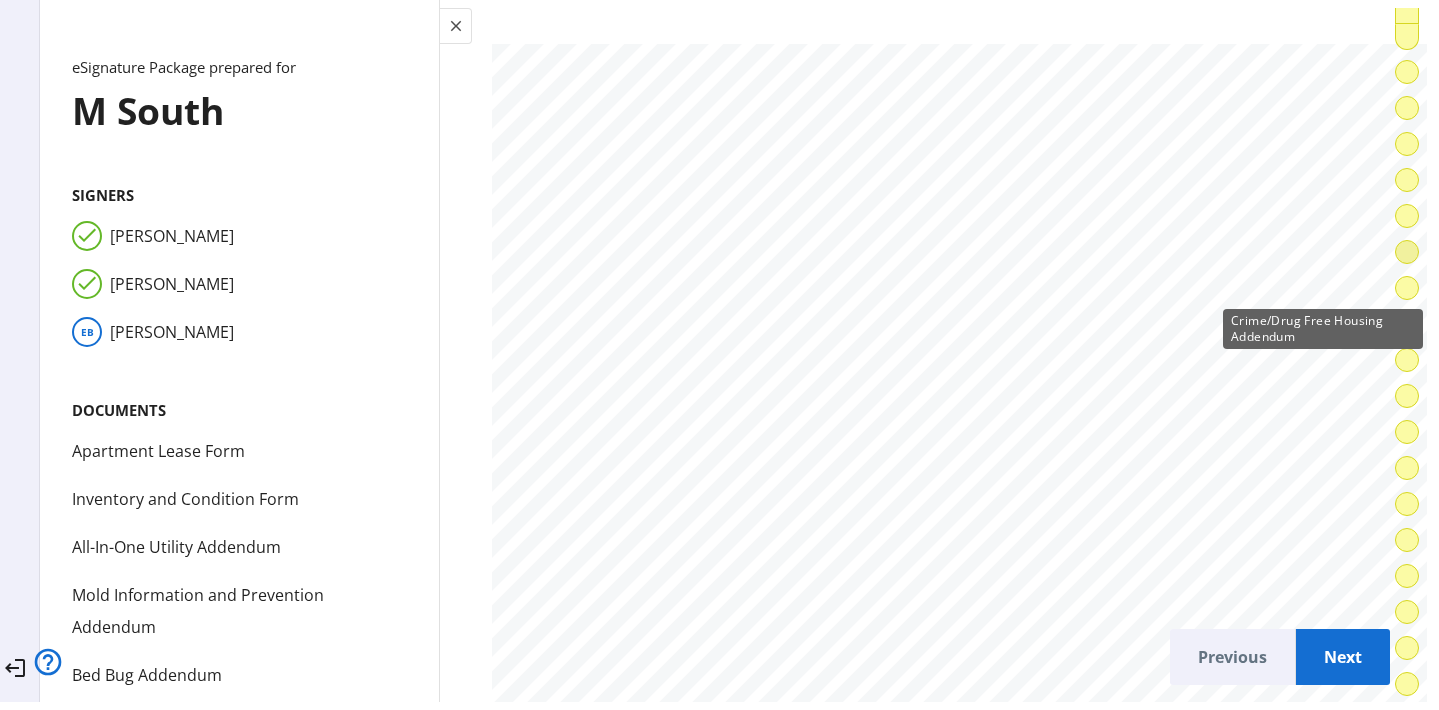 scroll, scrollTop: 0, scrollLeft: 0, axis: both 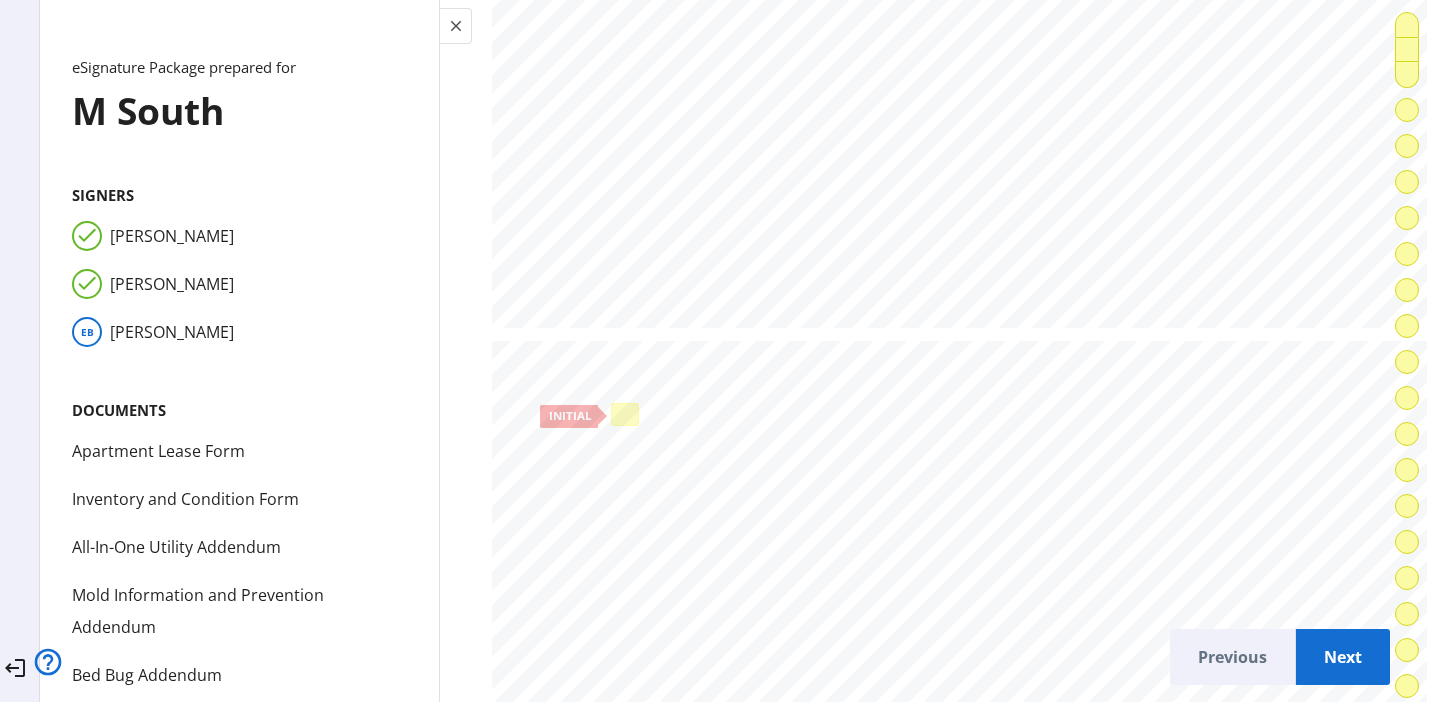 click at bounding box center (625, 414) 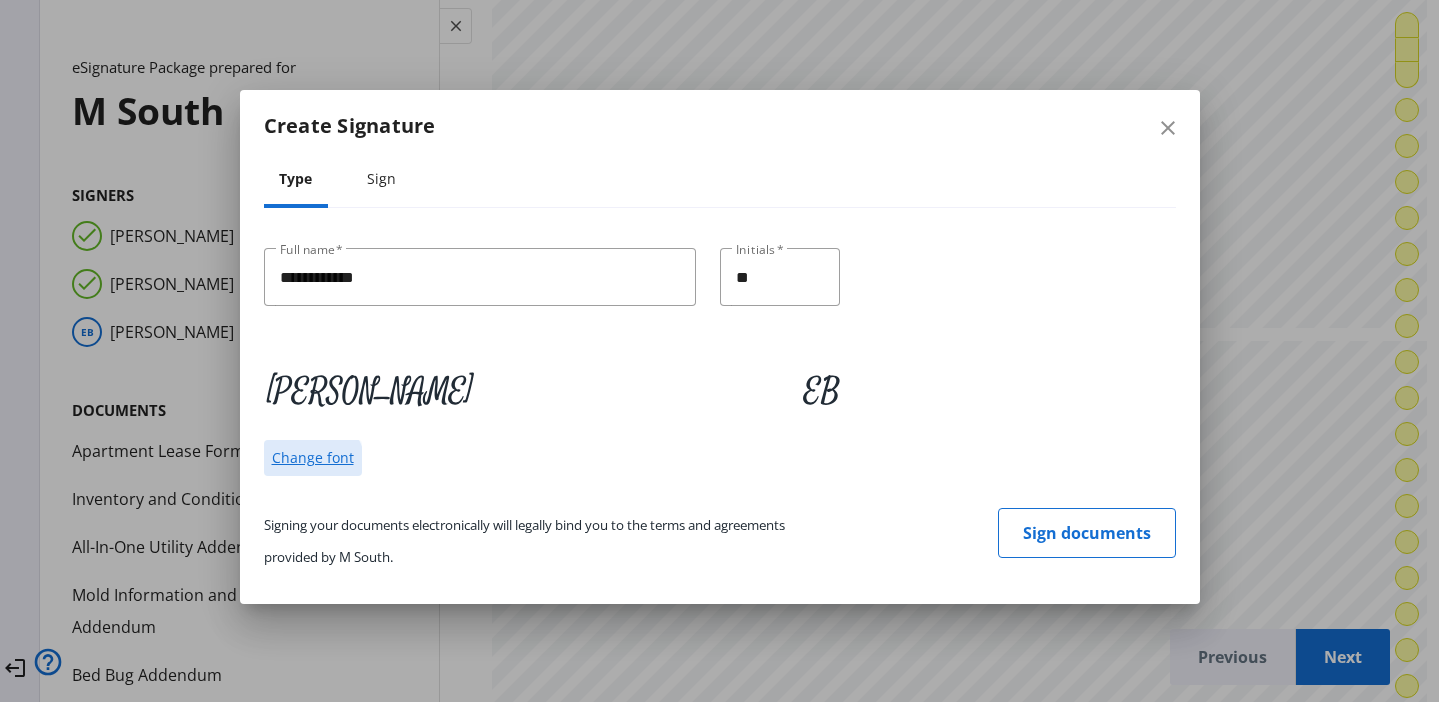 click on "Change font" at bounding box center (313, 458) 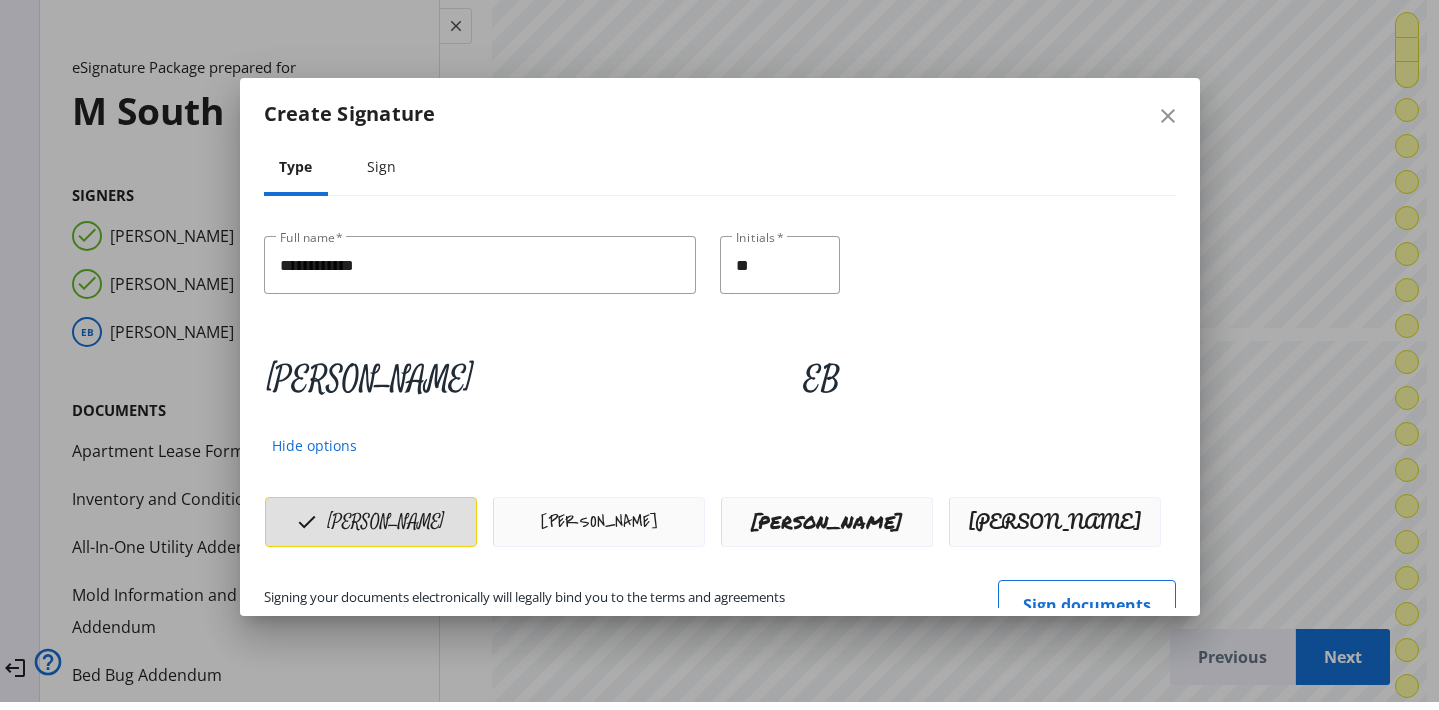 scroll, scrollTop: 34, scrollLeft: 0, axis: vertical 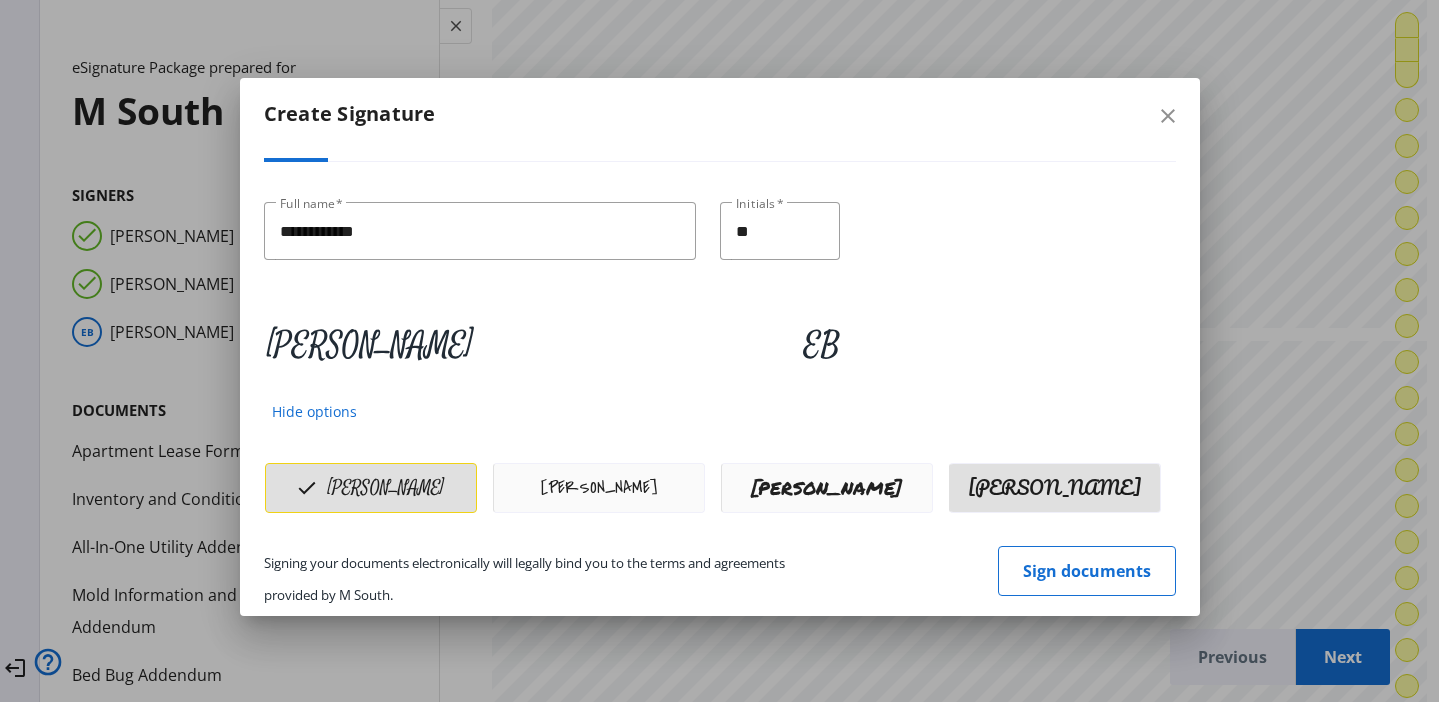 click on "[PERSON_NAME]" at bounding box center (1054, 488) 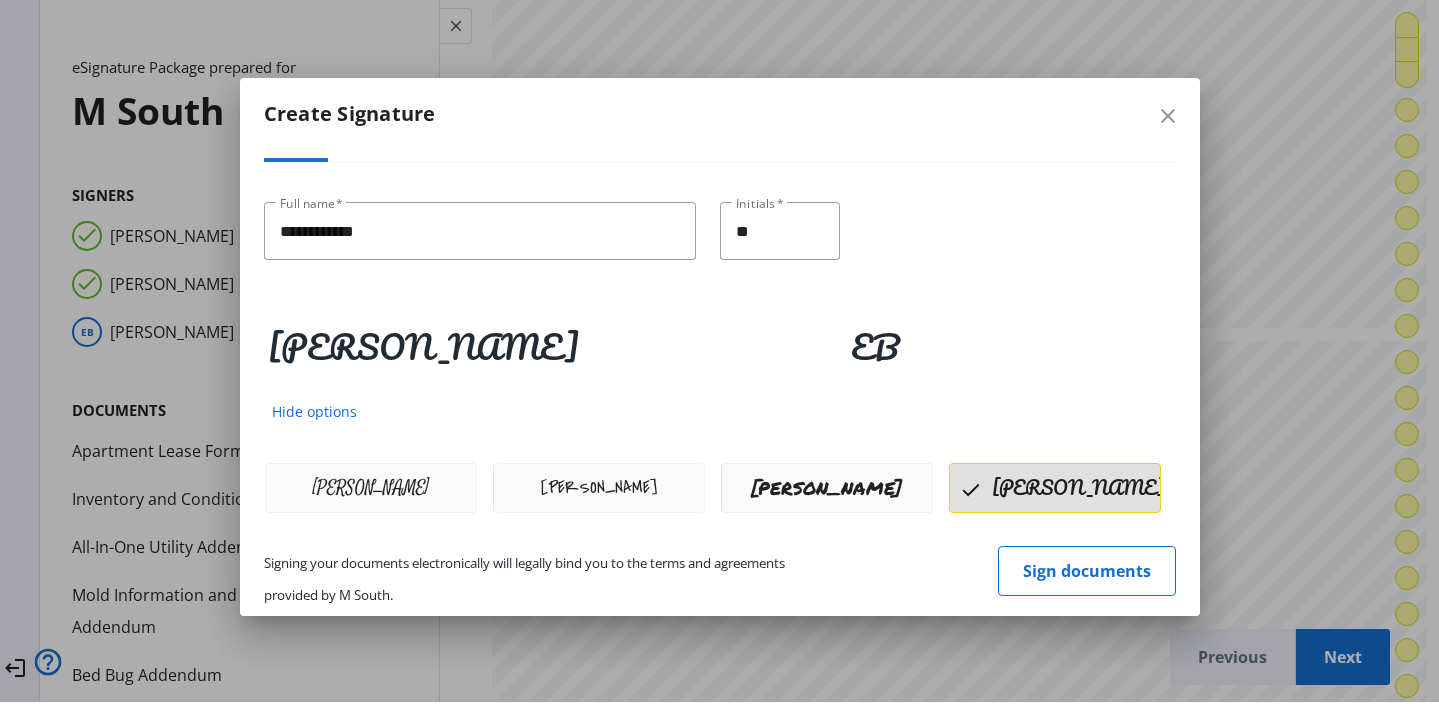 click on "[PERSON_NAME]" at bounding box center [371, 488] 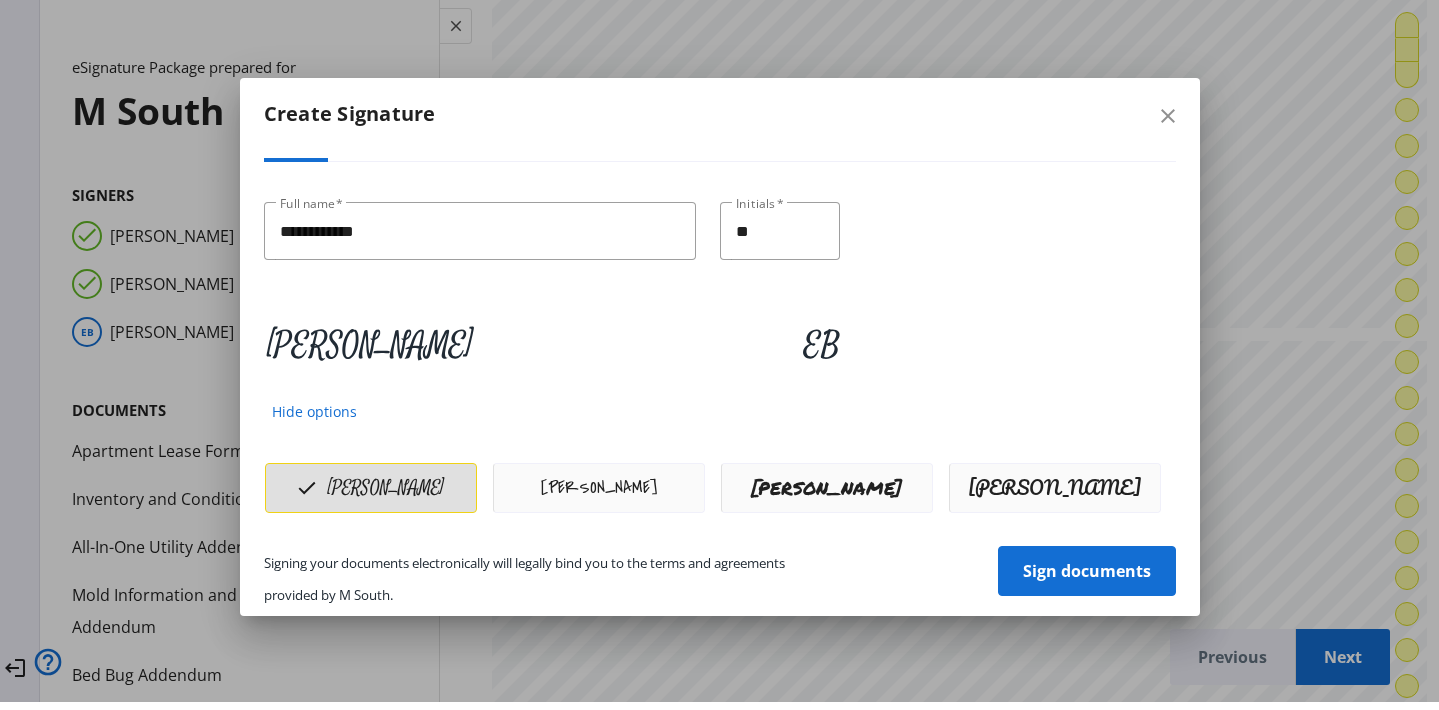 click on "Sign documents" at bounding box center (1087, 571) 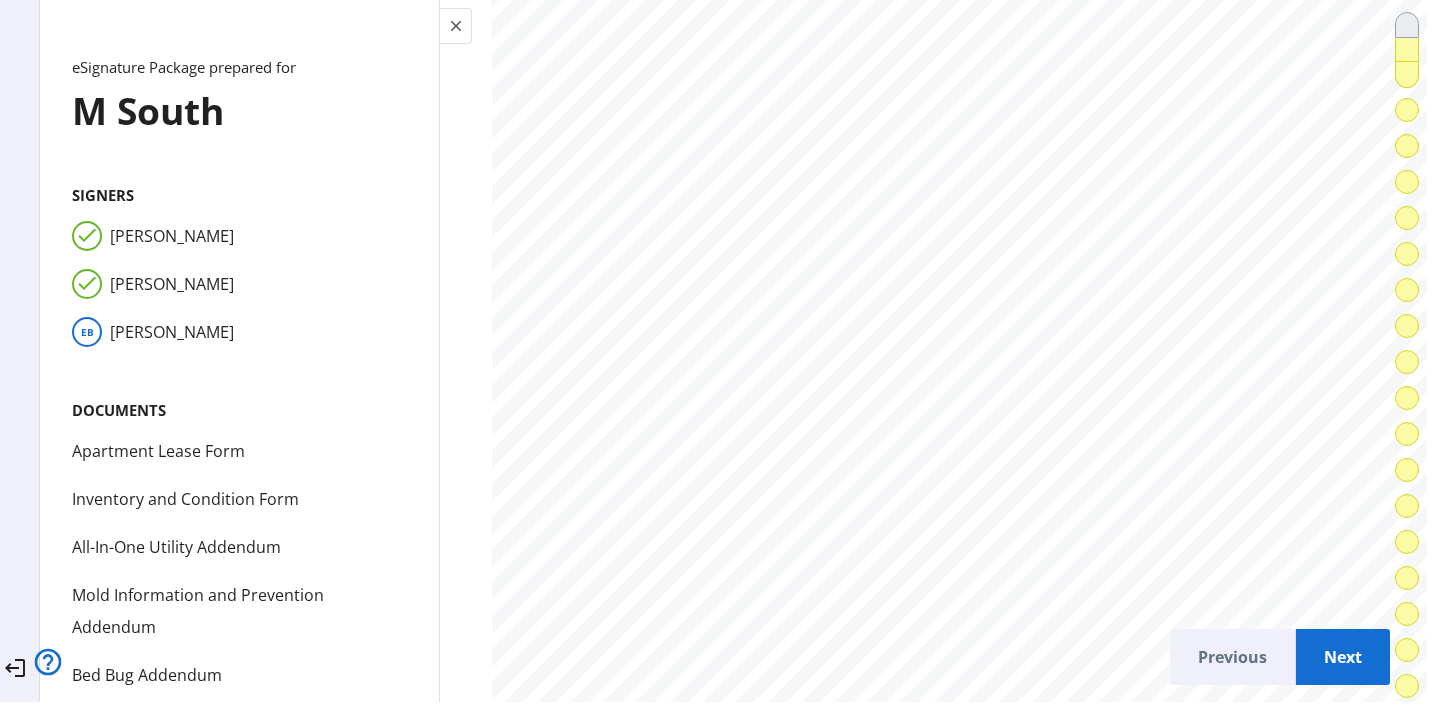 scroll, scrollTop: 200, scrollLeft: 0, axis: vertical 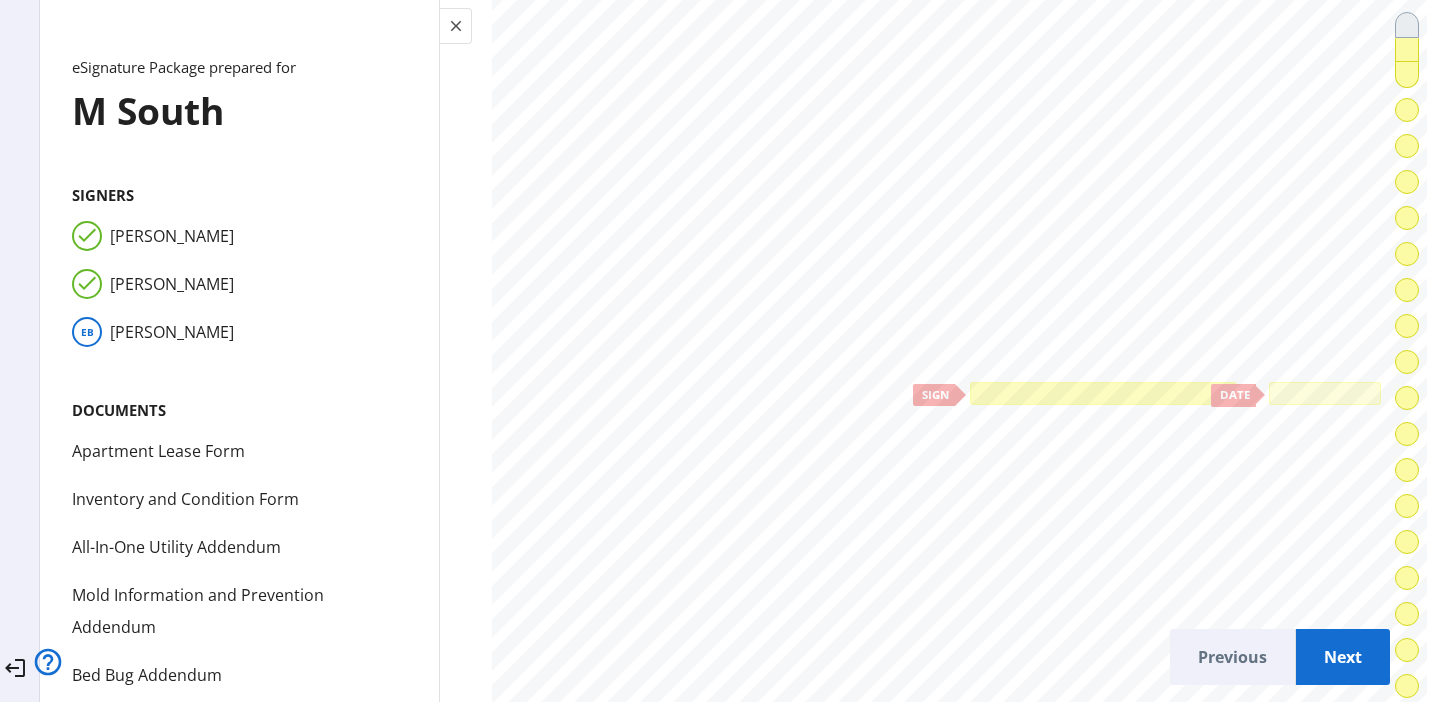 click at bounding box center [1103, 393] 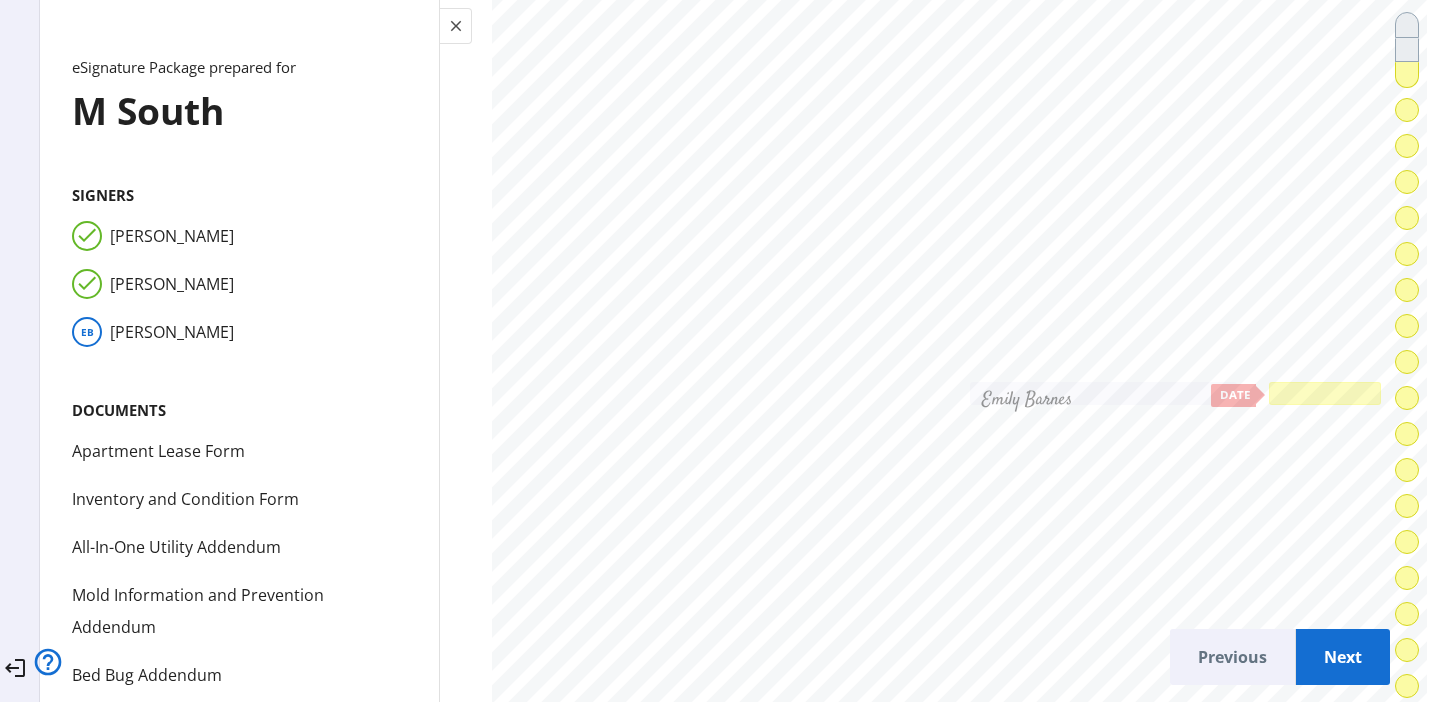 click at bounding box center [1325, 393] 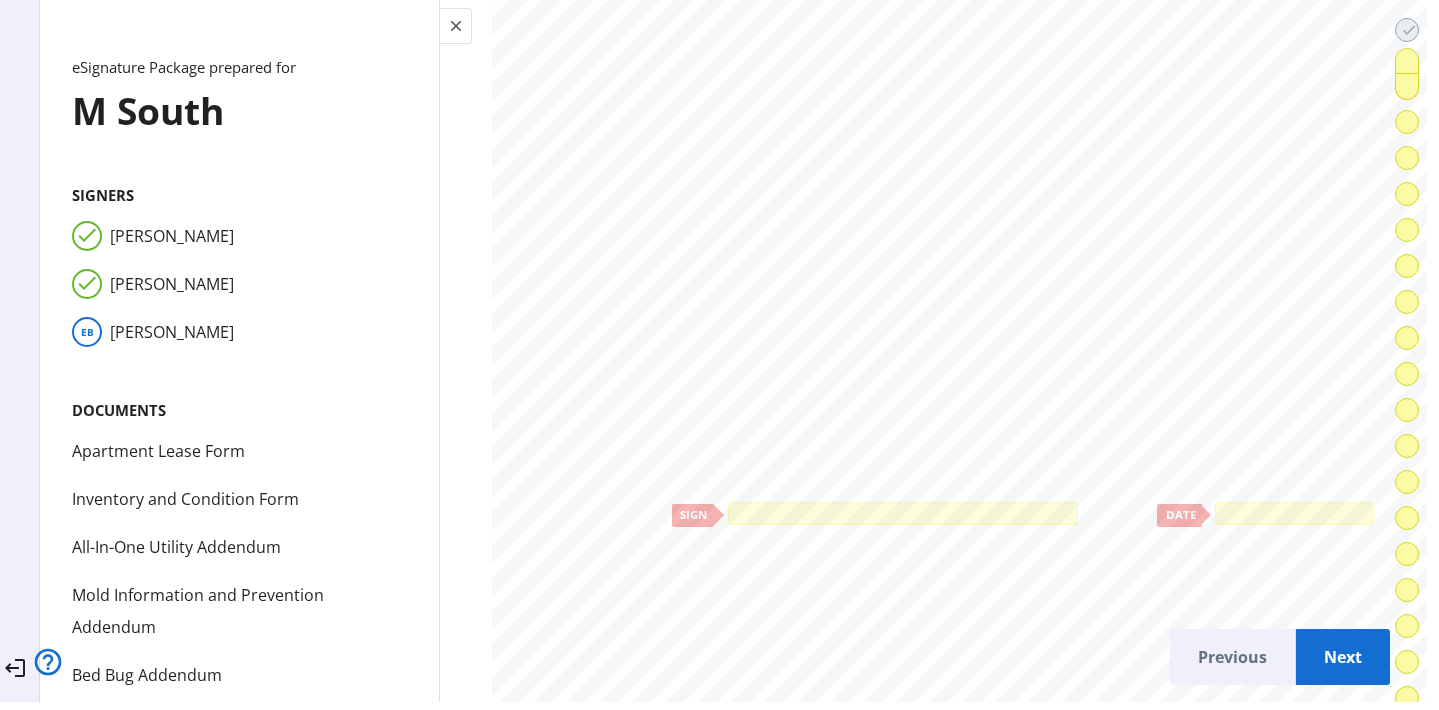 scroll, scrollTop: 18688, scrollLeft: 0, axis: vertical 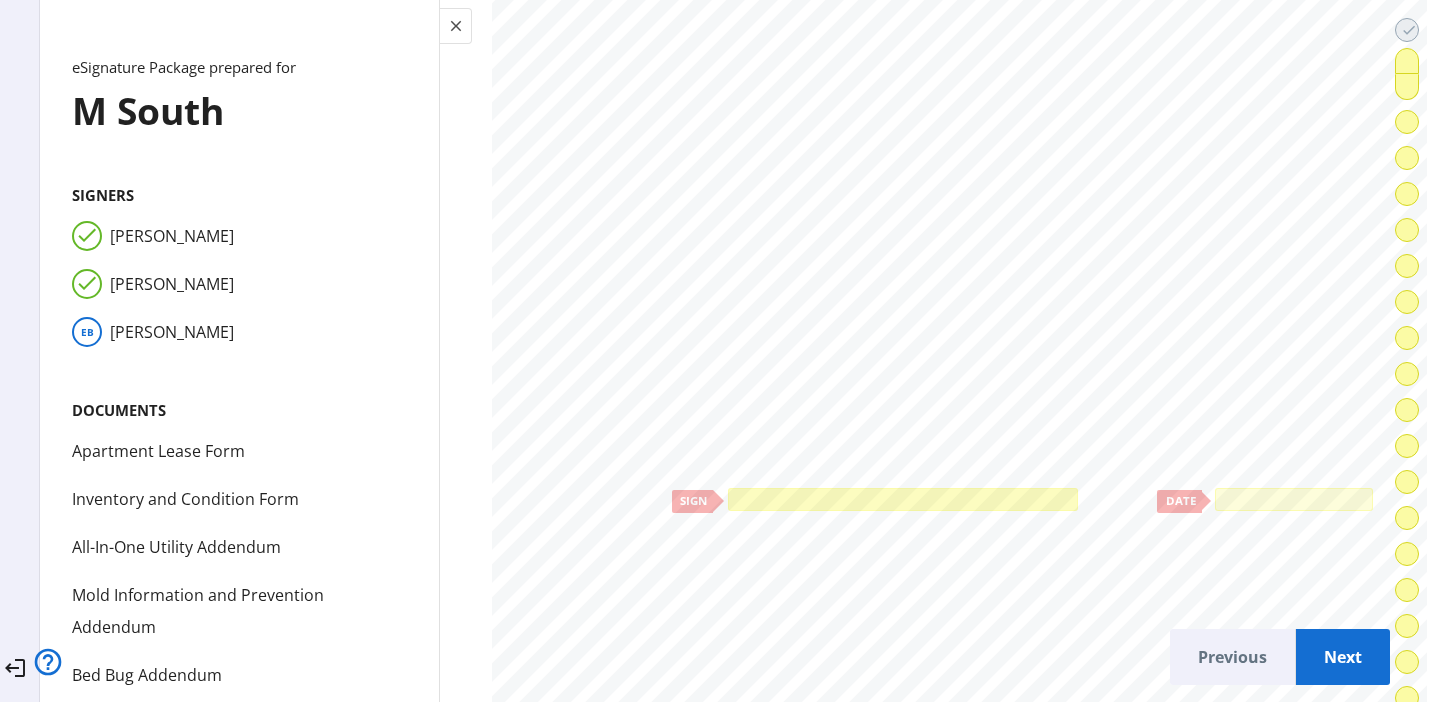 click at bounding box center (903, 499) 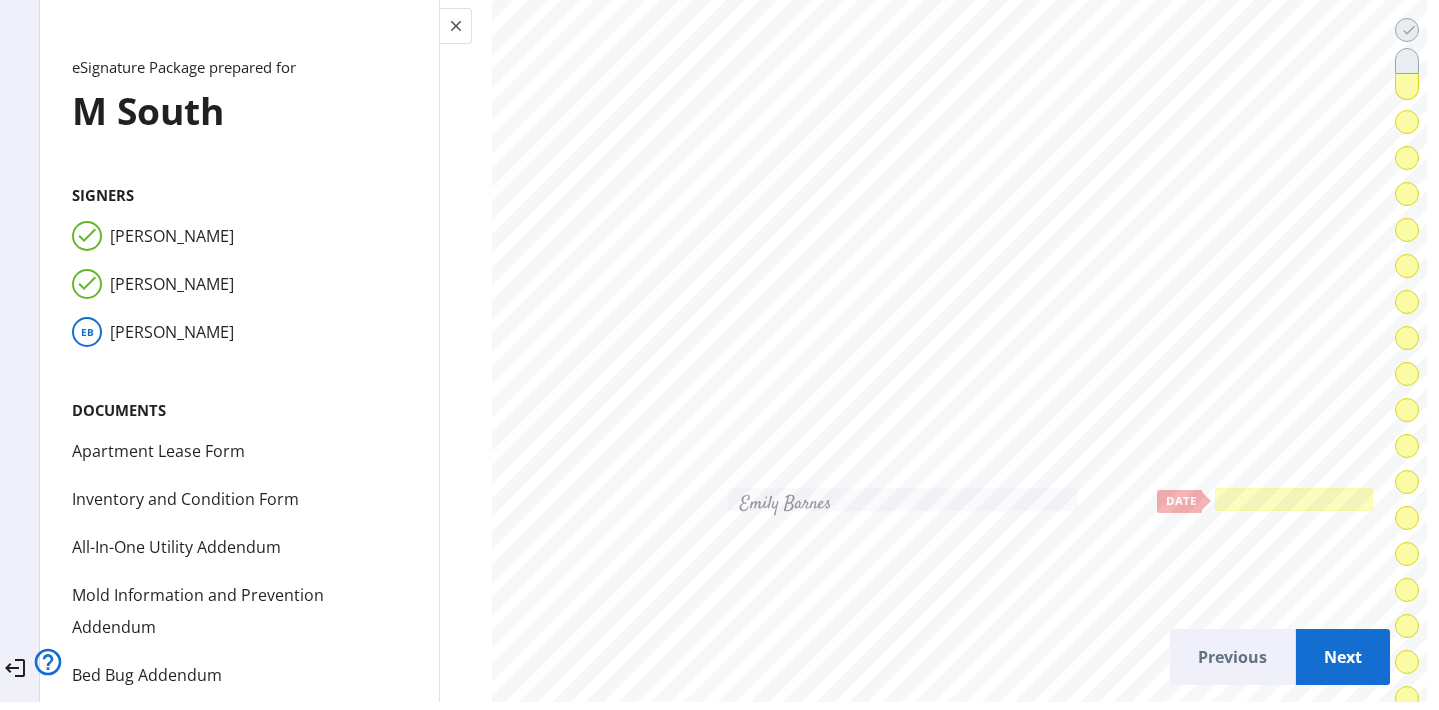 click at bounding box center (1294, 499) 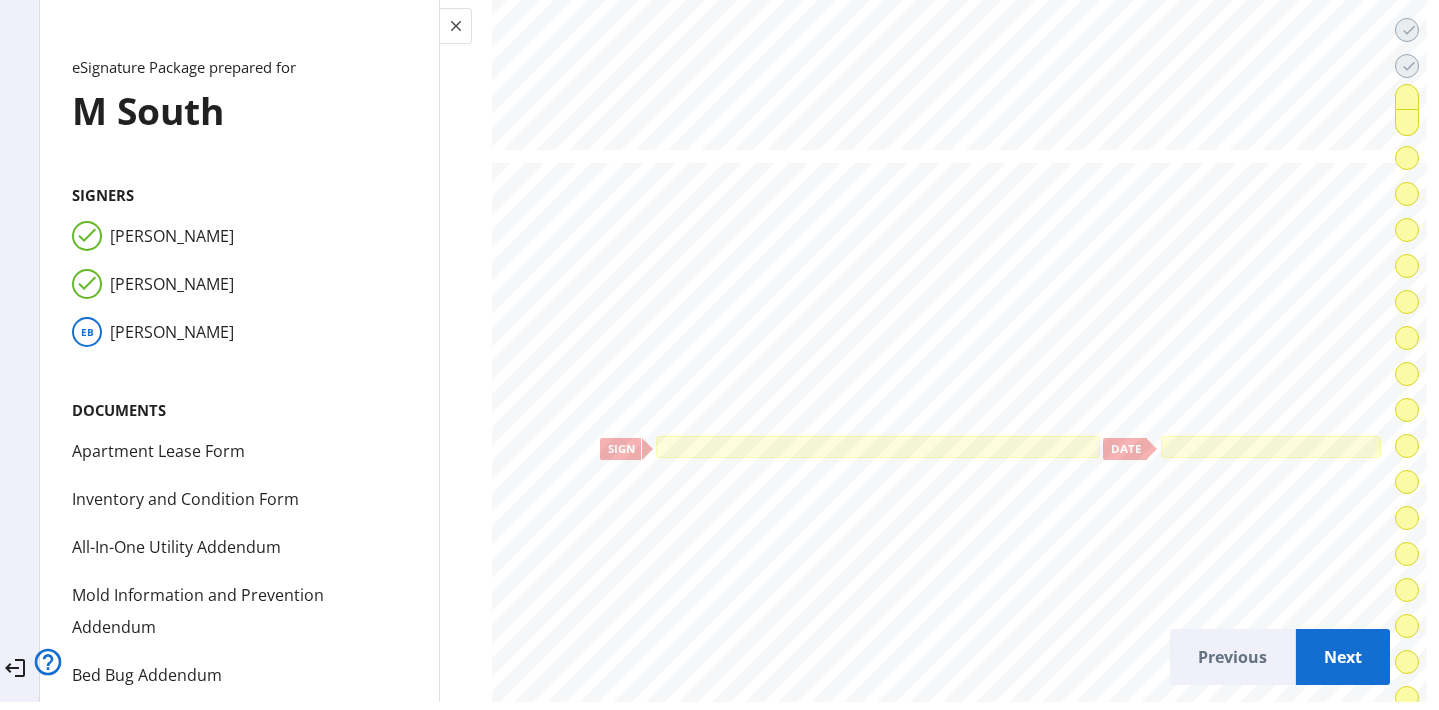 scroll, scrollTop: 23206, scrollLeft: 0, axis: vertical 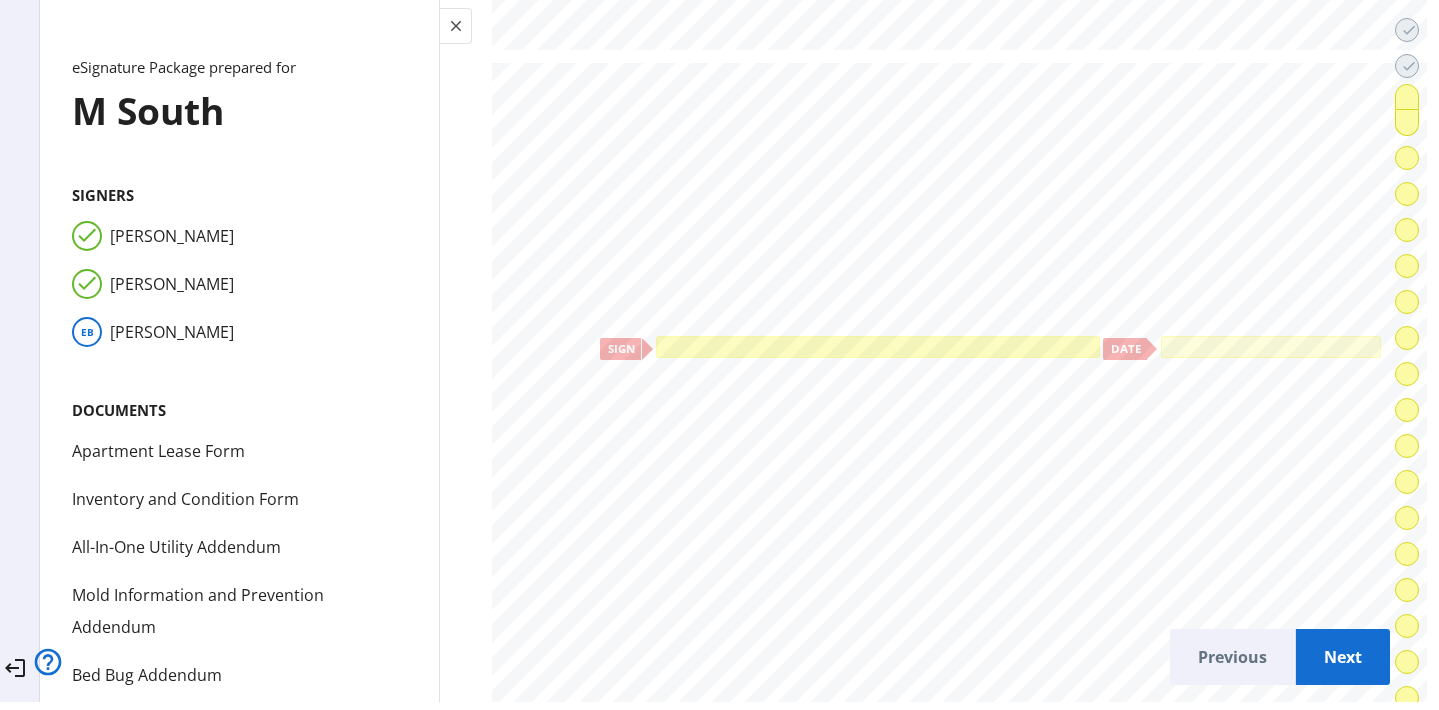 click at bounding box center (878, 347) 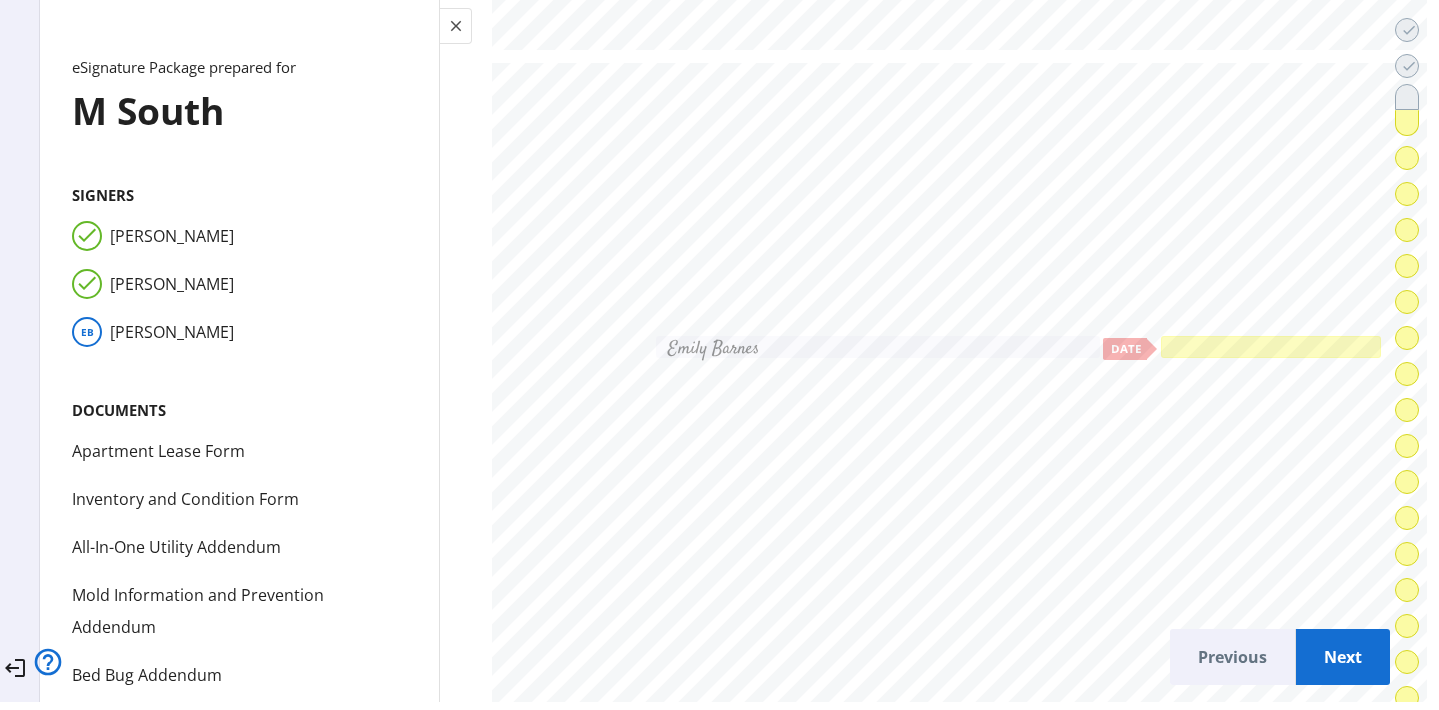 click at bounding box center [1271, 347] 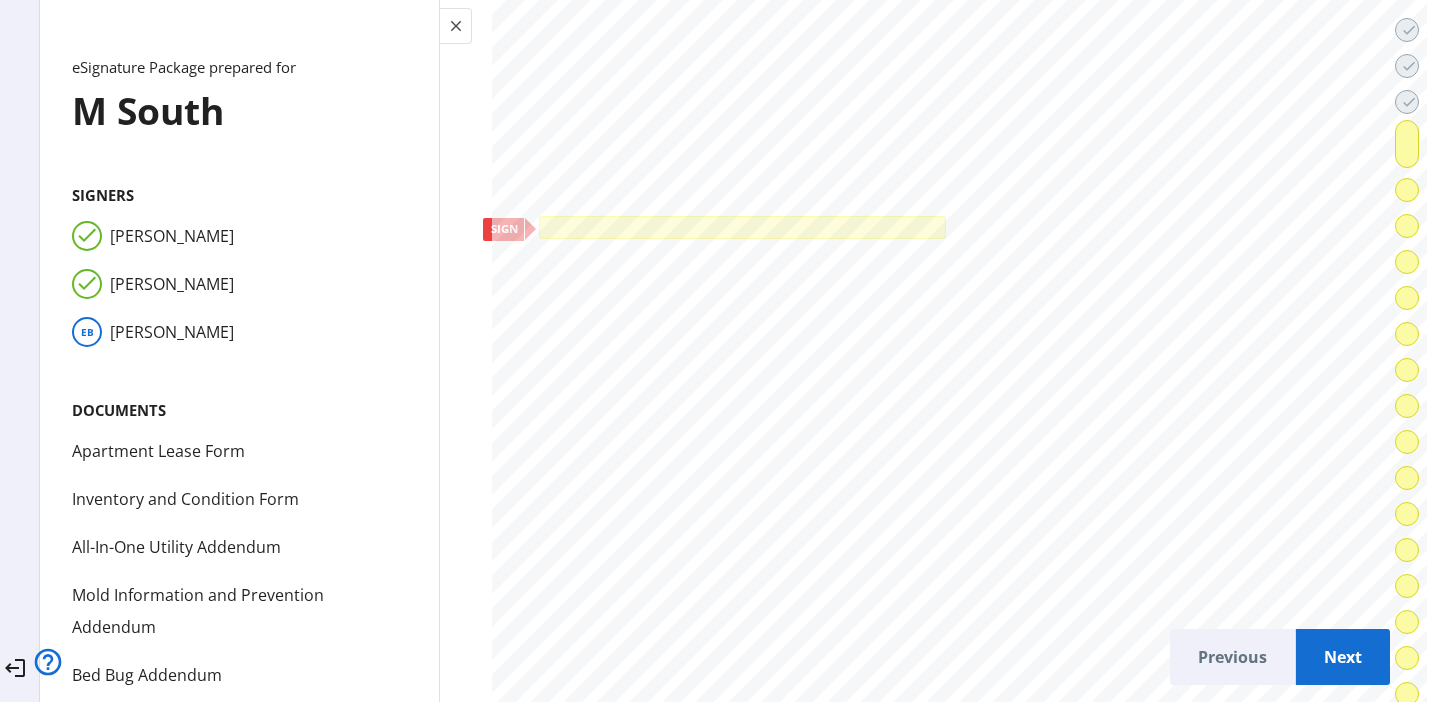 scroll, scrollTop: 27178, scrollLeft: 0, axis: vertical 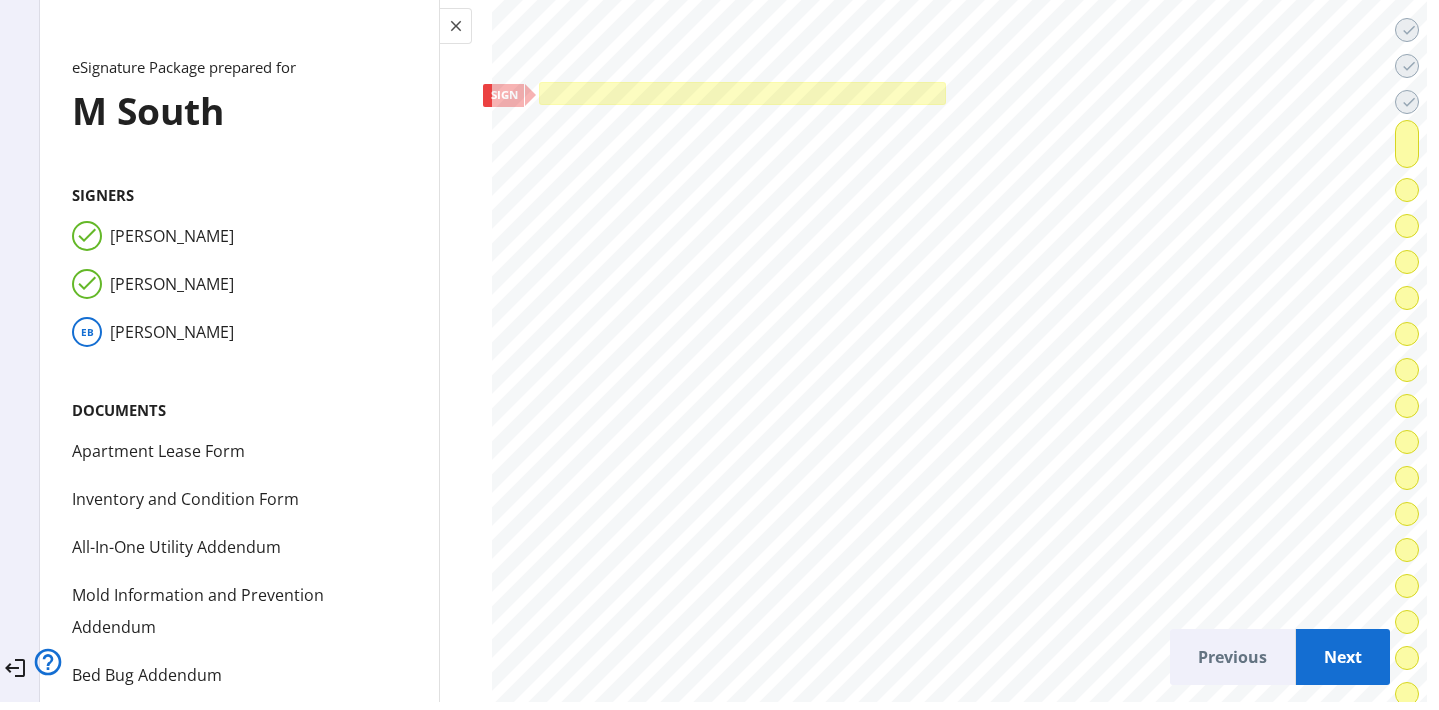 click at bounding box center [742, 93] 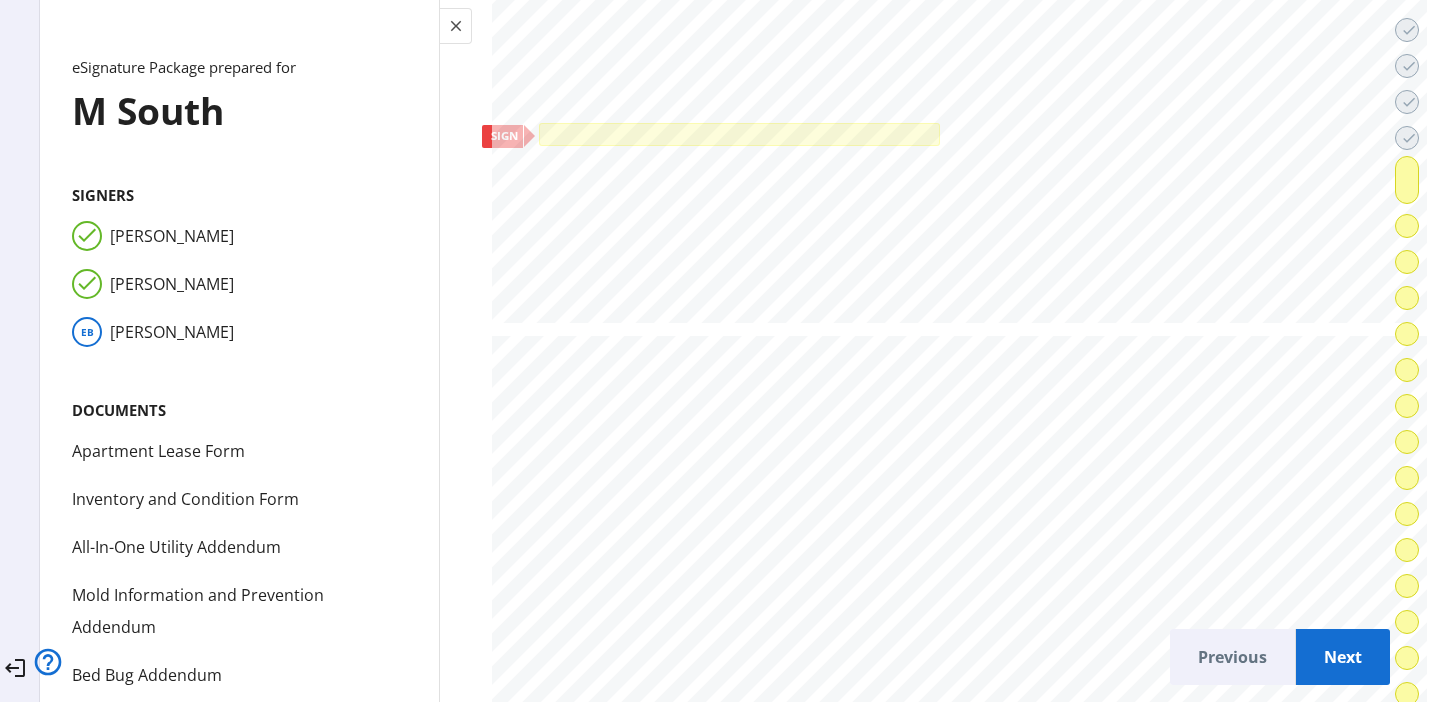 scroll, scrollTop: 30677, scrollLeft: 0, axis: vertical 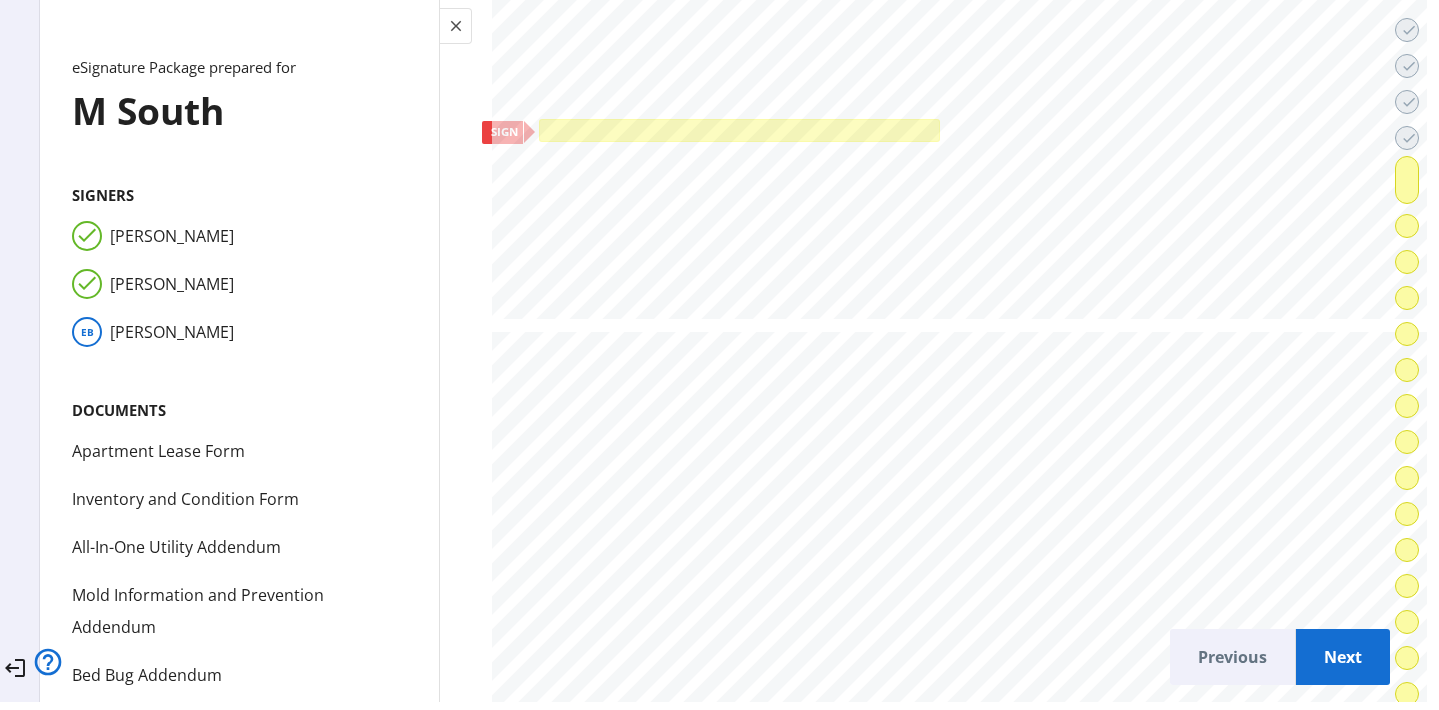 click at bounding box center [739, 130] 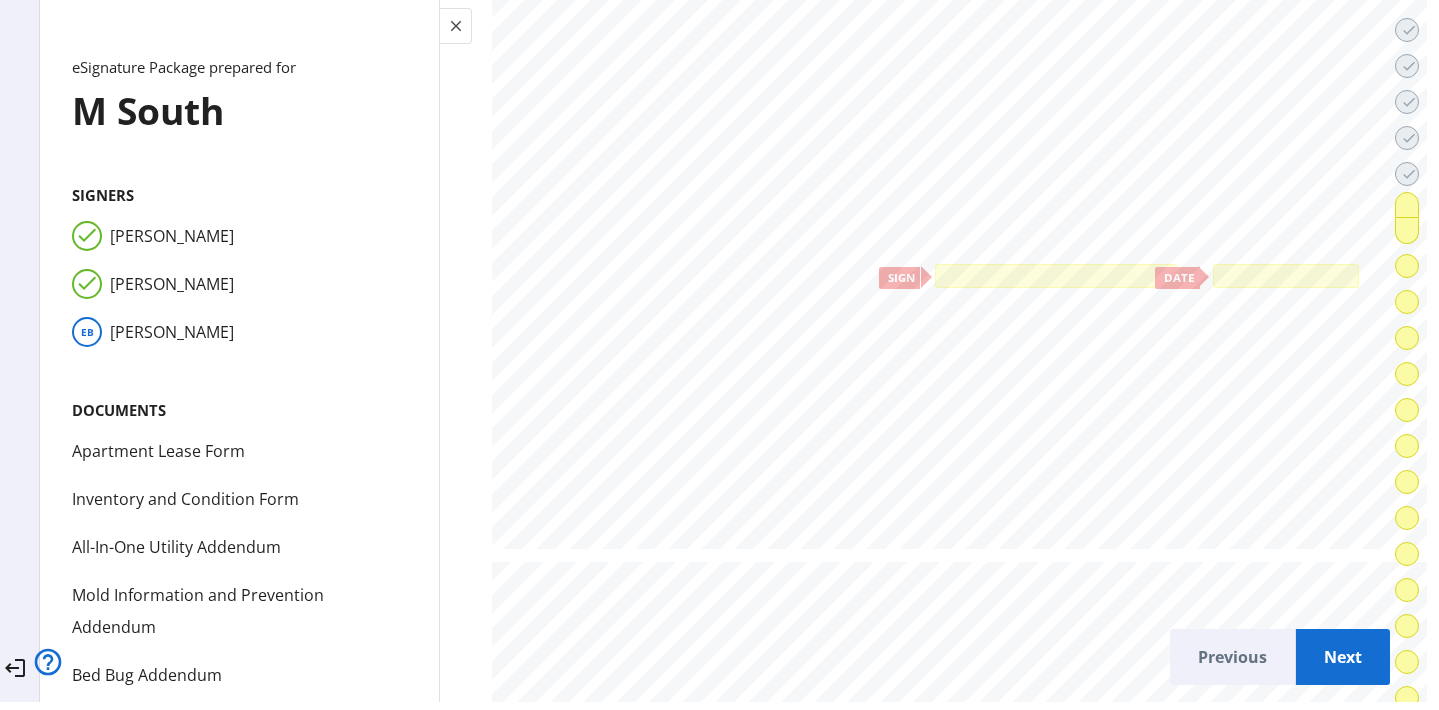 scroll, scrollTop: 42841, scrollLeft: 0, axis: vertical 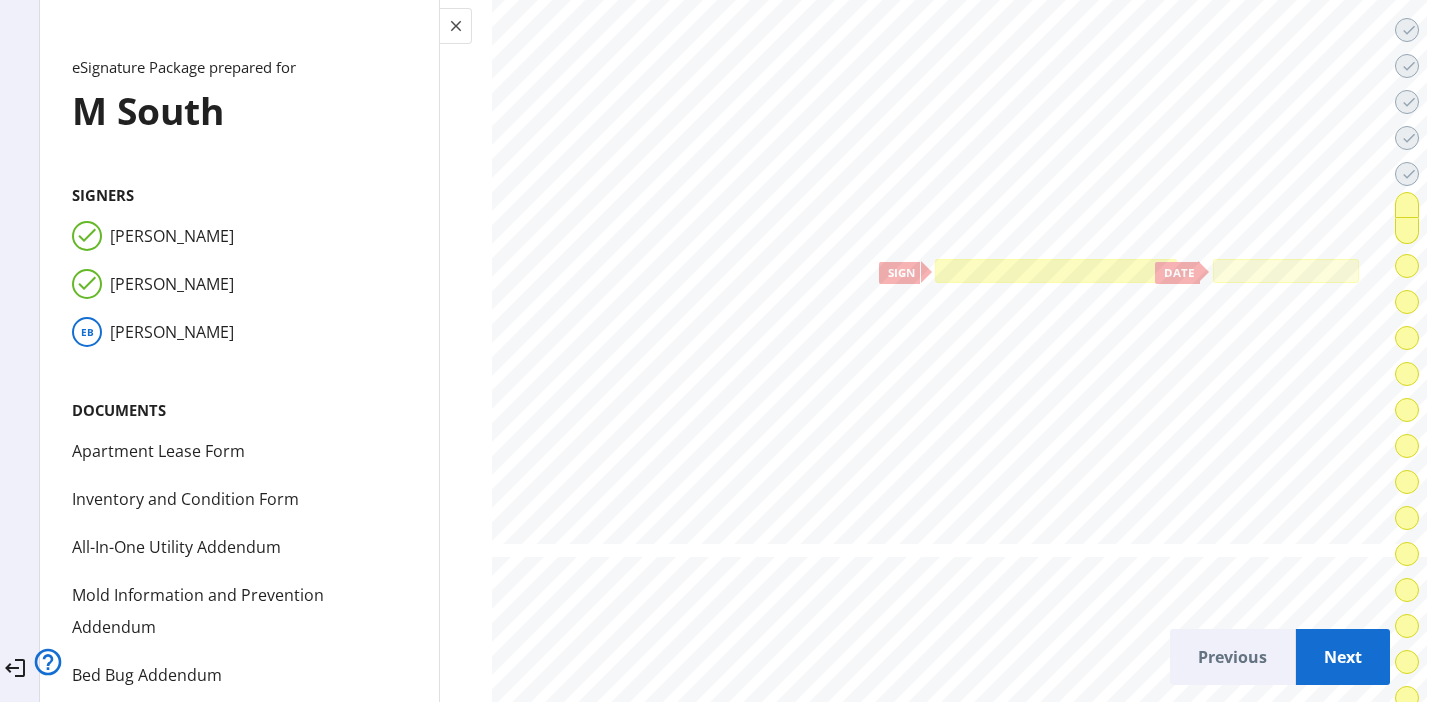 click at bounding box center (1056, 271) 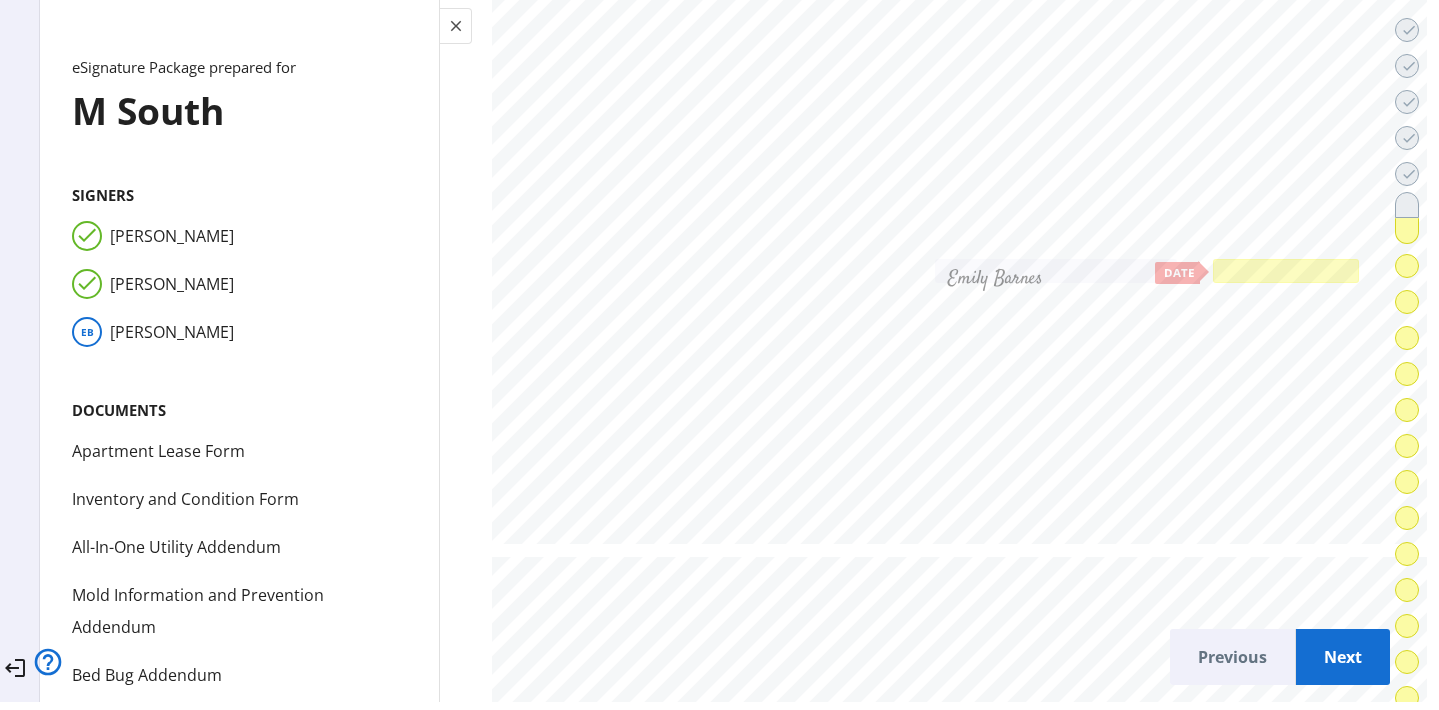 click at bounding box center [1286, 271] 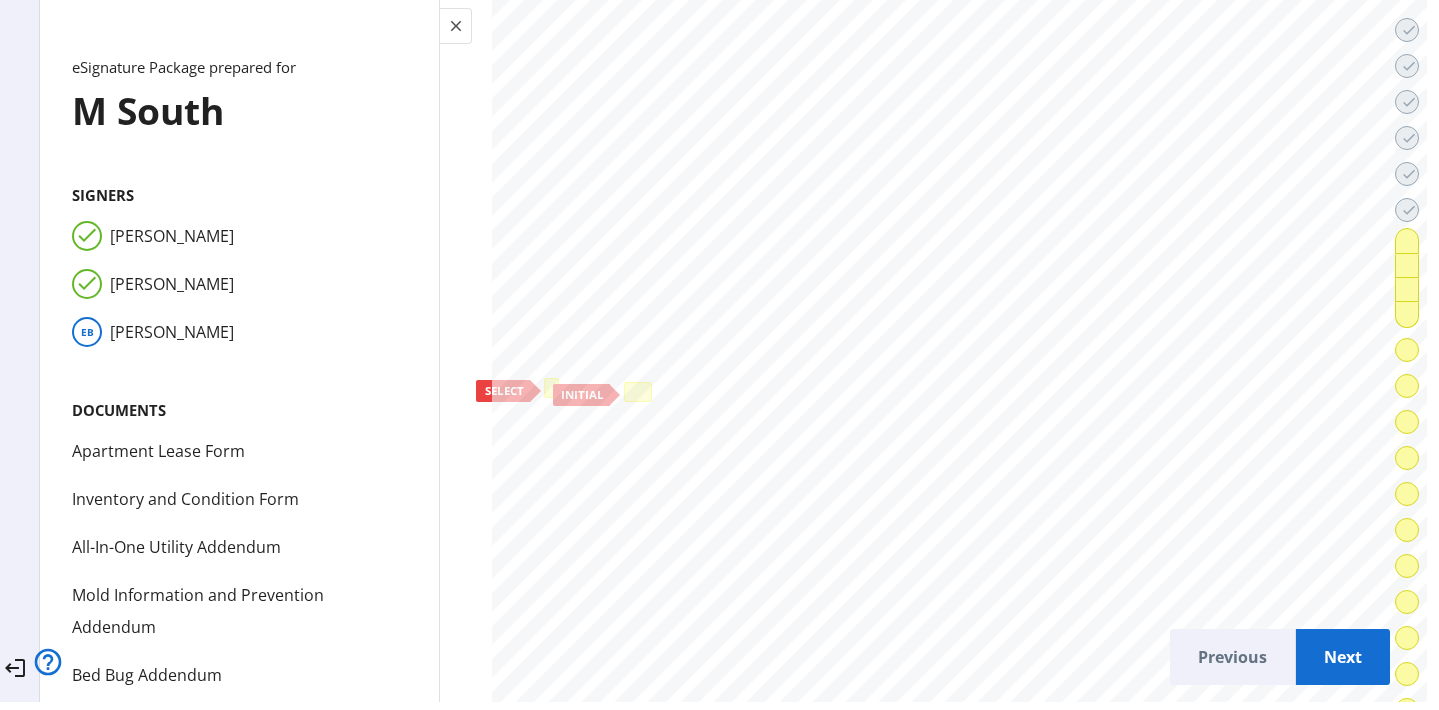scroll, scrollTop: 43796, scrollLeft: 0, axis: vertical 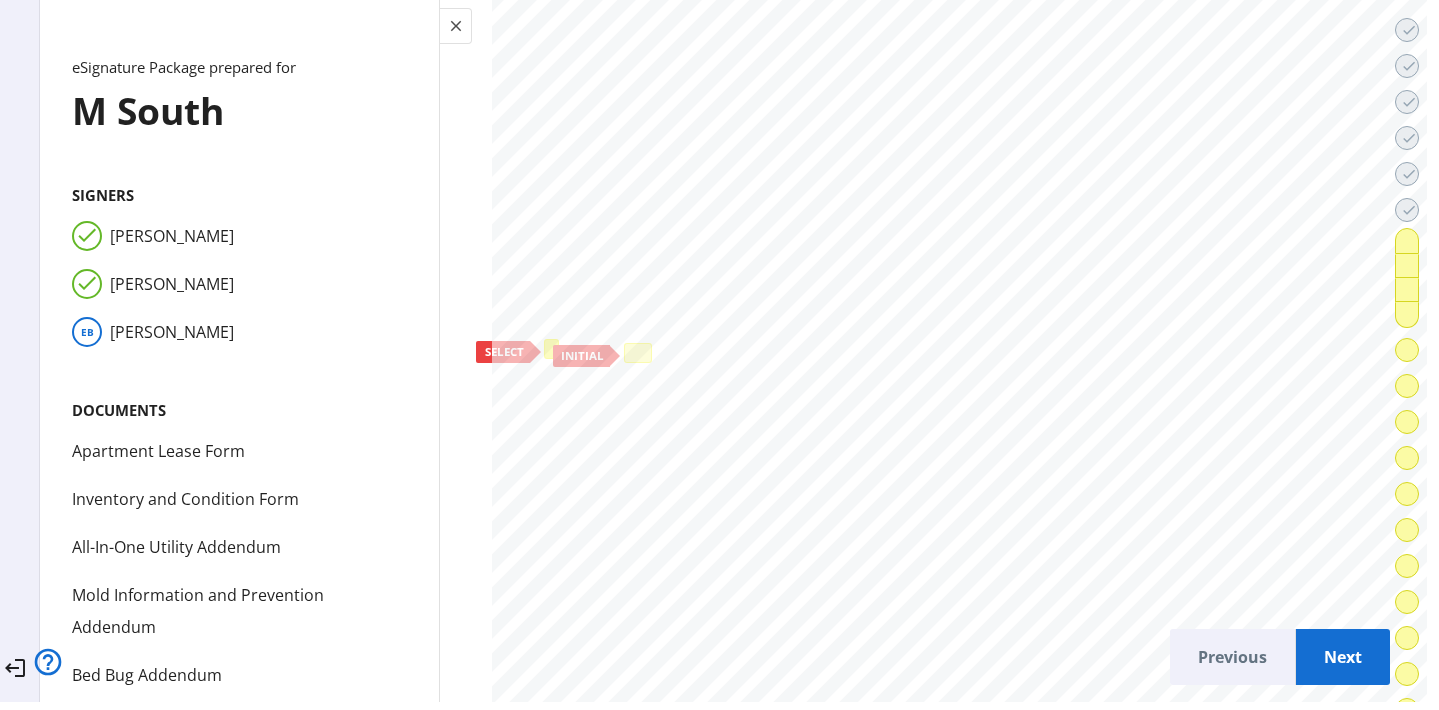 click at bounding box center (551, 349) 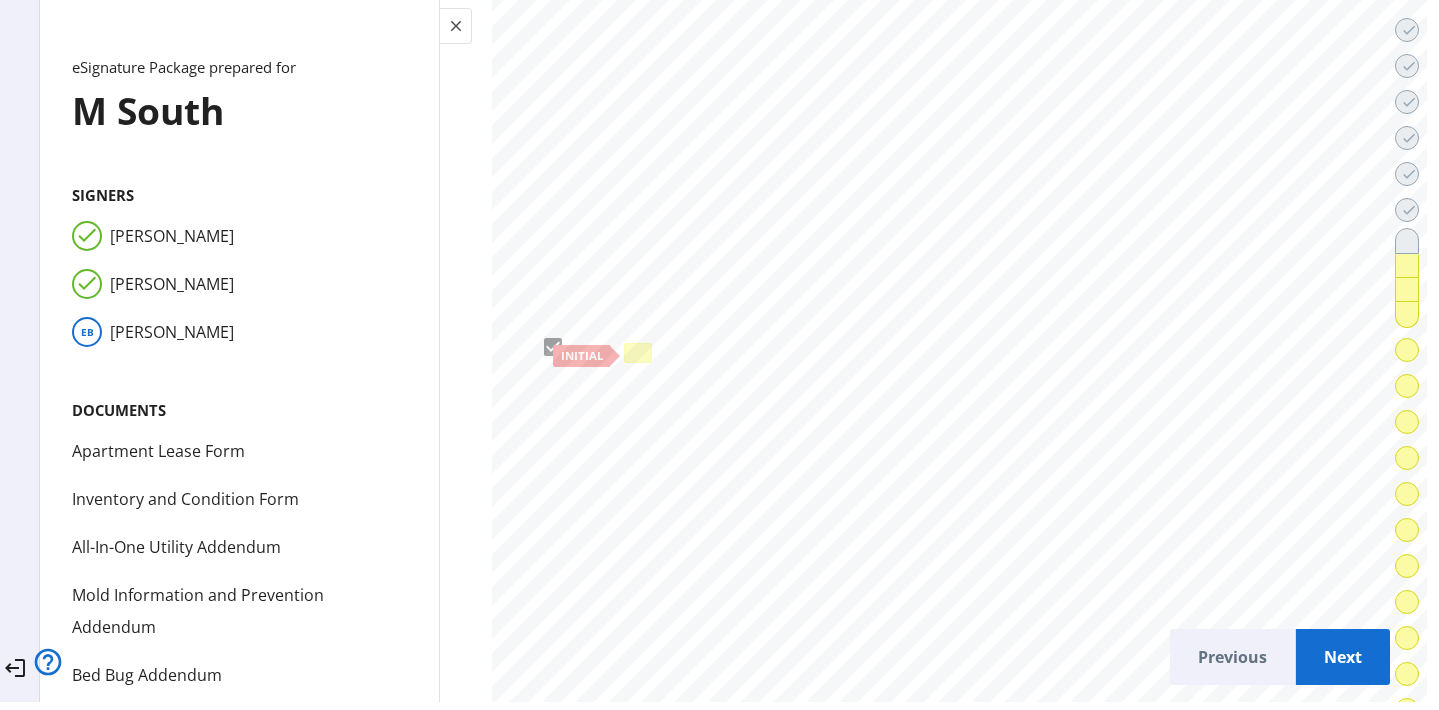 click at bounding box center (638, 353) 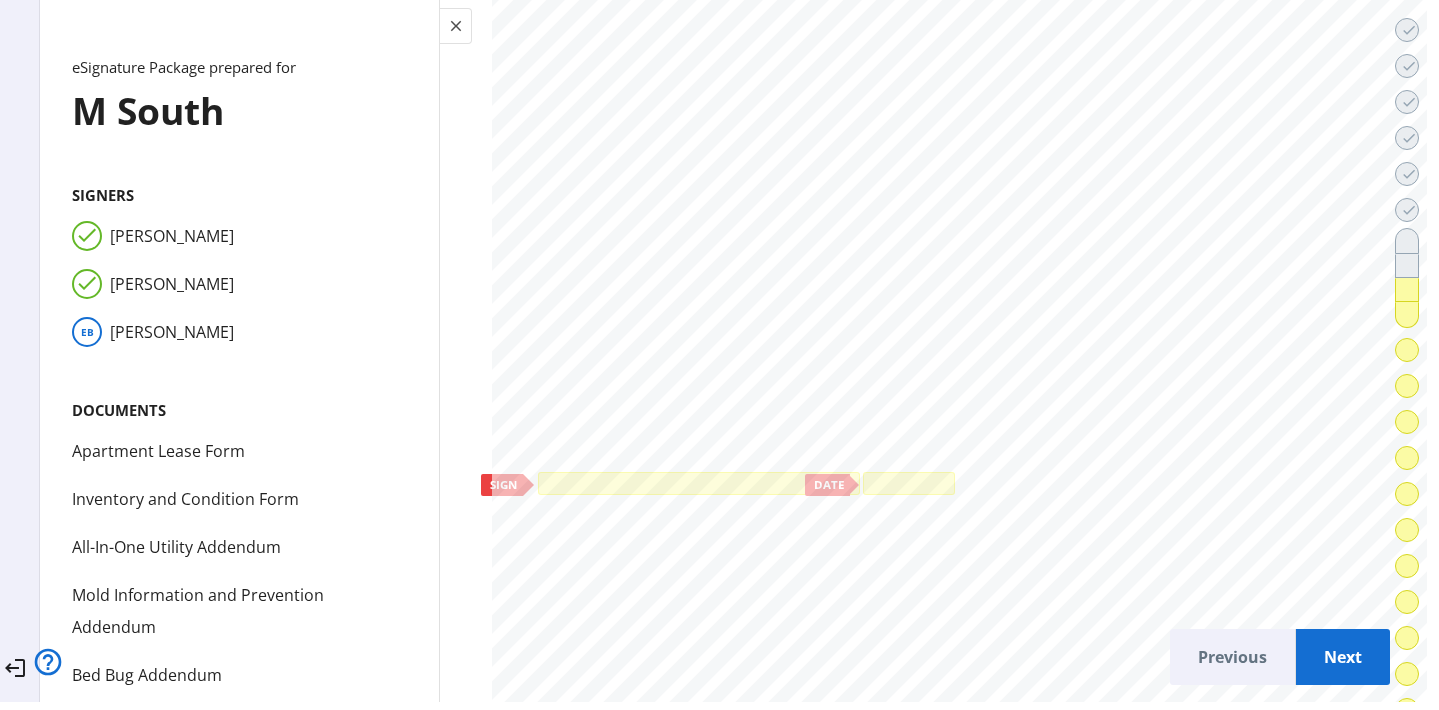 scroll, scrollTop: 44186, scrollLeft: 0, axis: vertical 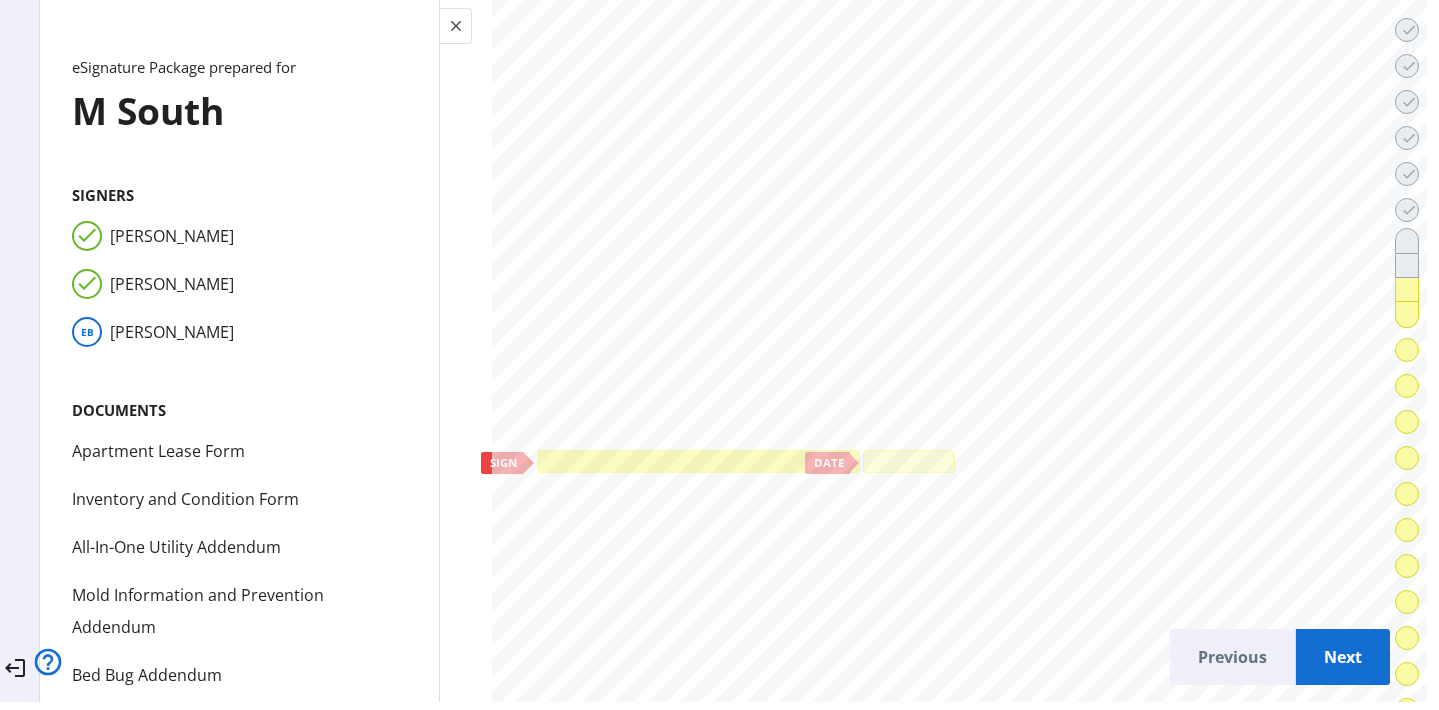 click at bounding box center [699, 461] 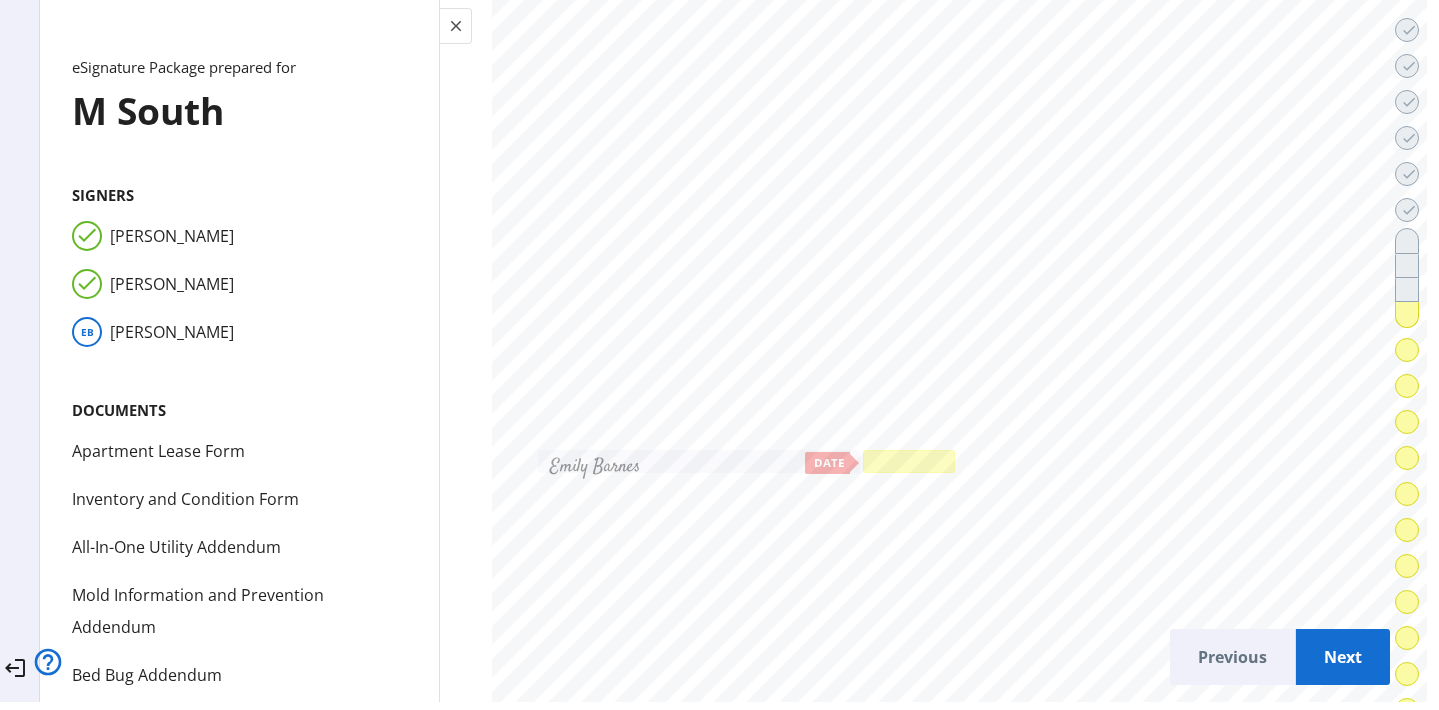 click at bounding box center [909, 461] 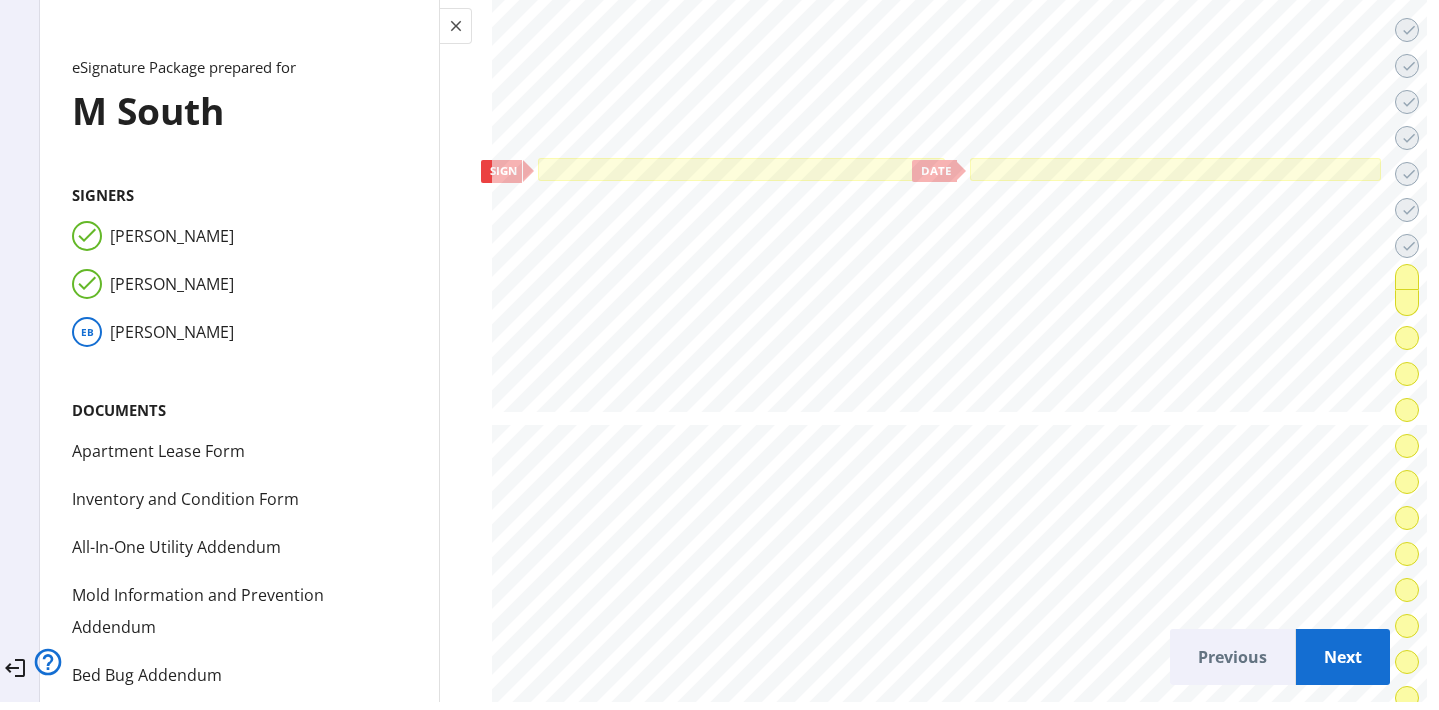 scroll, scrollTop: 46081, scrollLeft: 0, axis: vertical 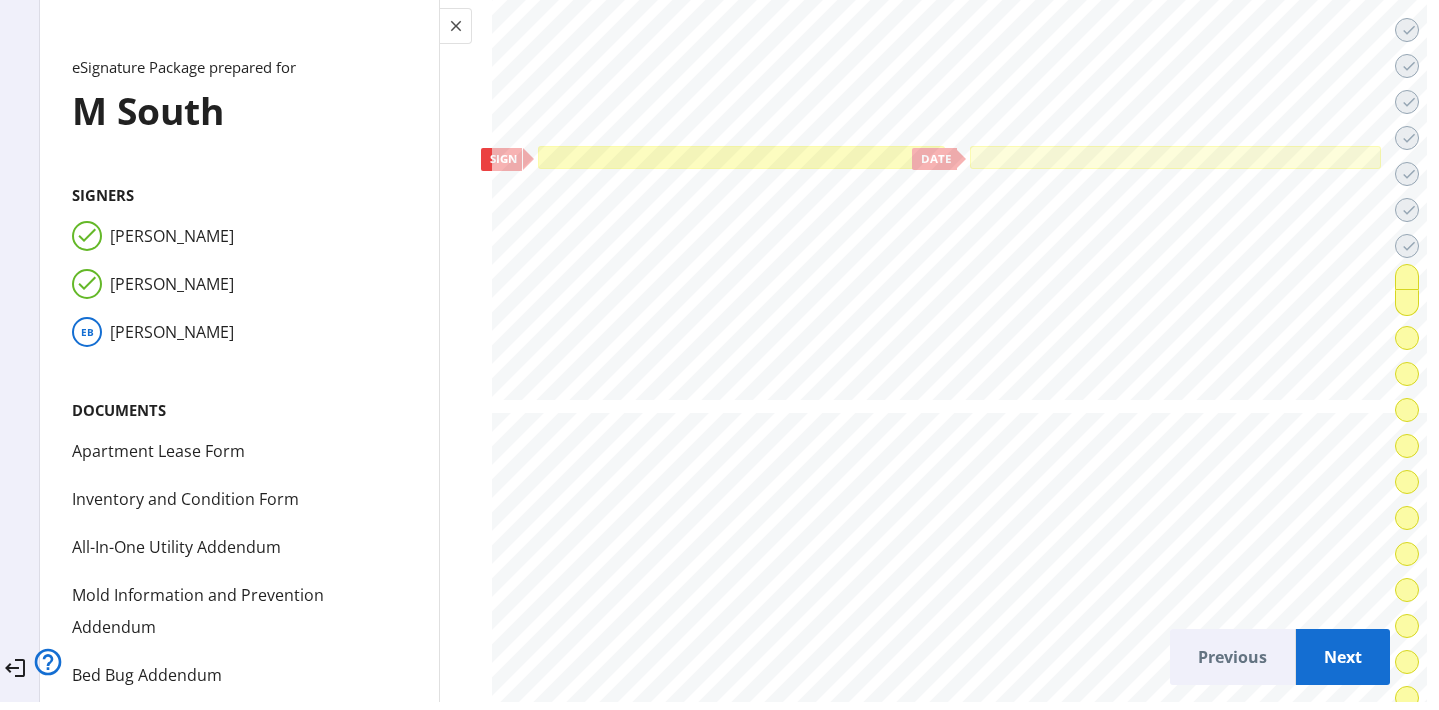 click at bounding box center [742, 157] 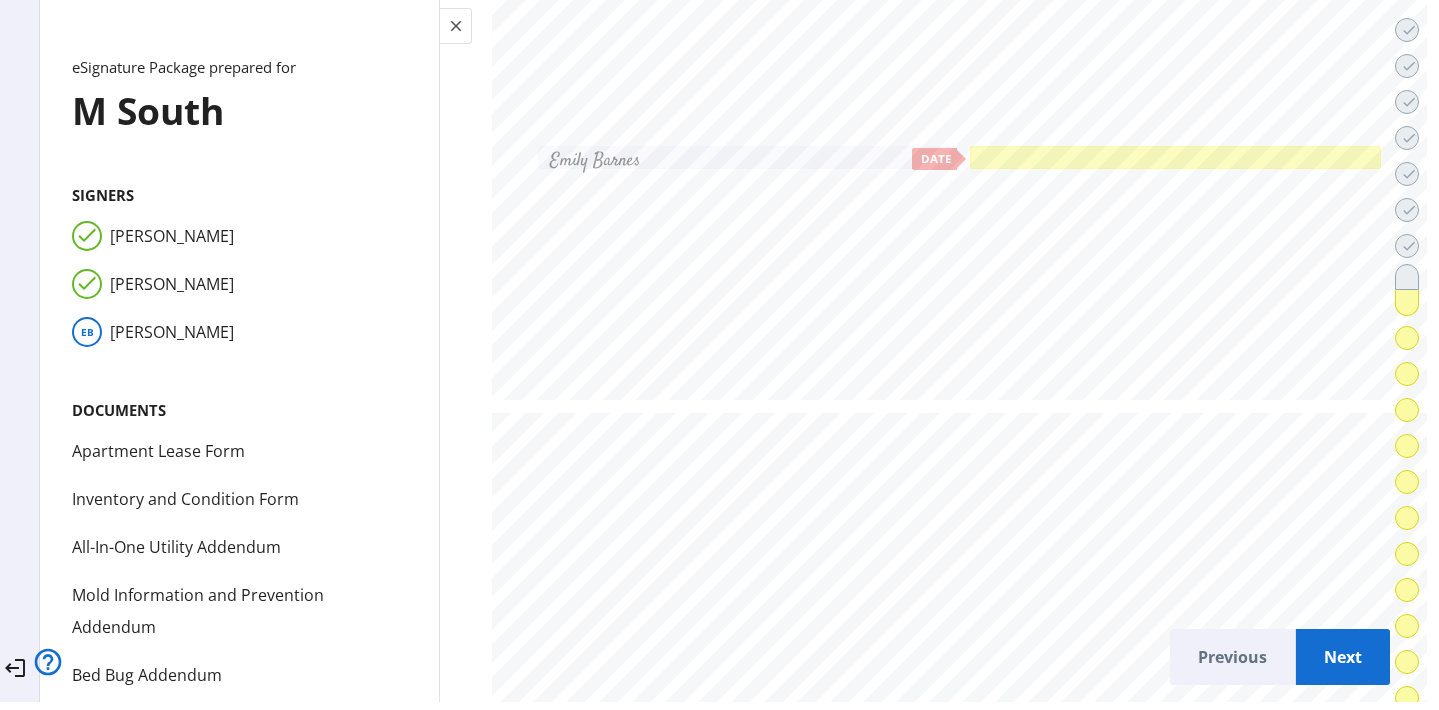 click at bounding box center (1175, 157) 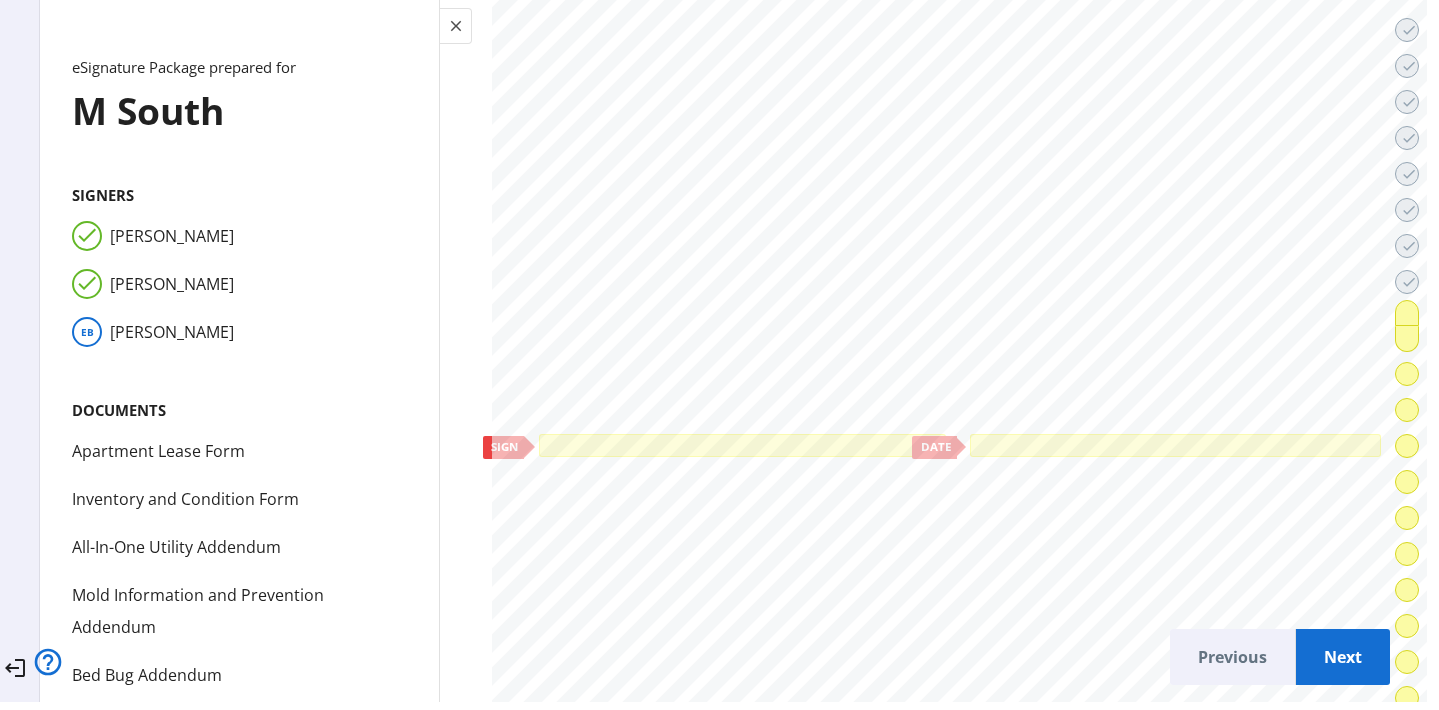 scroll, scrollTop: 47315, scrollLeft: 0, axis: vertical 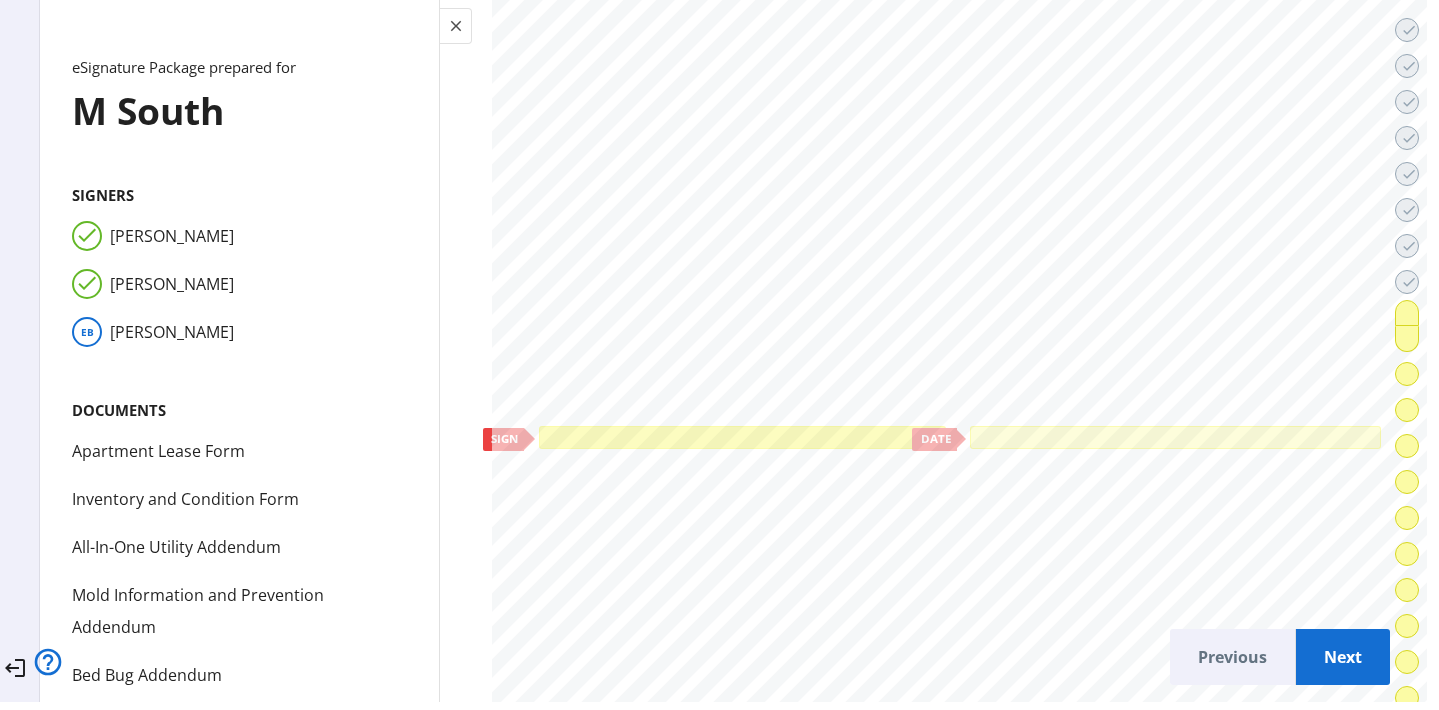 click at bounding box center [742, 437] 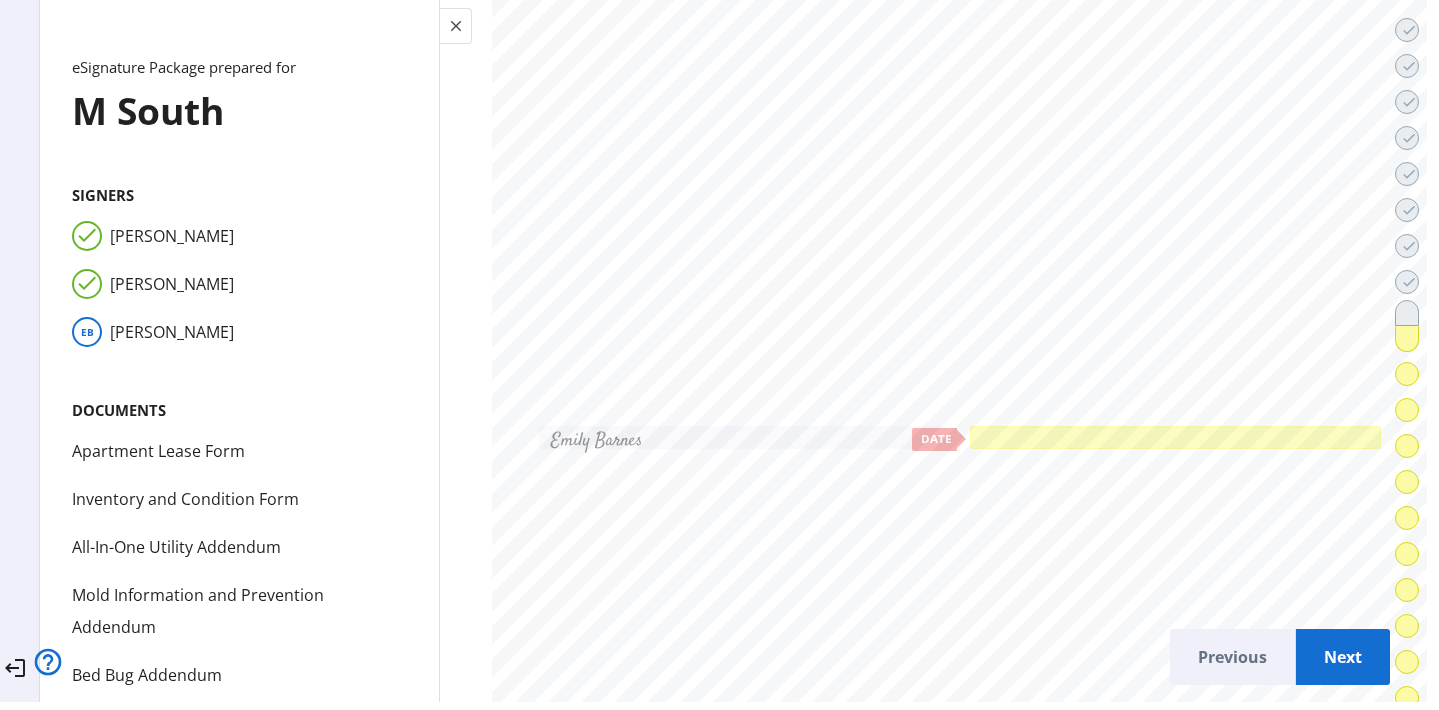 click at bounding box center (1175, 437) 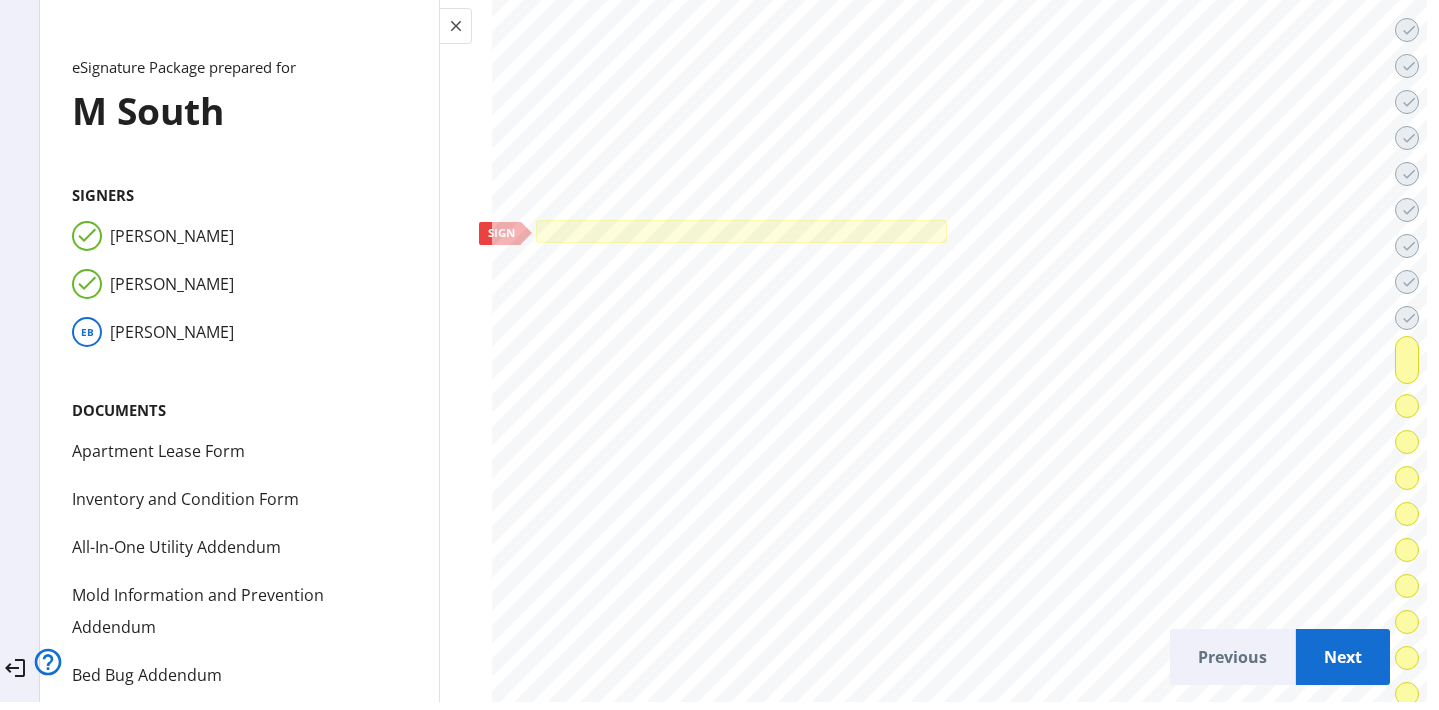 scroll, scrollTop: 50000, scrollLeft: 0, axis: vertical 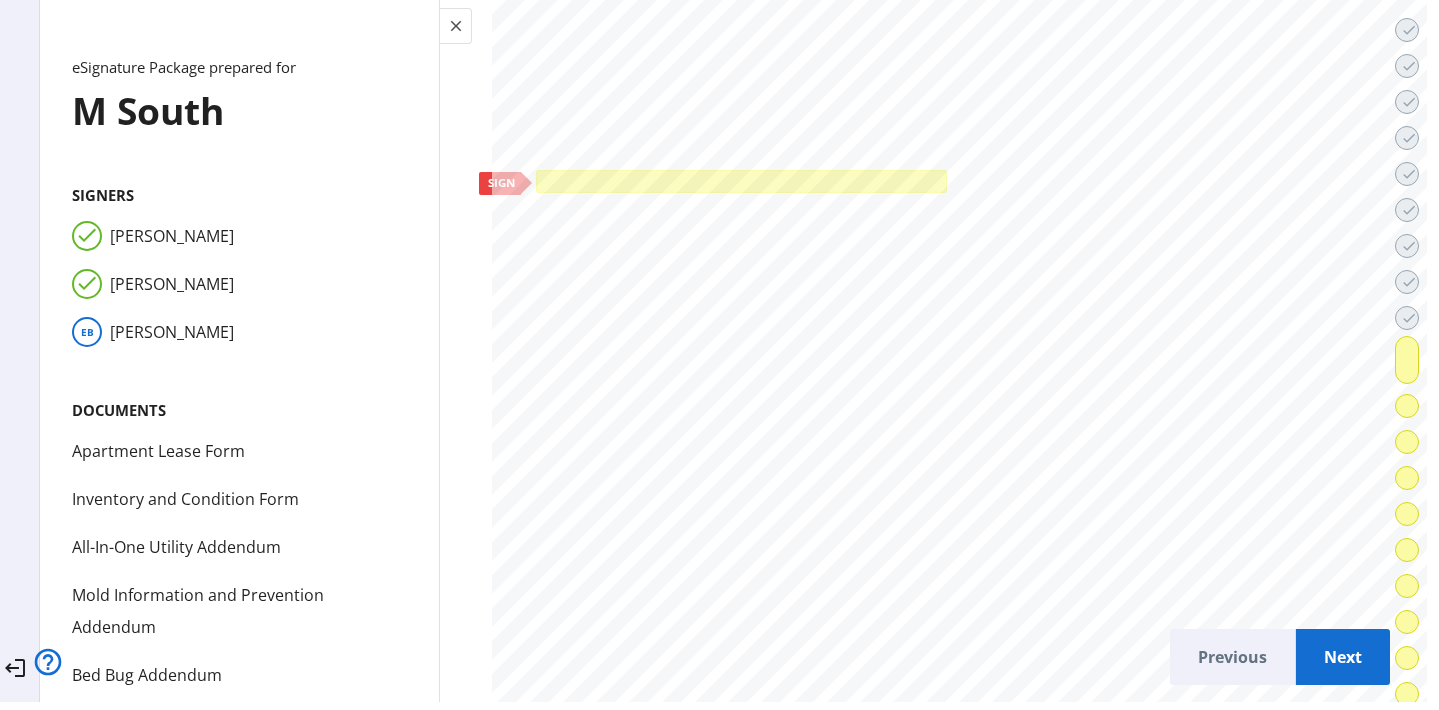 click at bounding box center [741, 181] 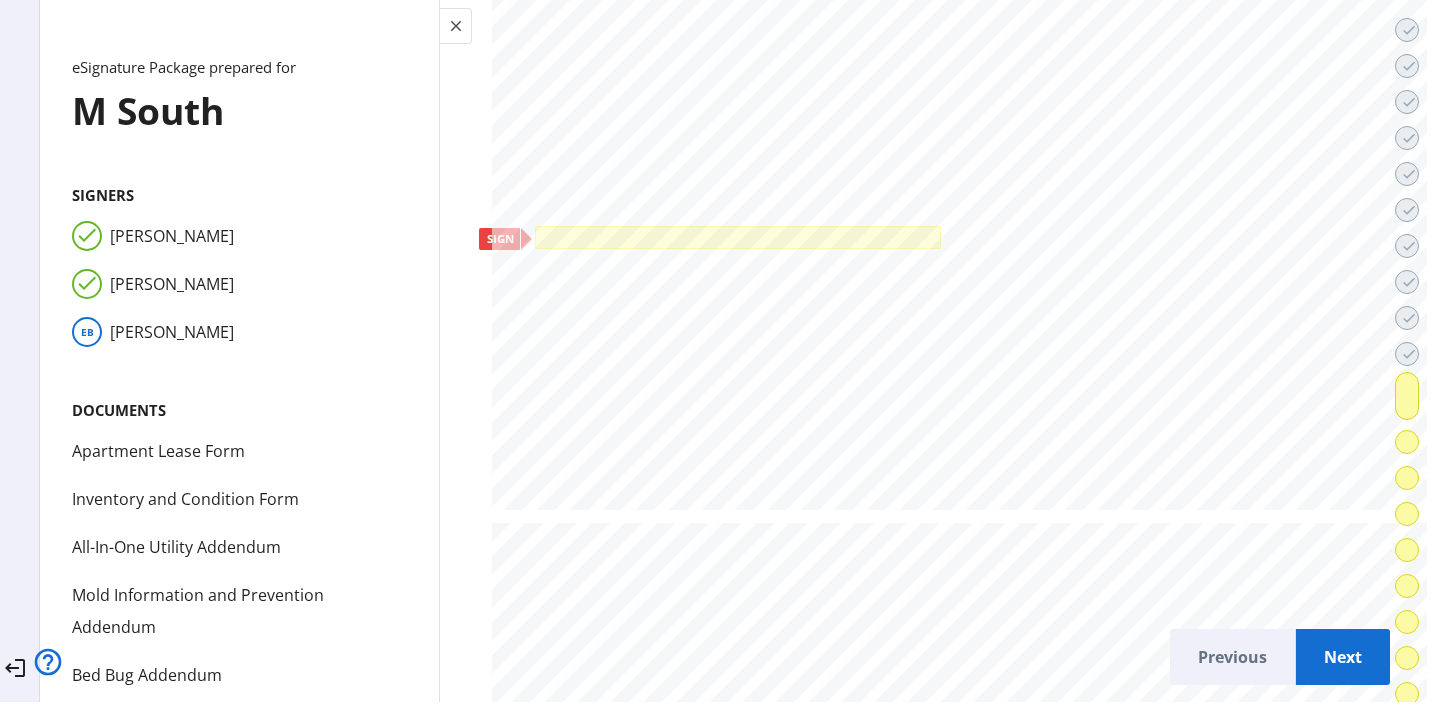 scroll, scrollTop: 53716, scrollLeft: 0, axis: vertical 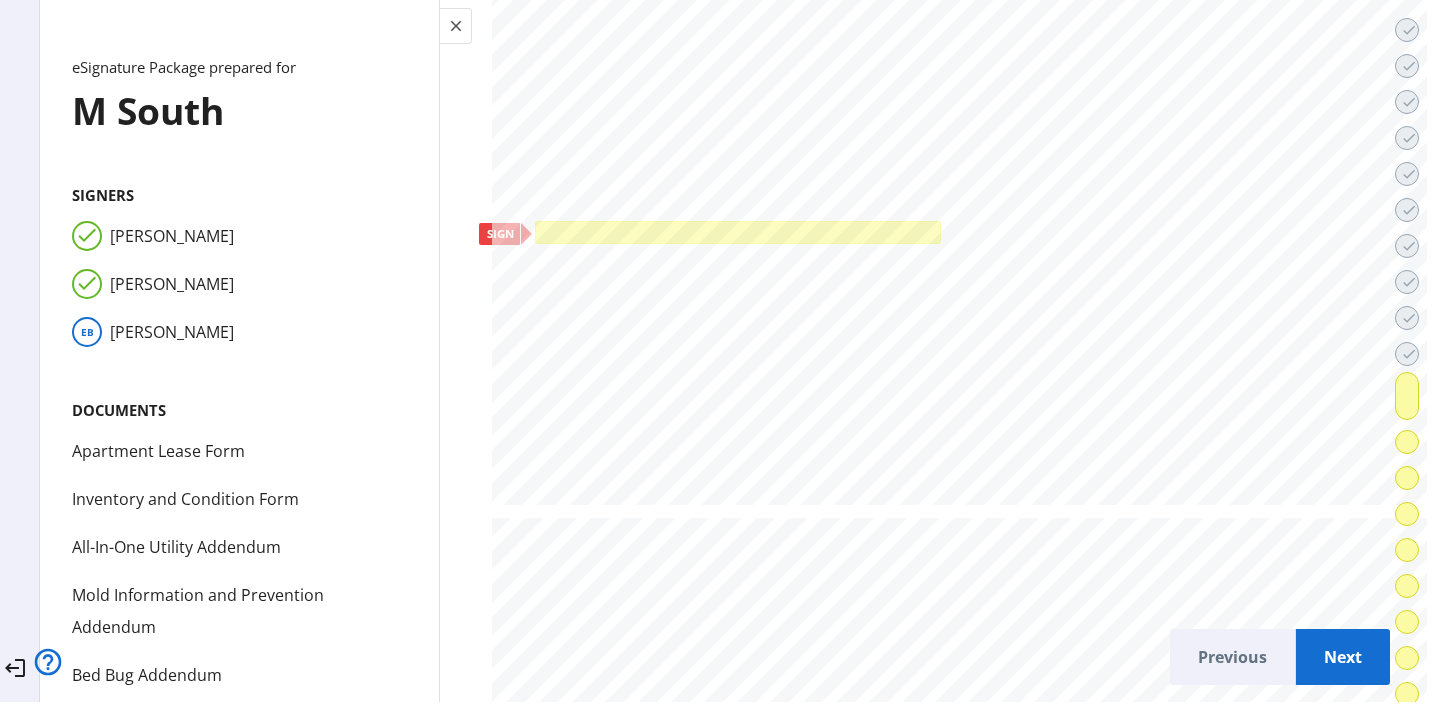 click at bounding box center (738, 232) 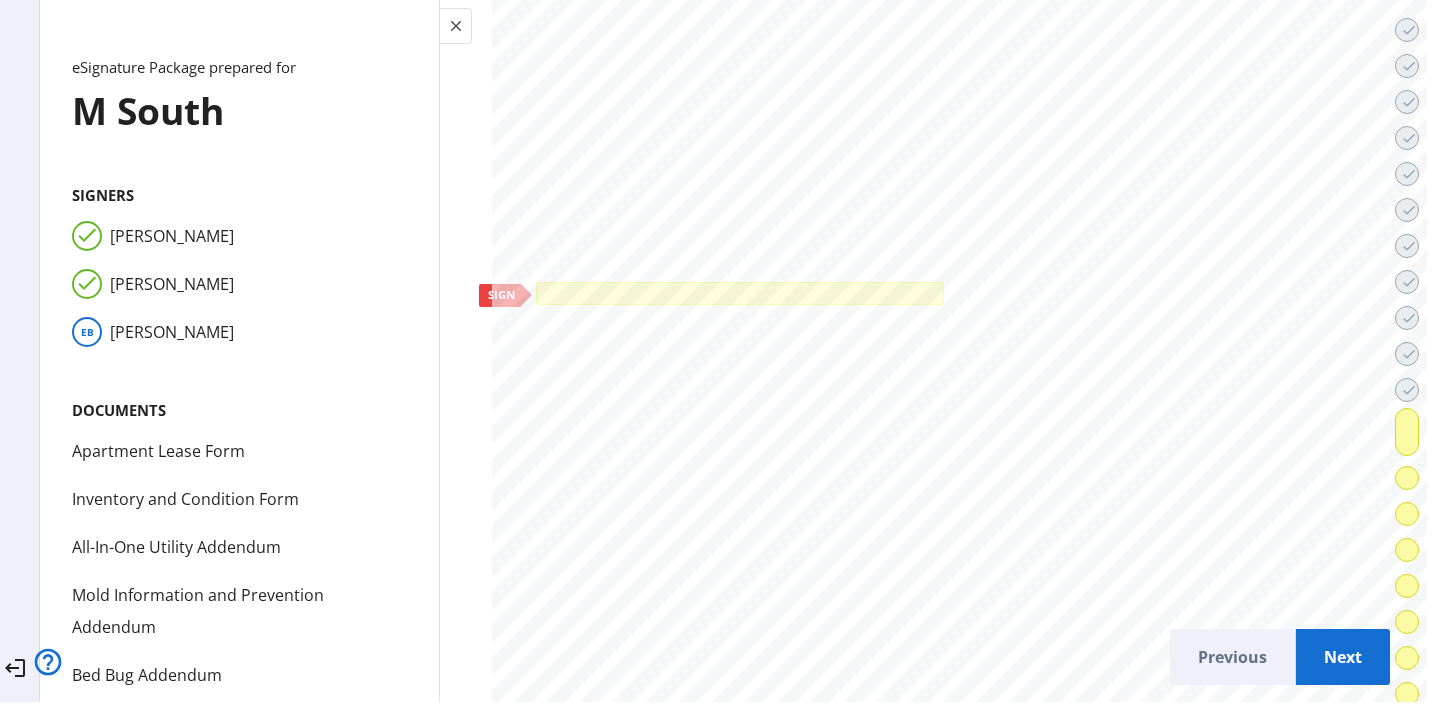 scroll, scrollTop: 56428, scrollLeft: 0, axis: vertical 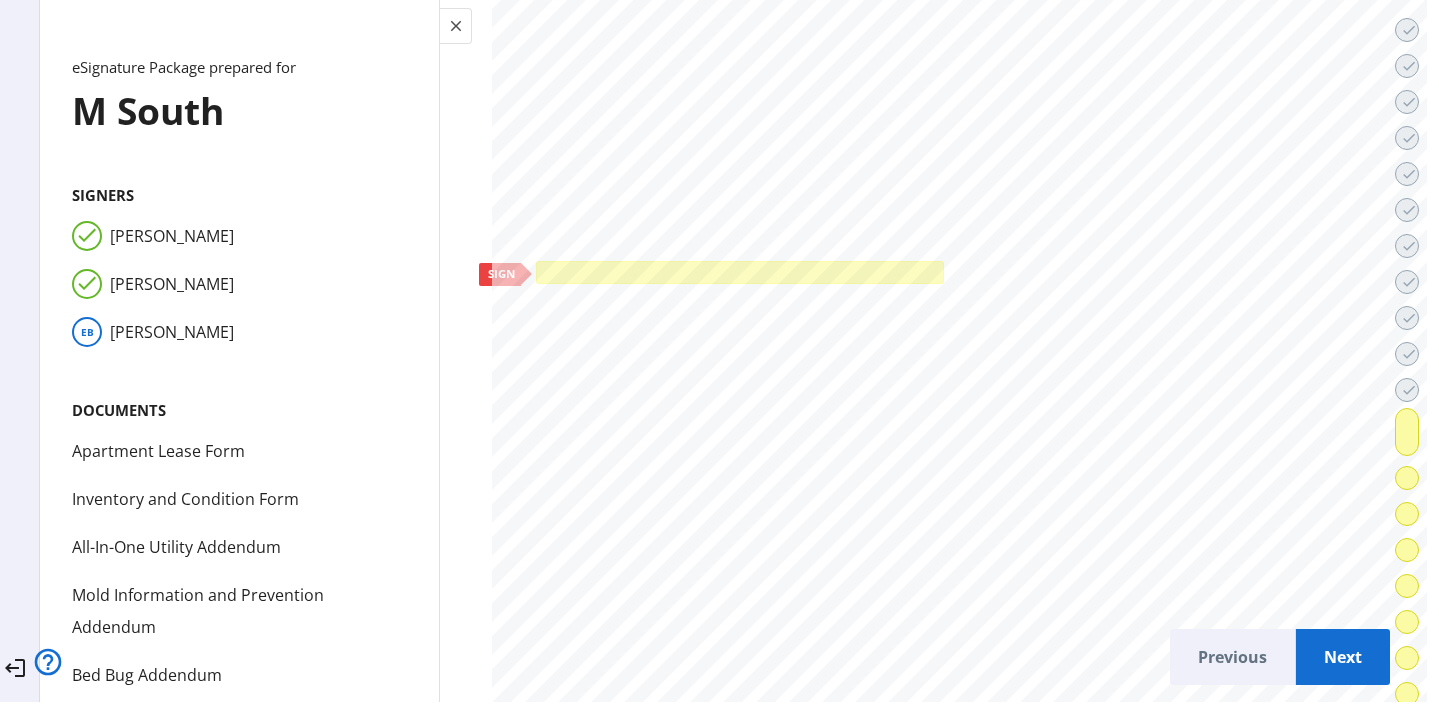 click at bounding box center [740, 272] 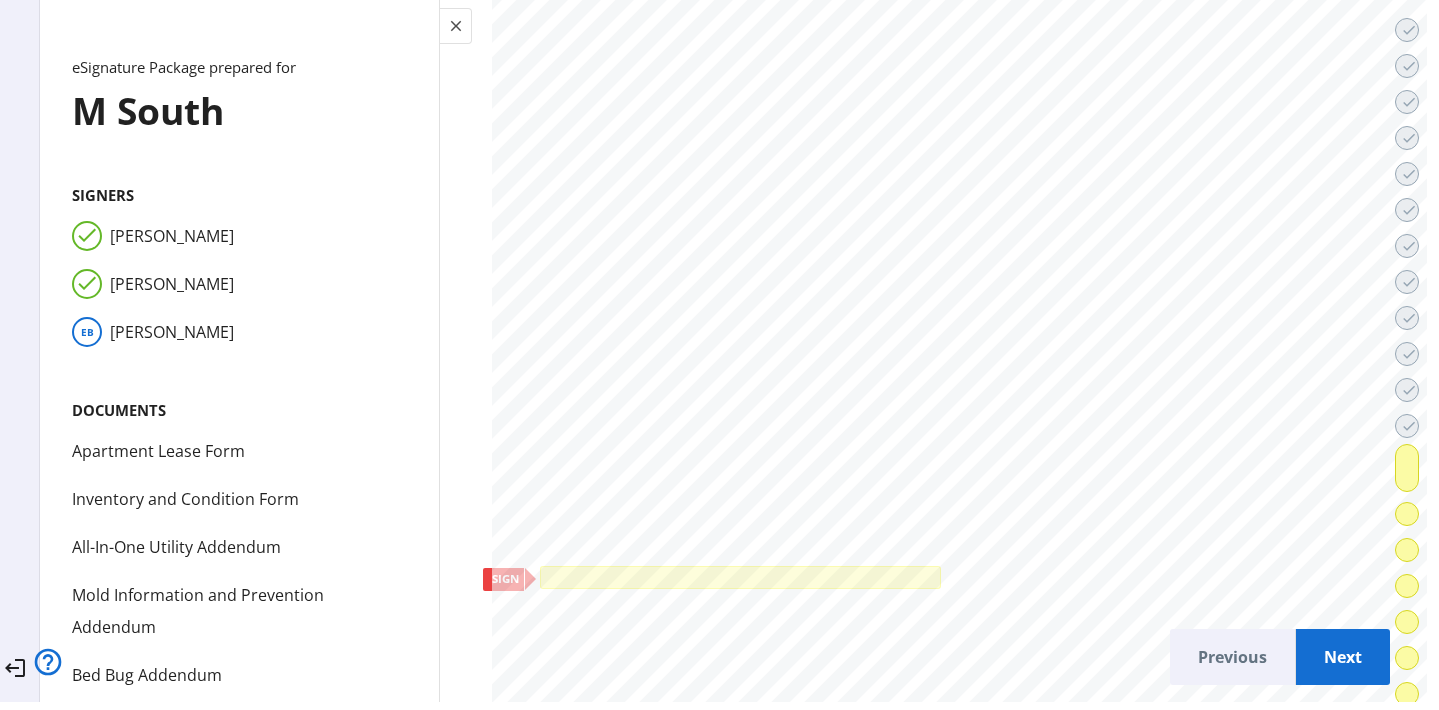 scroll, scrollTop: 58273, scrollLeft: 0, axis: vertical 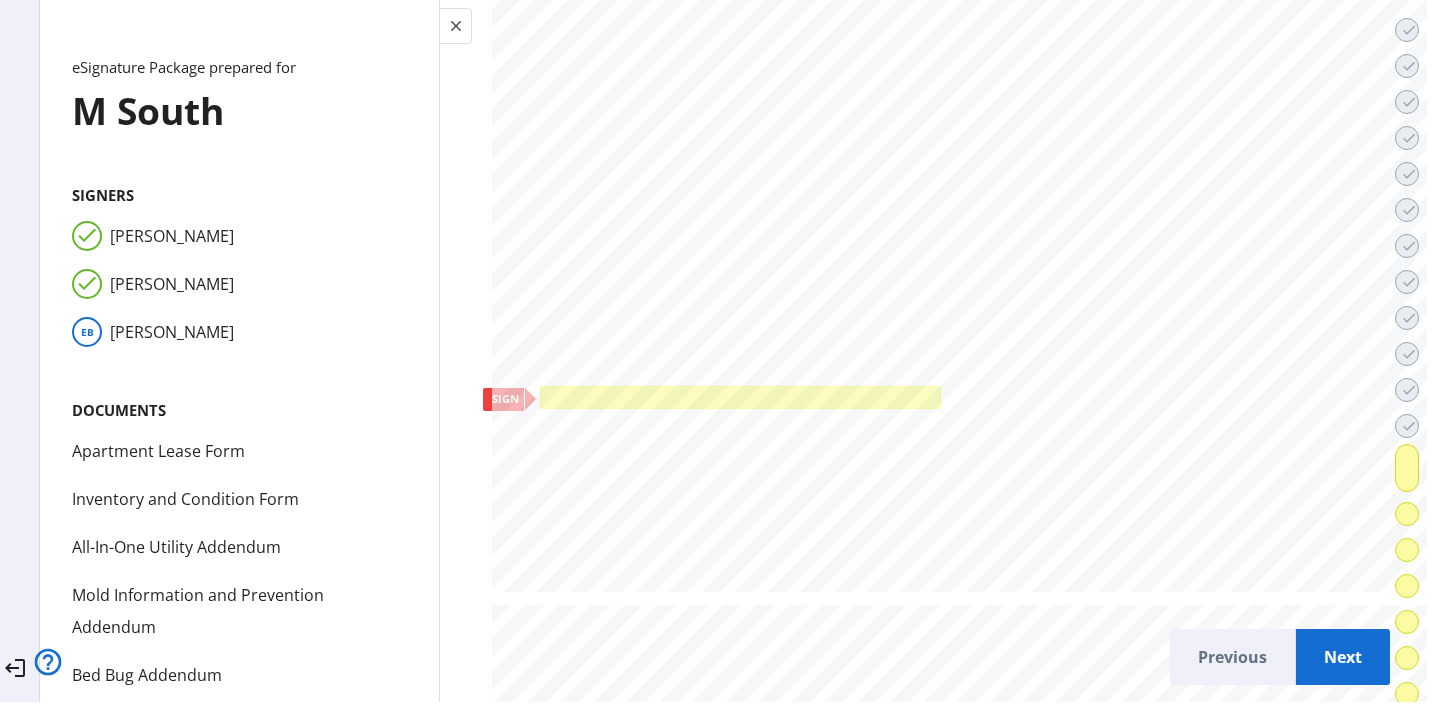 click at bounding box center [740, 397] 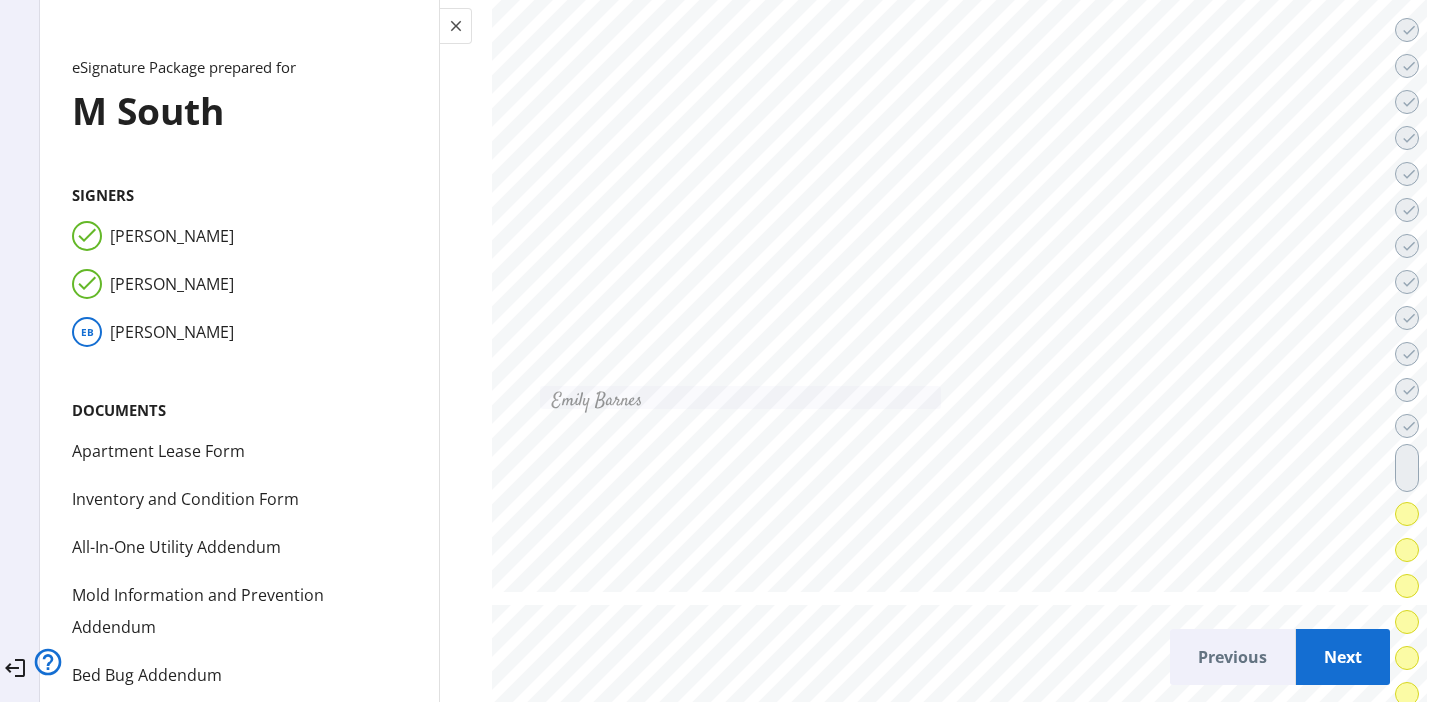 click at bounding box center [620, 398] 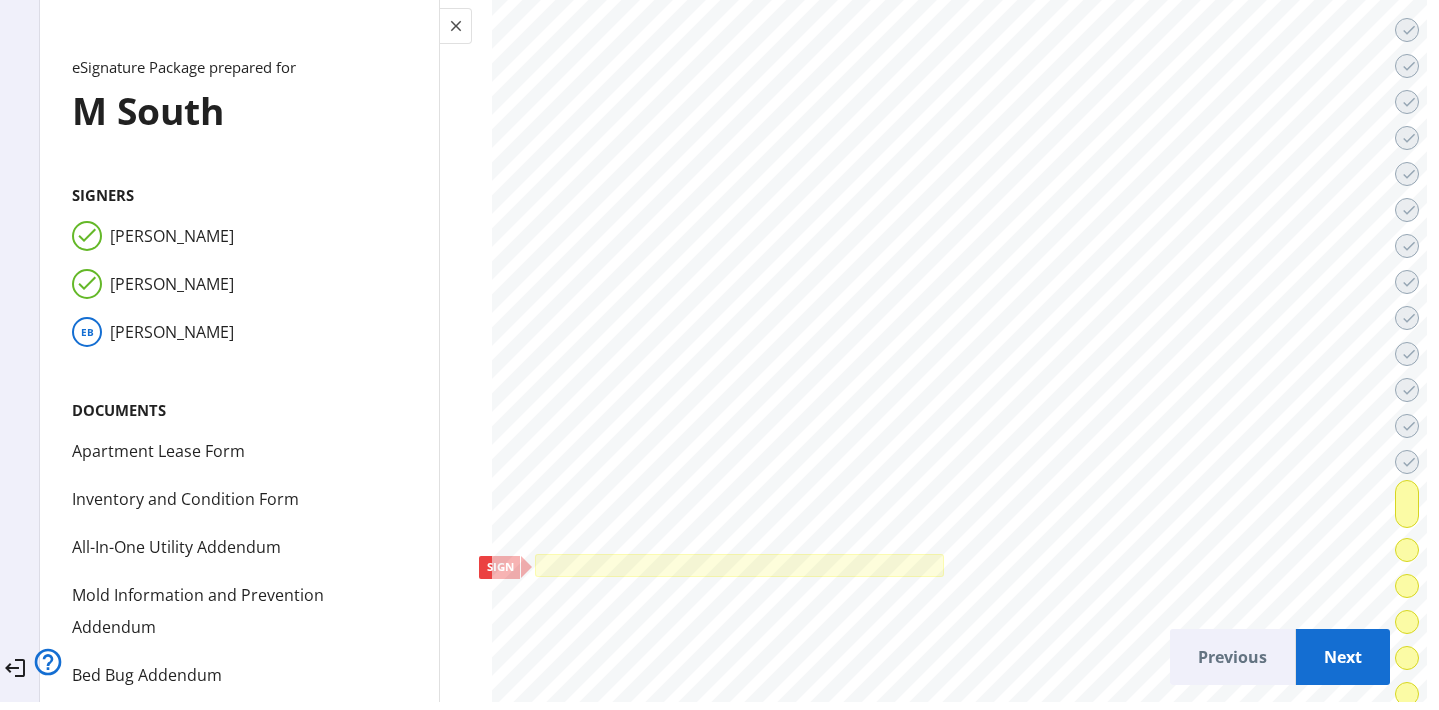 scroll, scrollTop: 62111, scrollLeft: 0, axis: vertical 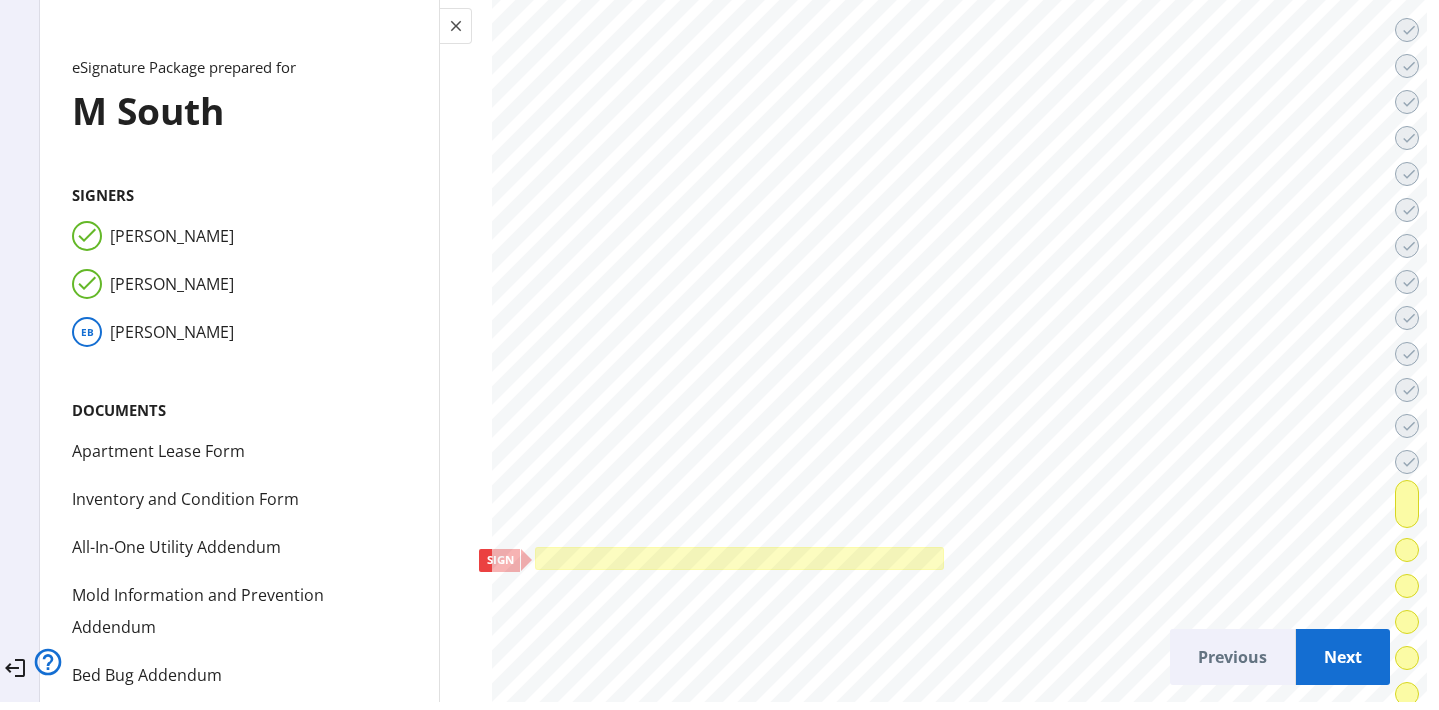 click at bounding box center (739, 558) 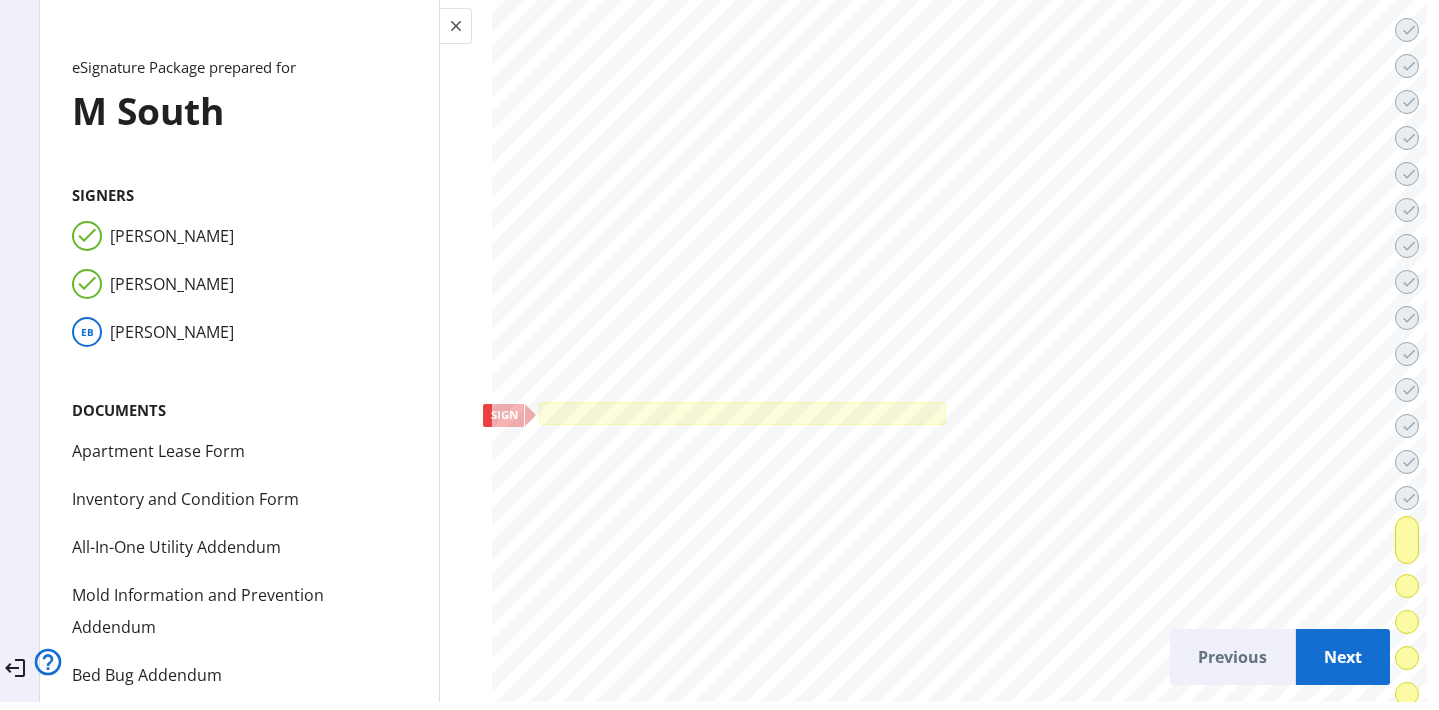 scroll, scrollTop: 65284, scrollLeft: 0, axis: vertical 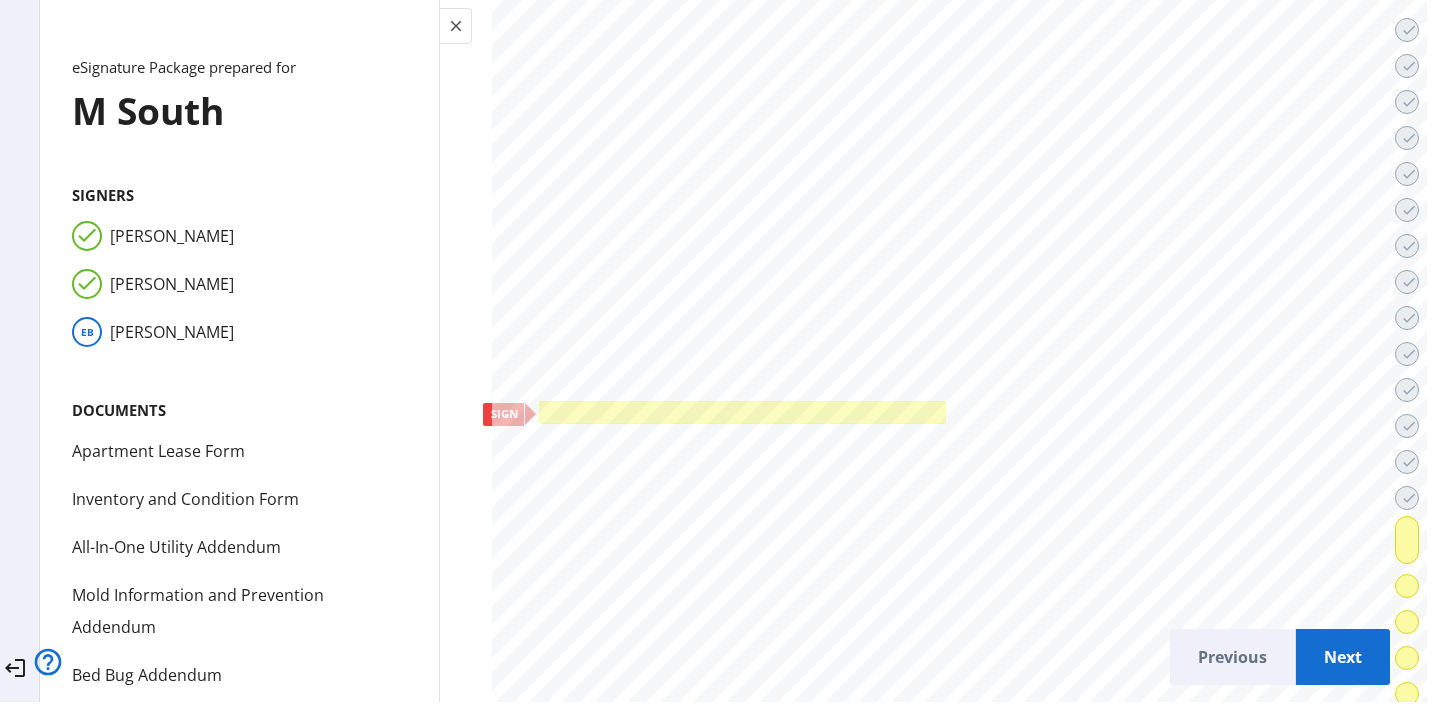 click 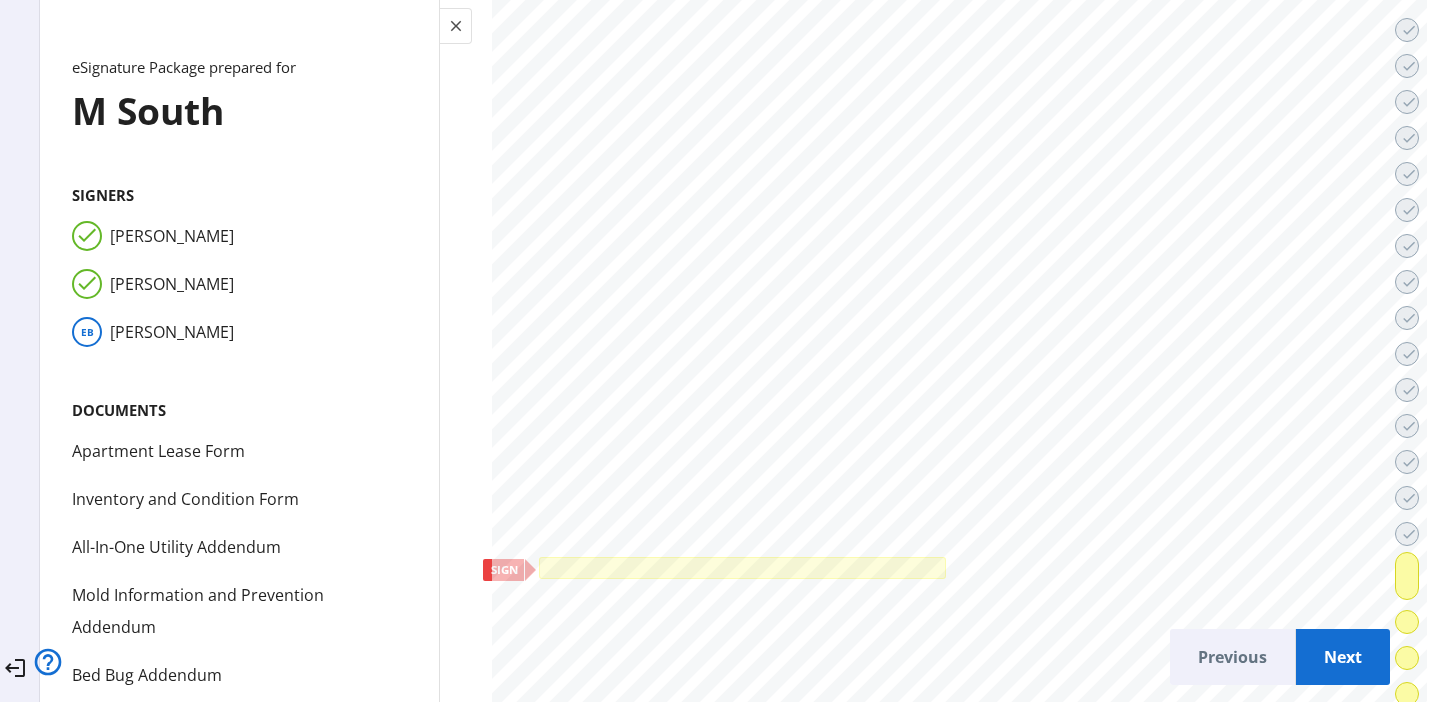 scroll, scrollTop: 68326, scrollLeft: 0, axis: vertical 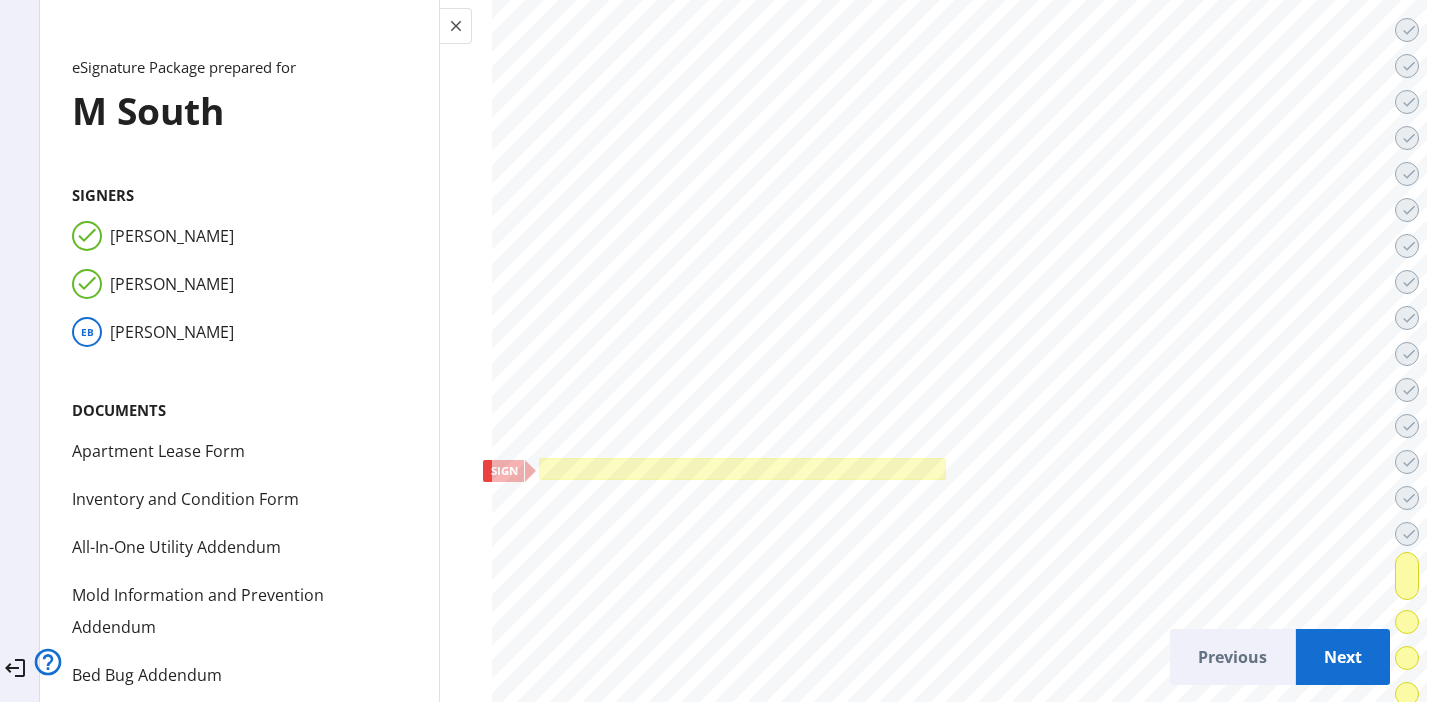 click at bounding box center [742, 469] 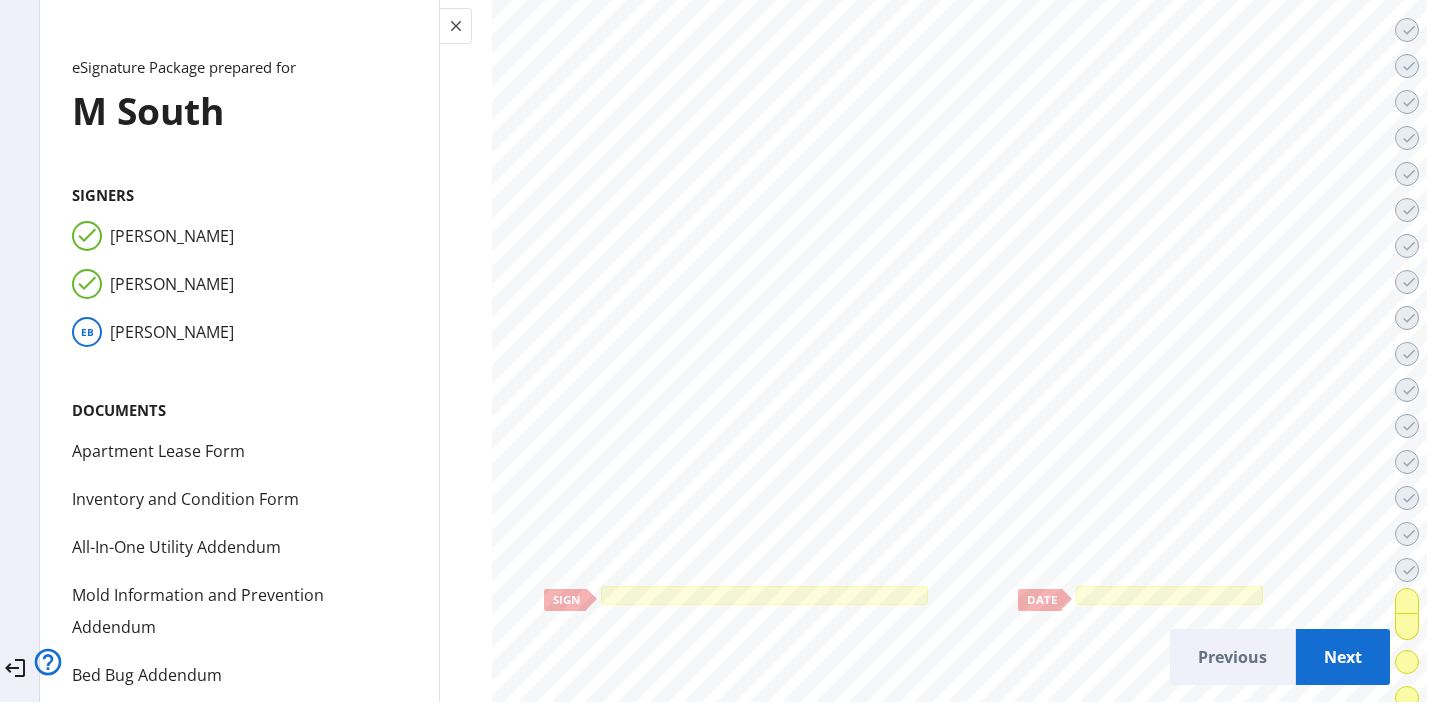 scroll, scrollTop: 69786, scrollLeft: 0, axis: vertical 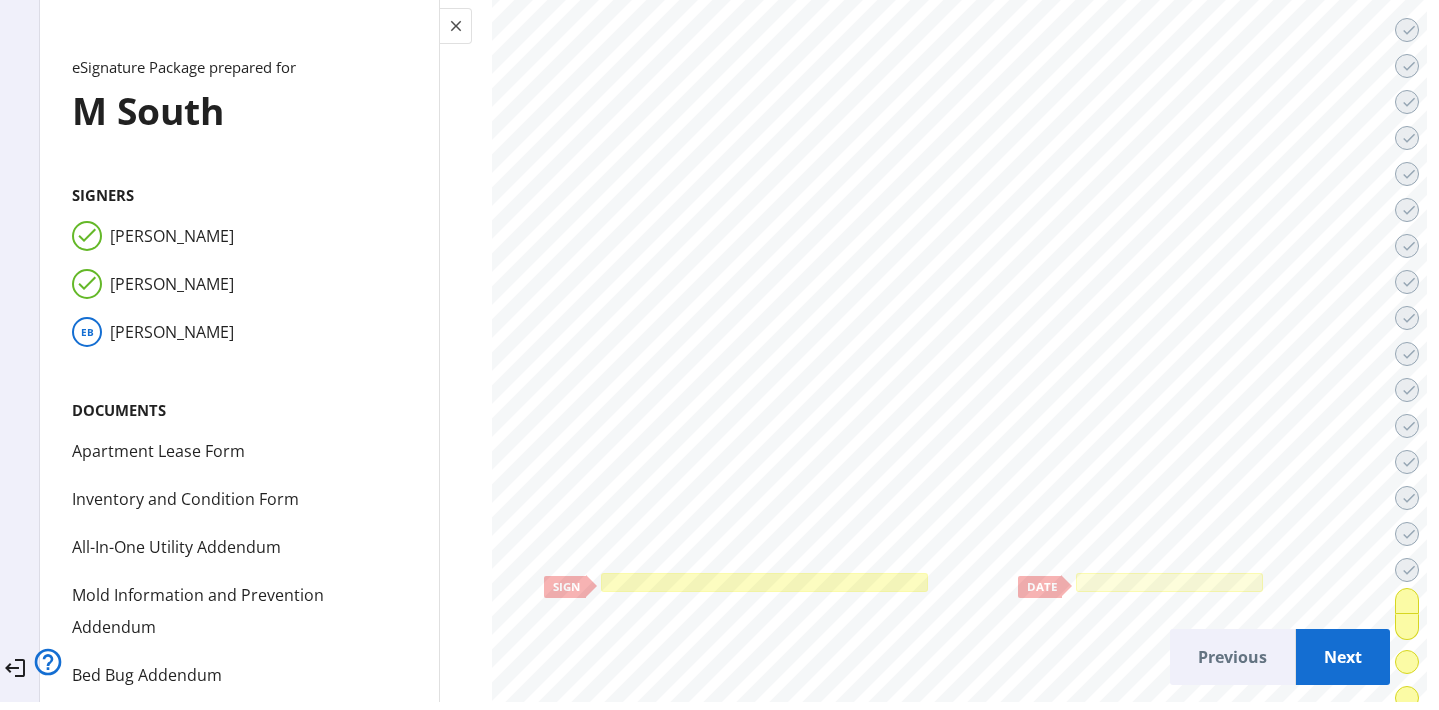 click at bounding box center [764, 582] 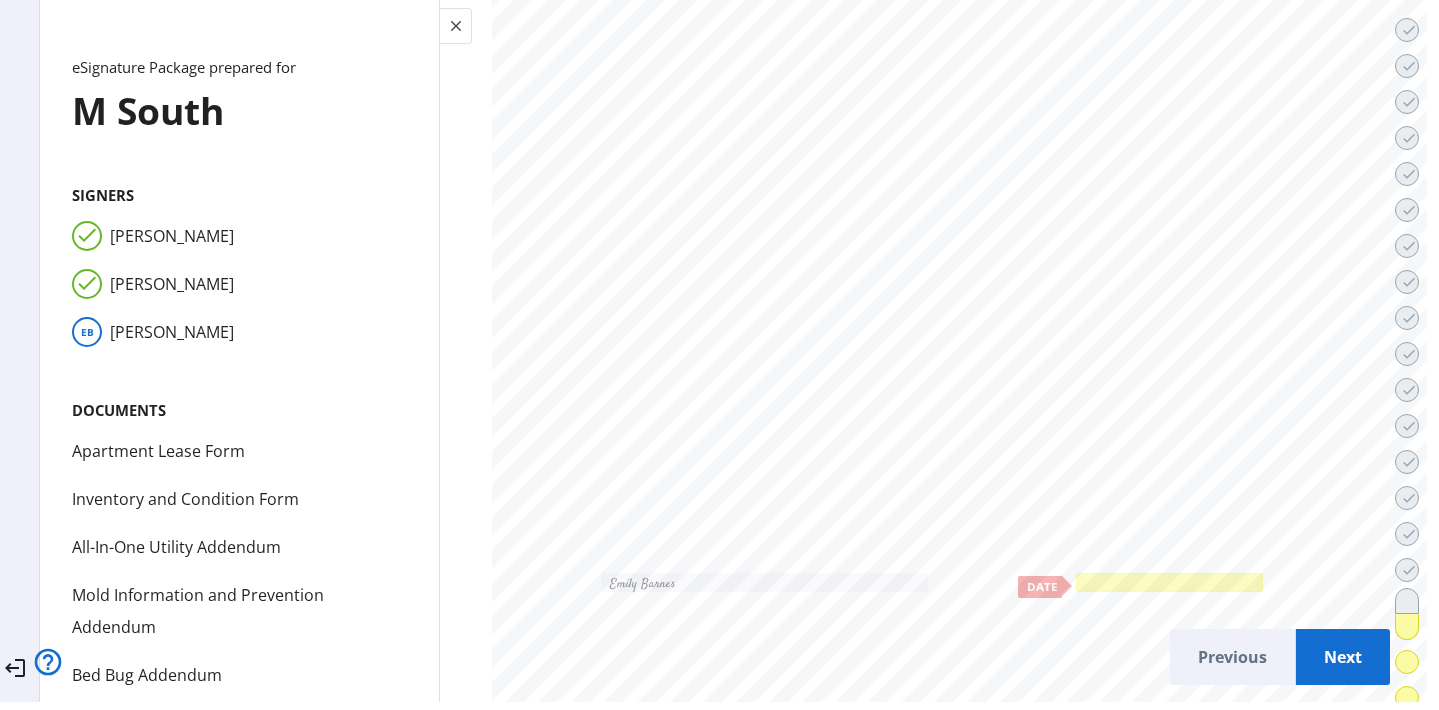 click at bounding box center [1169, 582] 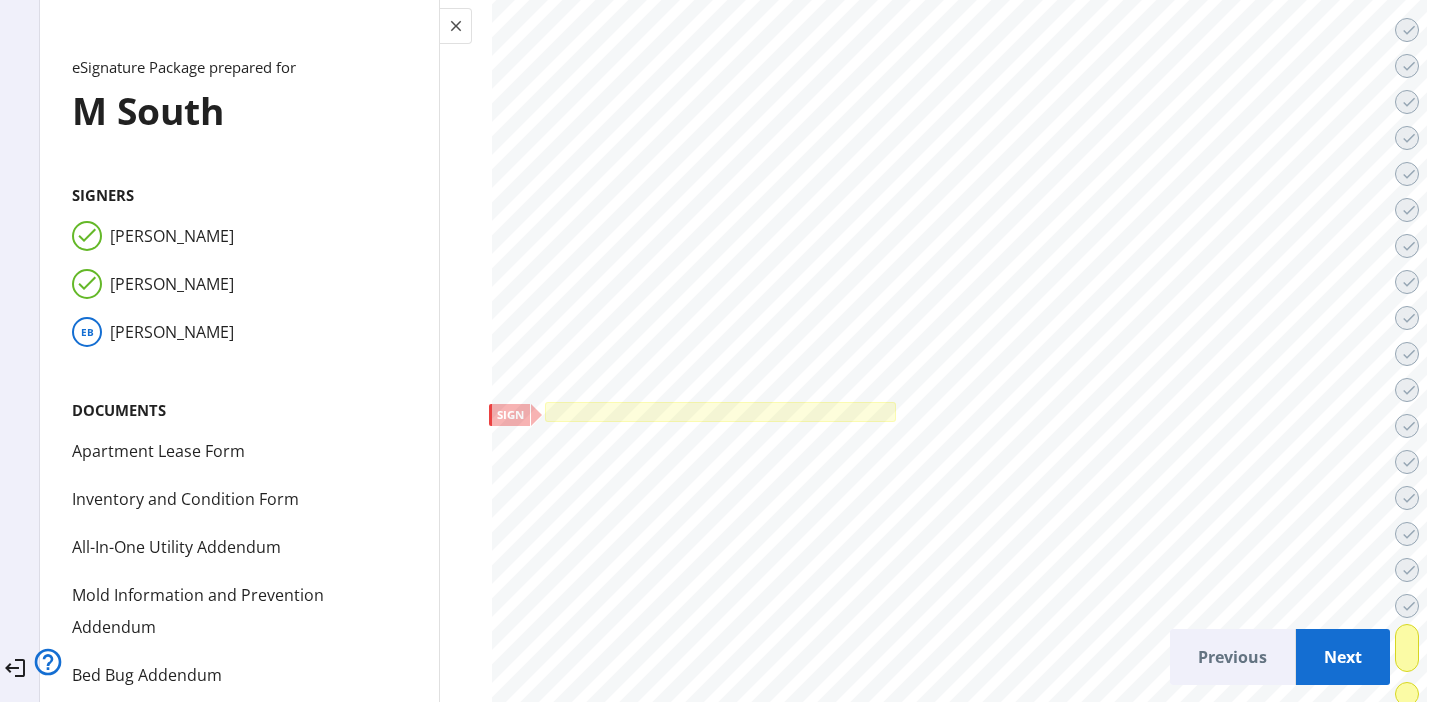 scroll, scrollTop: 73107, scrollLeft: 0, axis: vertical 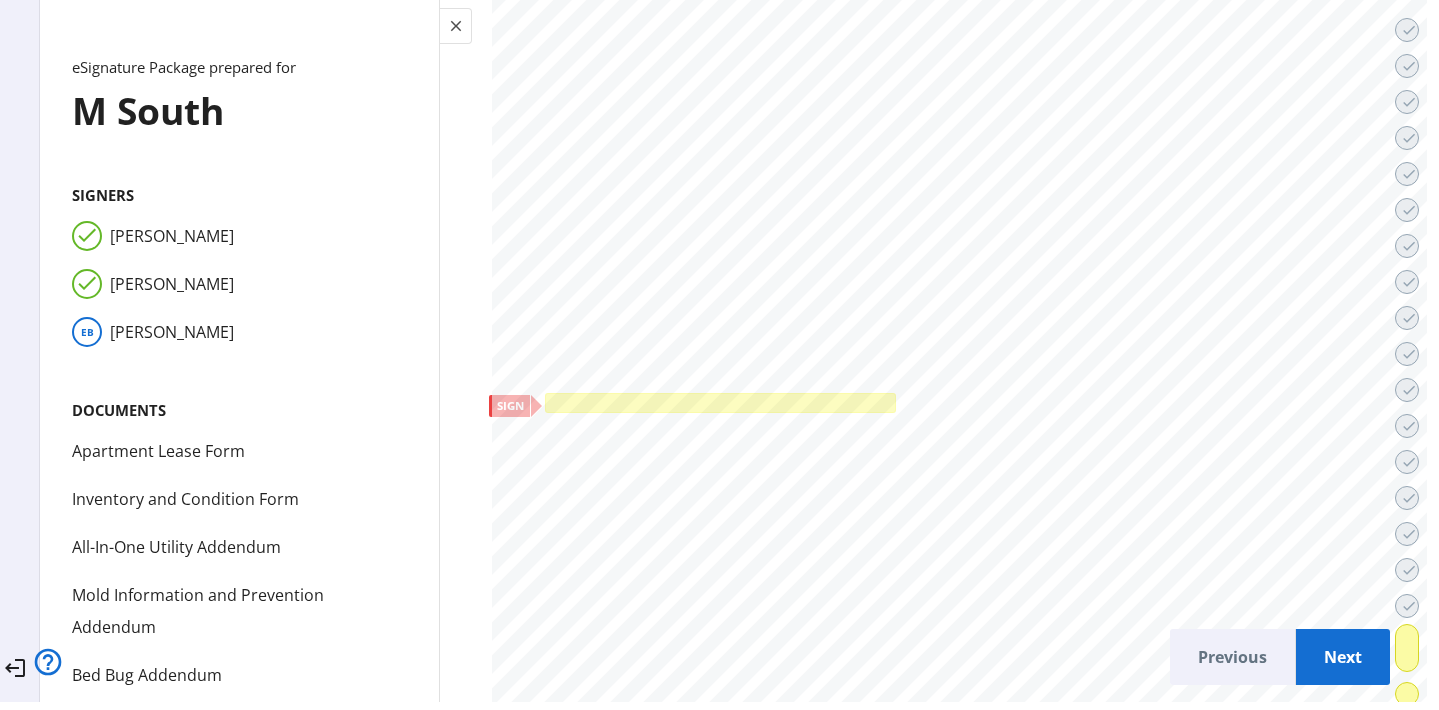 click at bounding box center [720, 403] 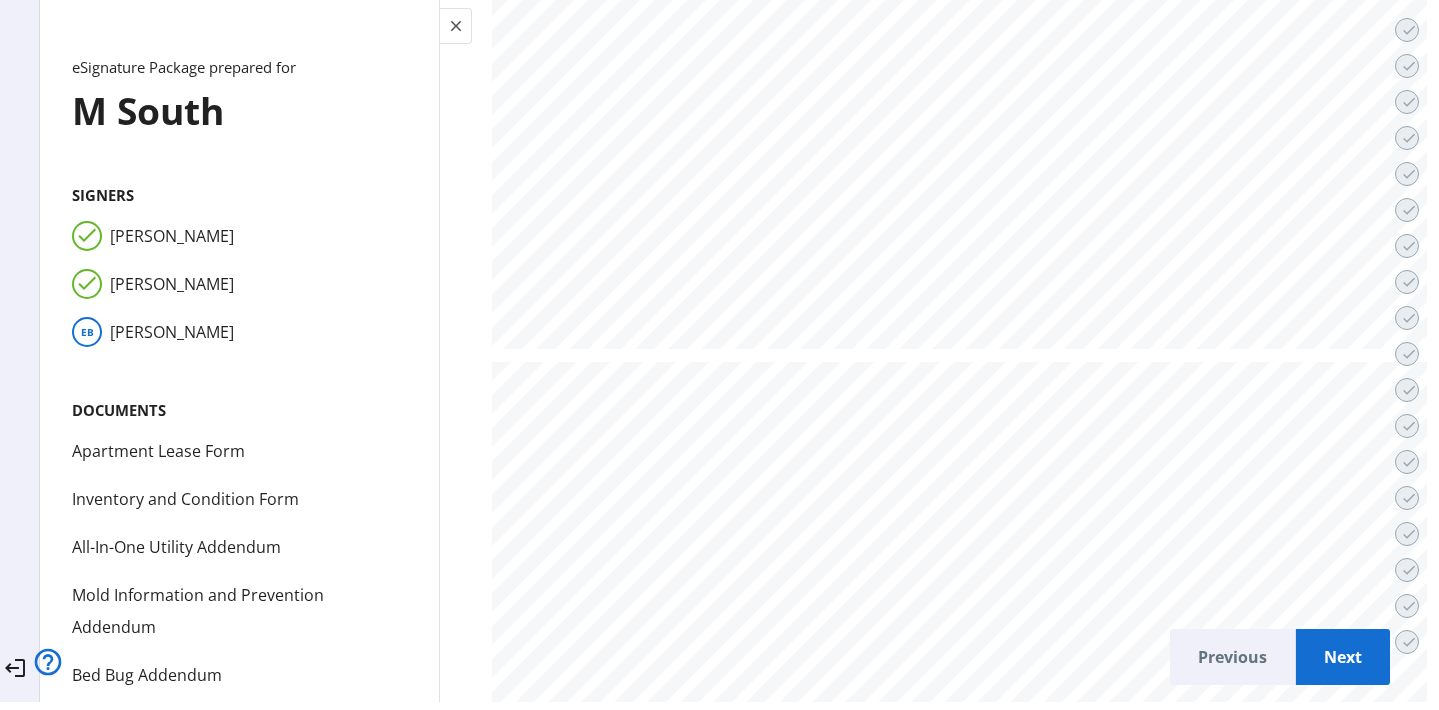 scroll, scrollTop: 73679, scrollLeft: 0, axis: vertical 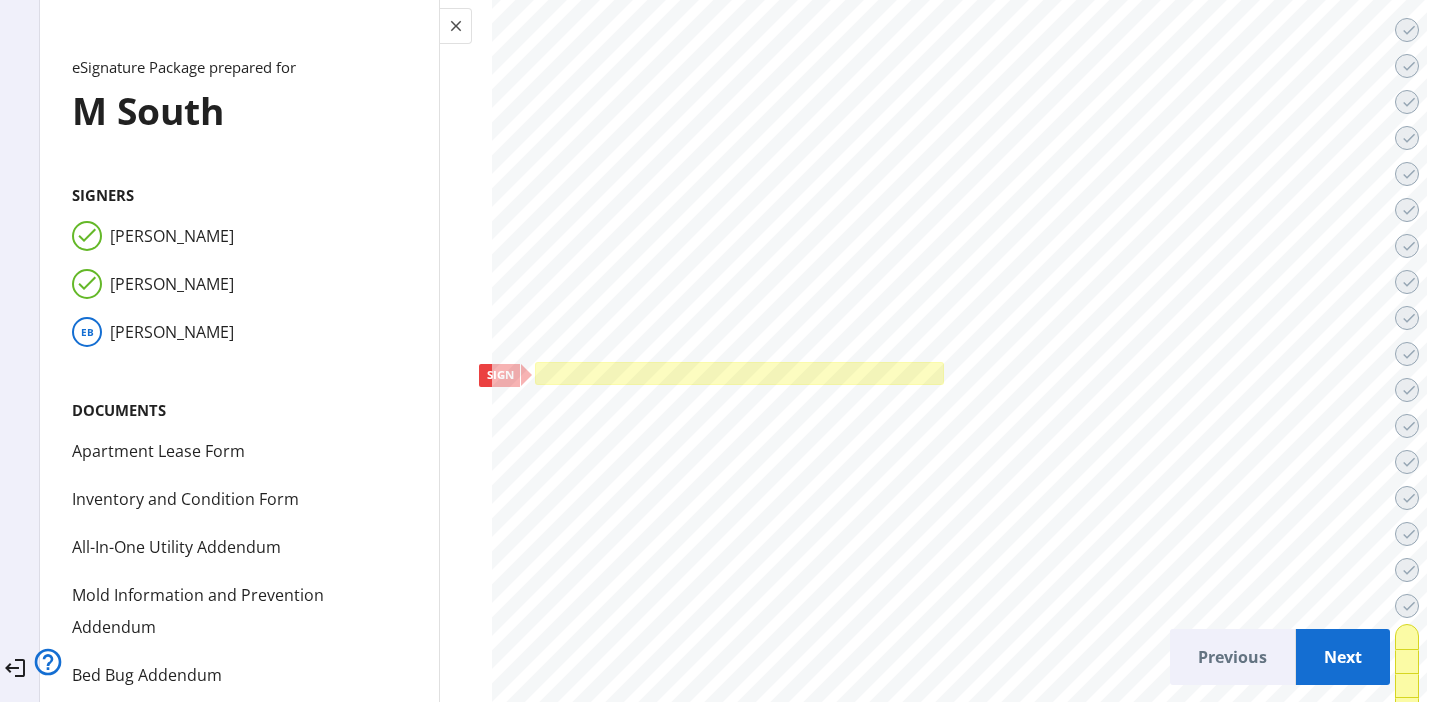 click 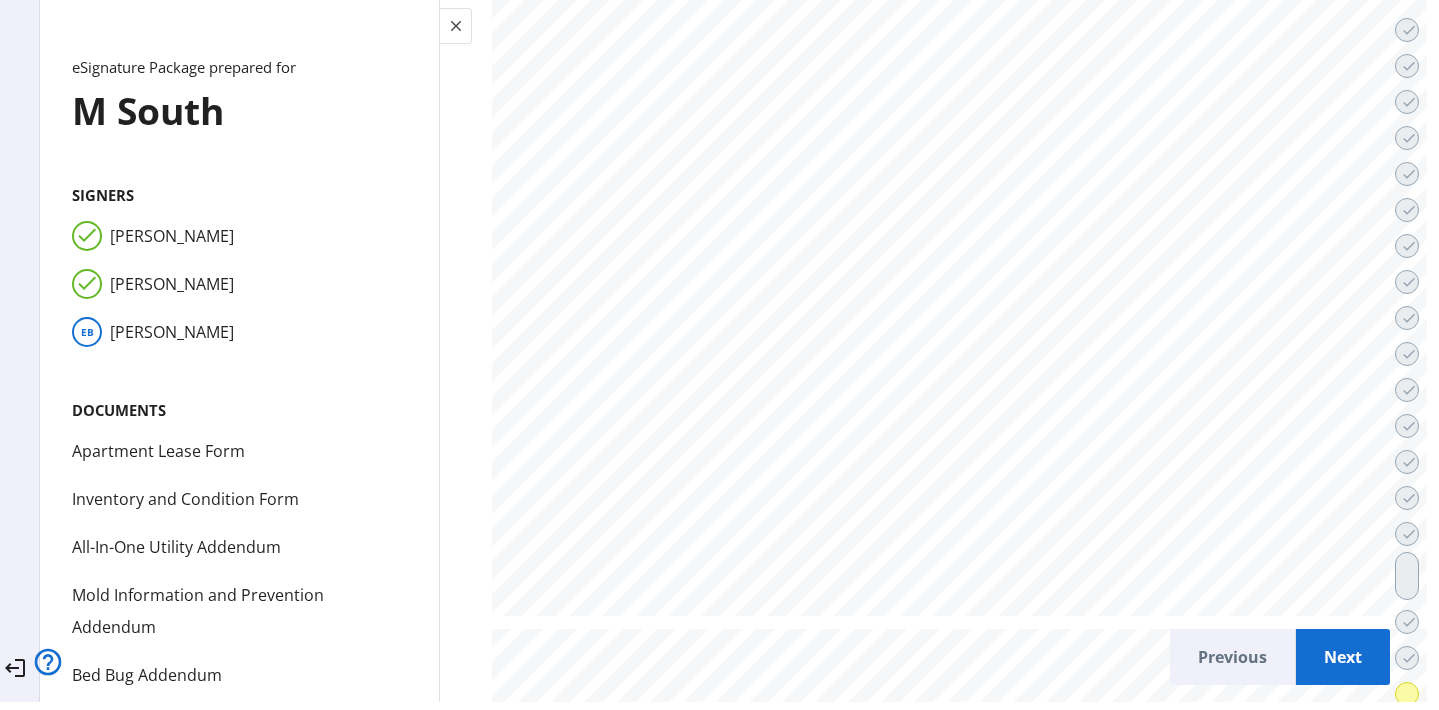 scroll, scrollTop: 69705, scrollLeft: 0, axis: vertical 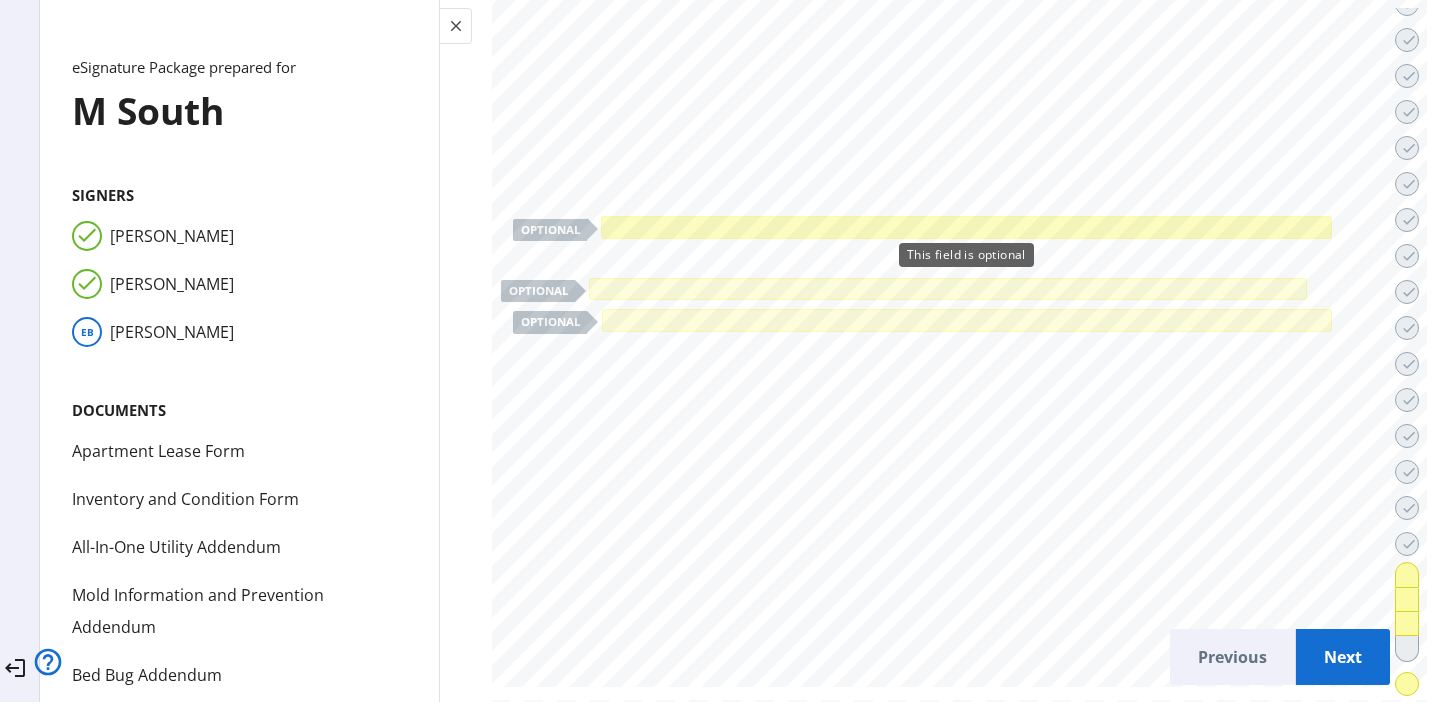 click 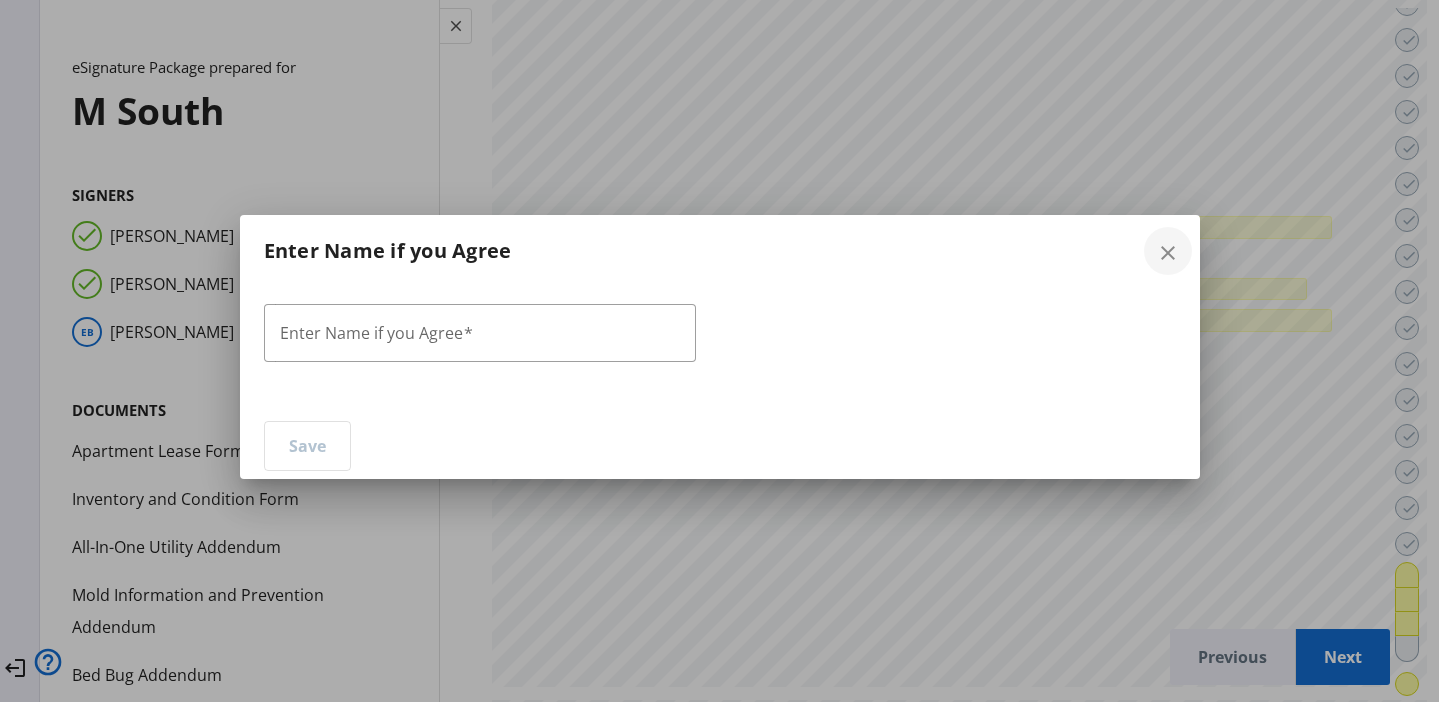 click on "close" at bounding box center [1168, 253] 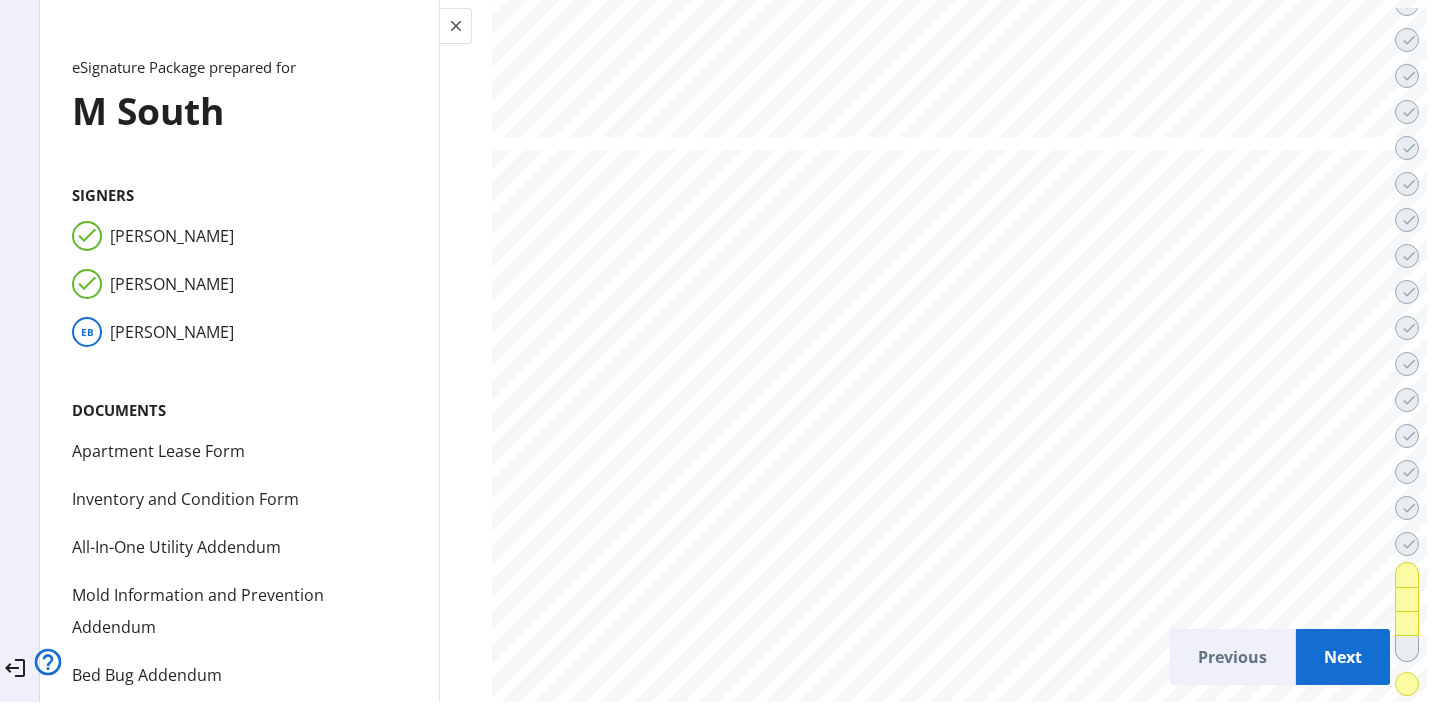 scroll, scrollTop: 70774, scrollLeft: 0, axis: vertical 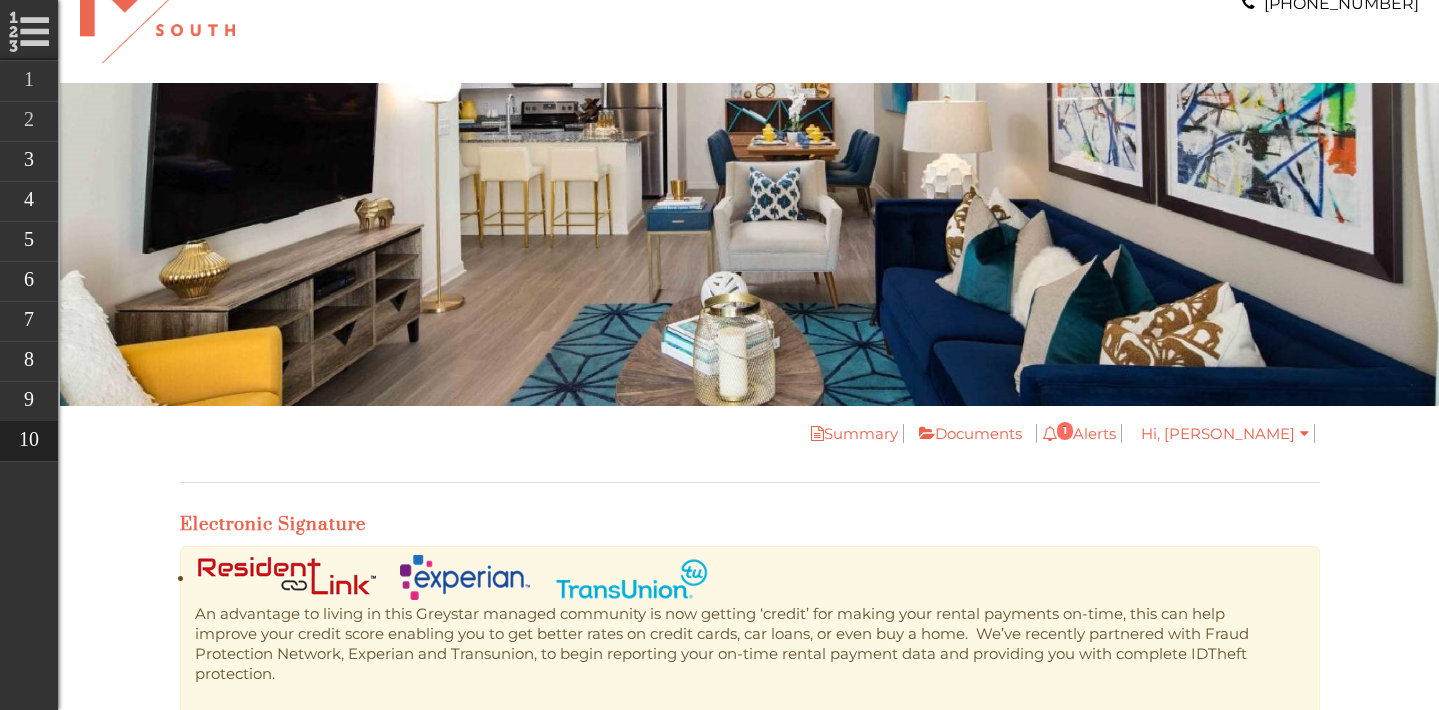 click on "1  Alerts   You have 1 new Notifications        You have been grouped into Gu...       See all Notifications" at bounding box center (1079, 434) 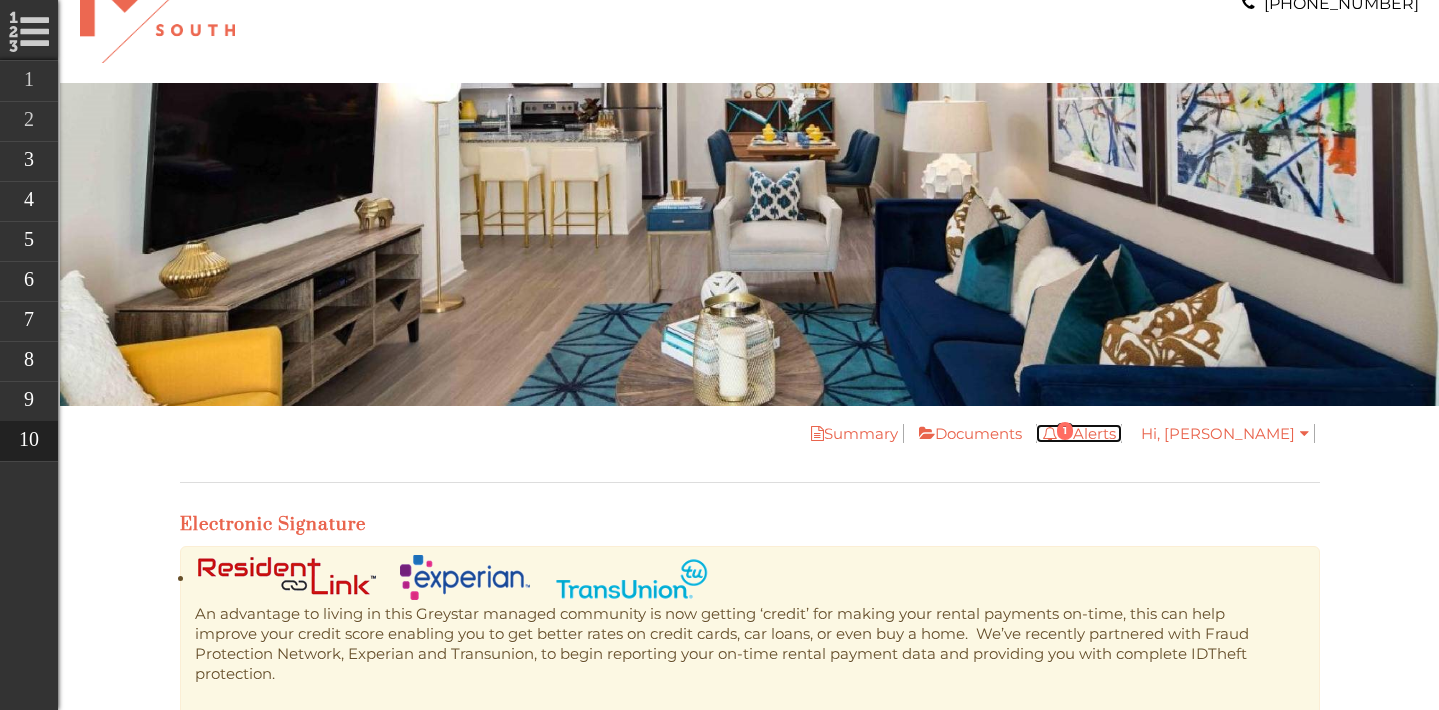 click on "1  Alerts" at bounding box center [1079, 433] 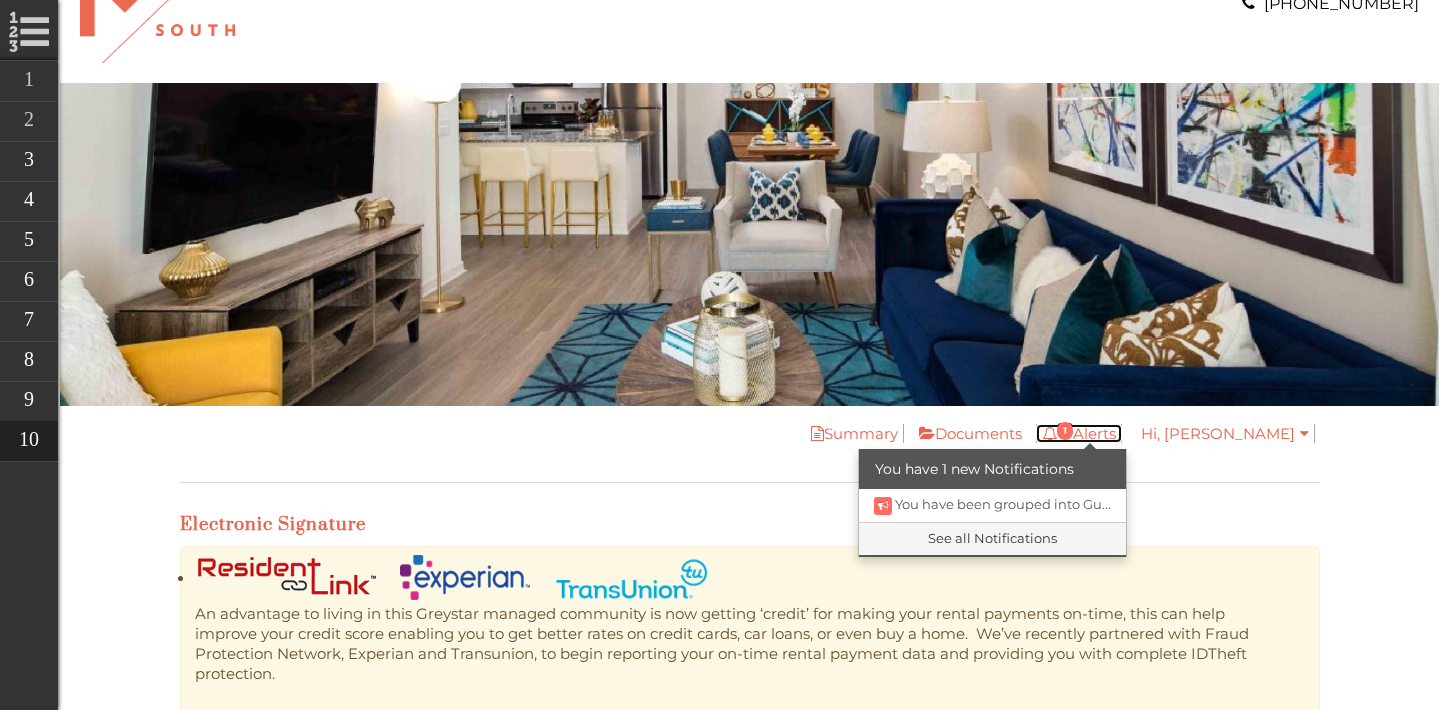click on "1  Alerts" at bounding box center (1079, 433) 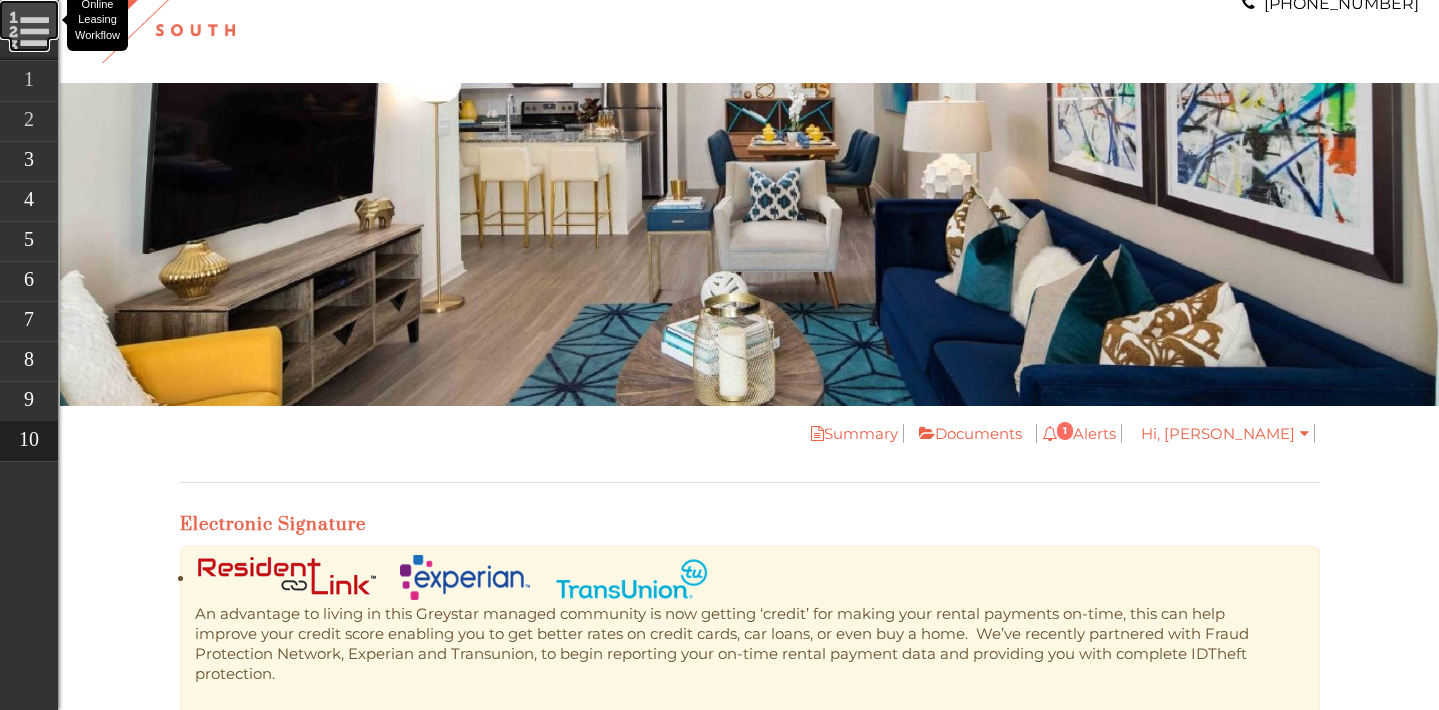 click on "Online Leasing Workflow" at bounding box center (29, 20) 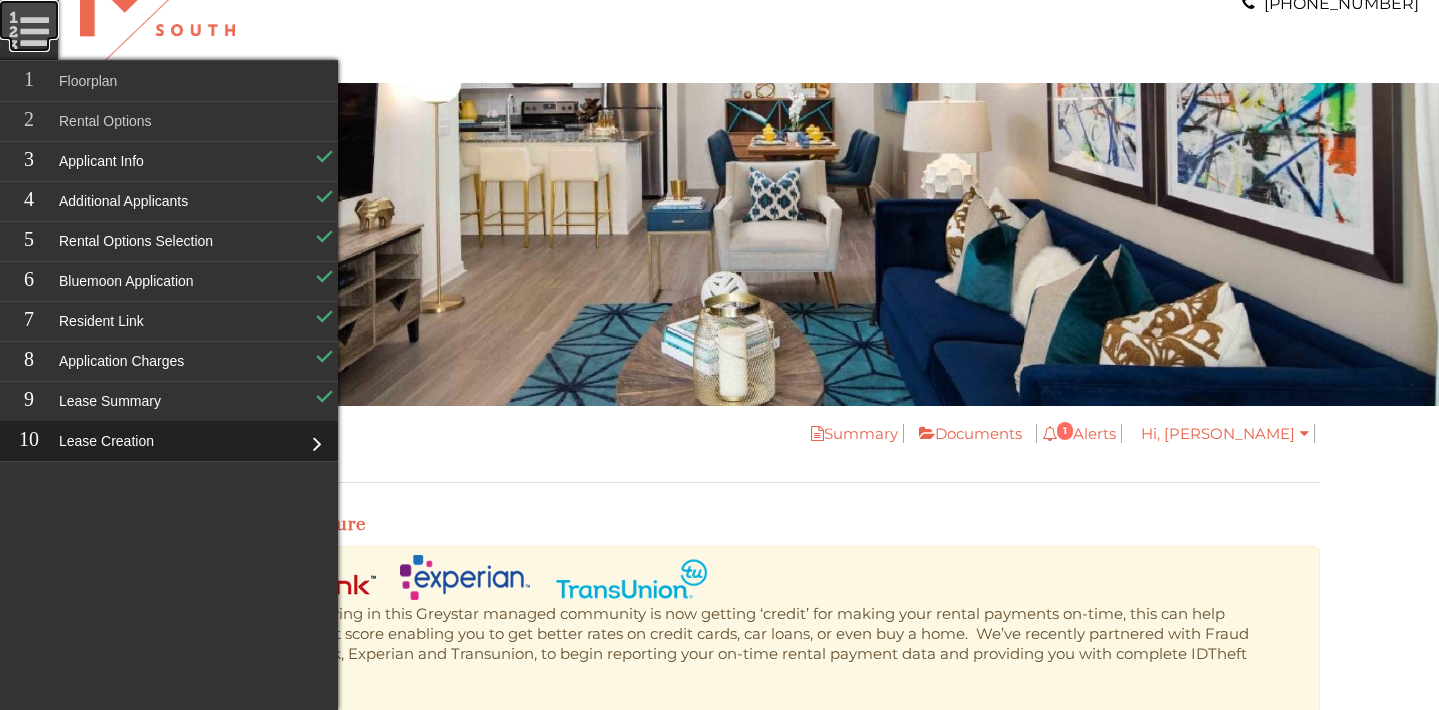click on "Online Leasing Workflow" at bounding box center [29, 20] 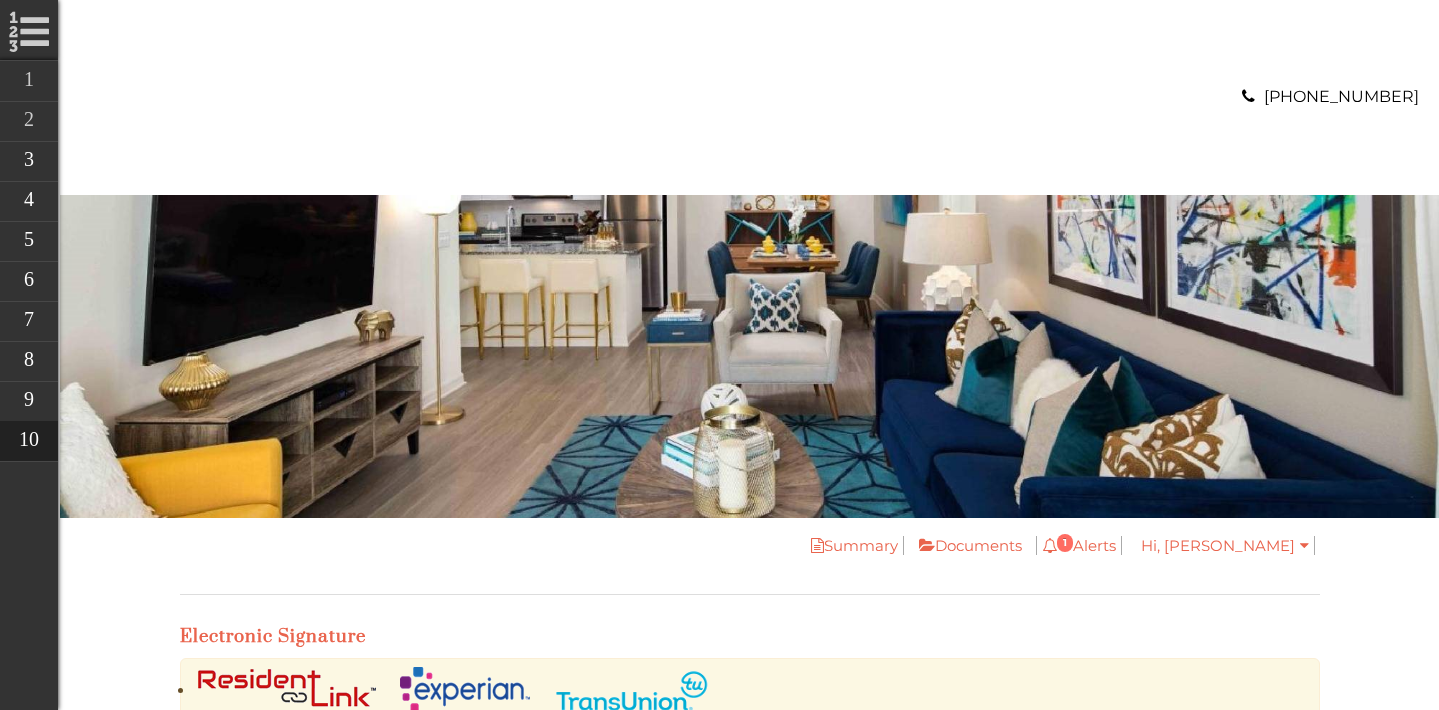 scroll, scrollTop: 1047, scrollLeft: 0, axis: vertical 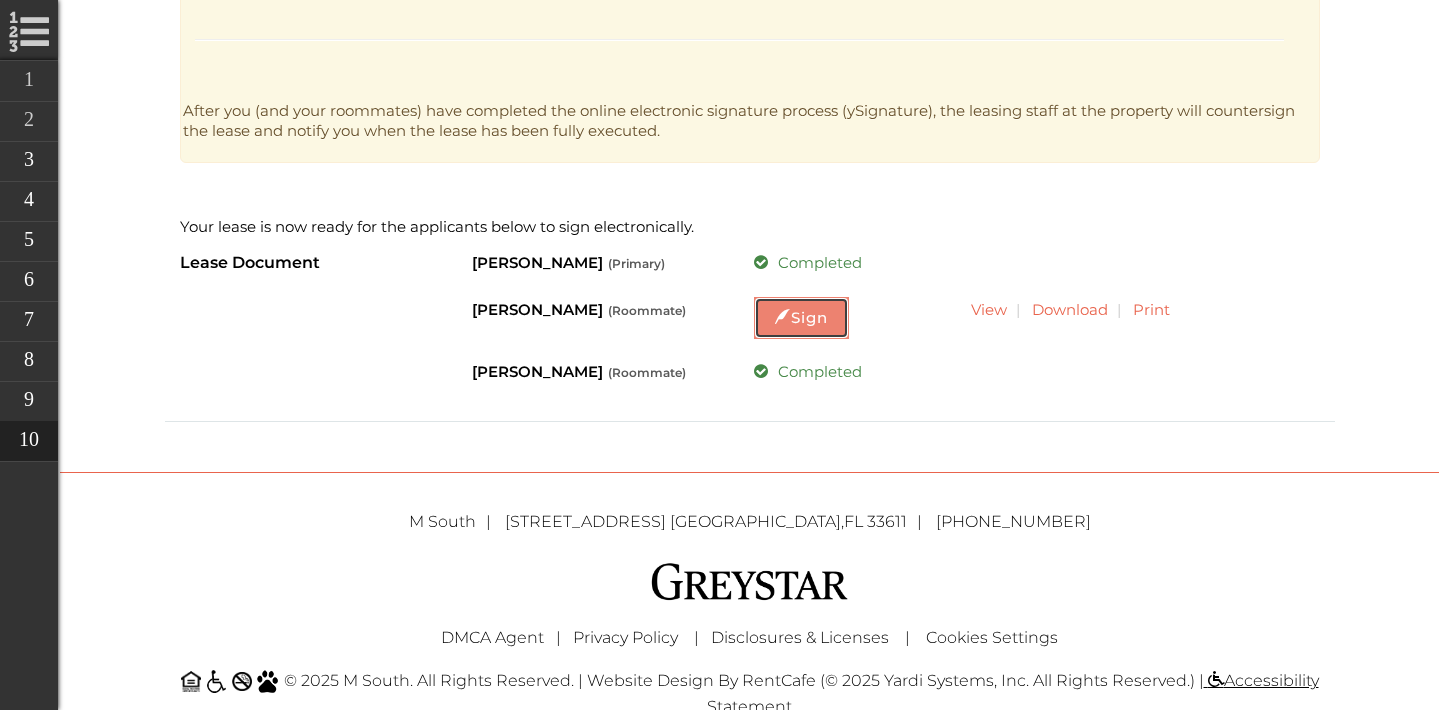 click on "Sign" at bounding box center [0, 0] 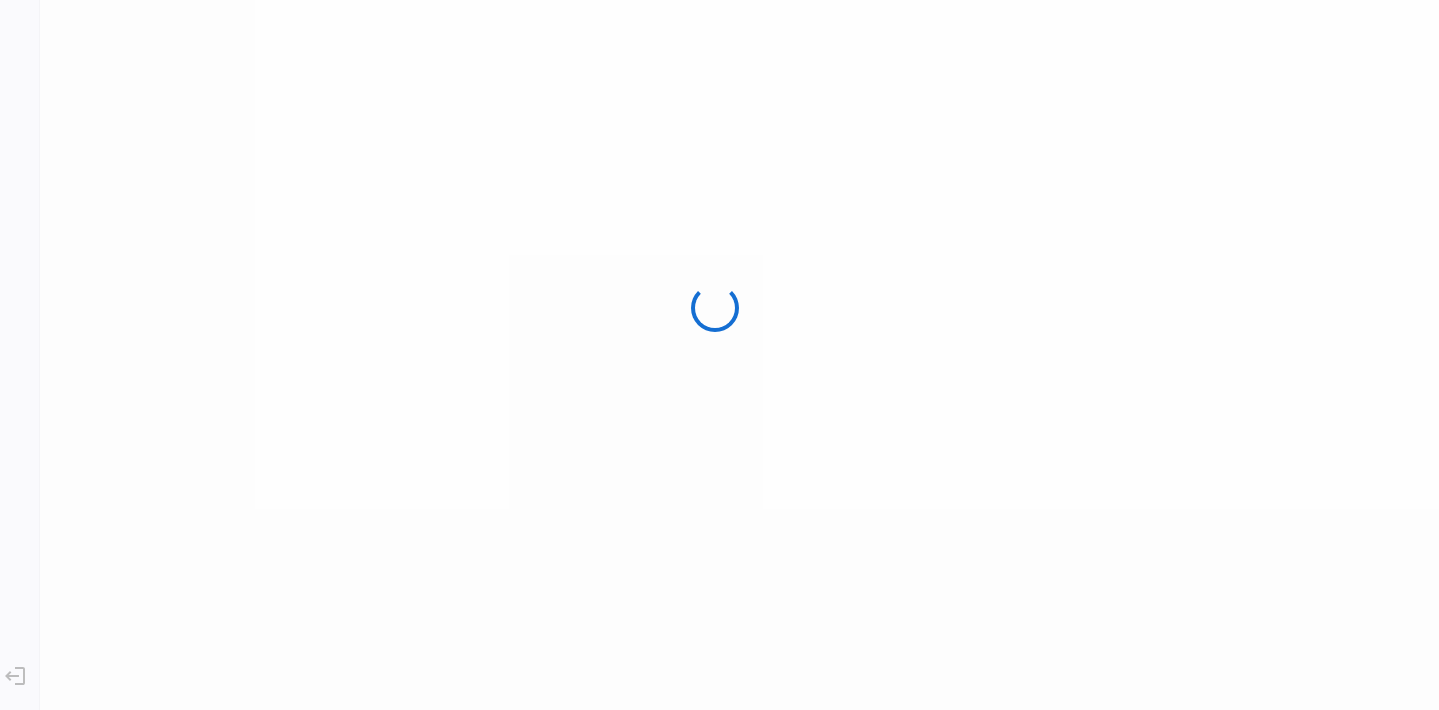 scroll, scrollTop: 0, scrollLeft: 0, axis: both 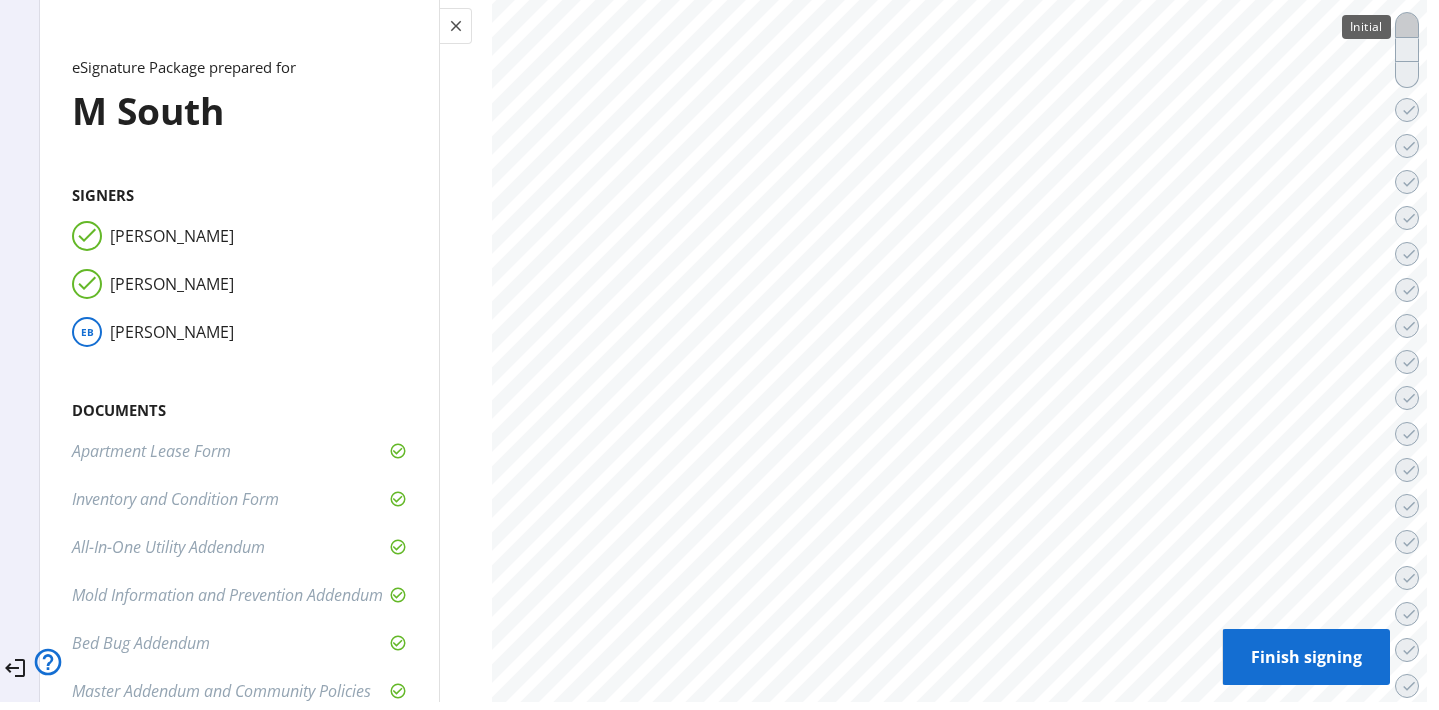 click 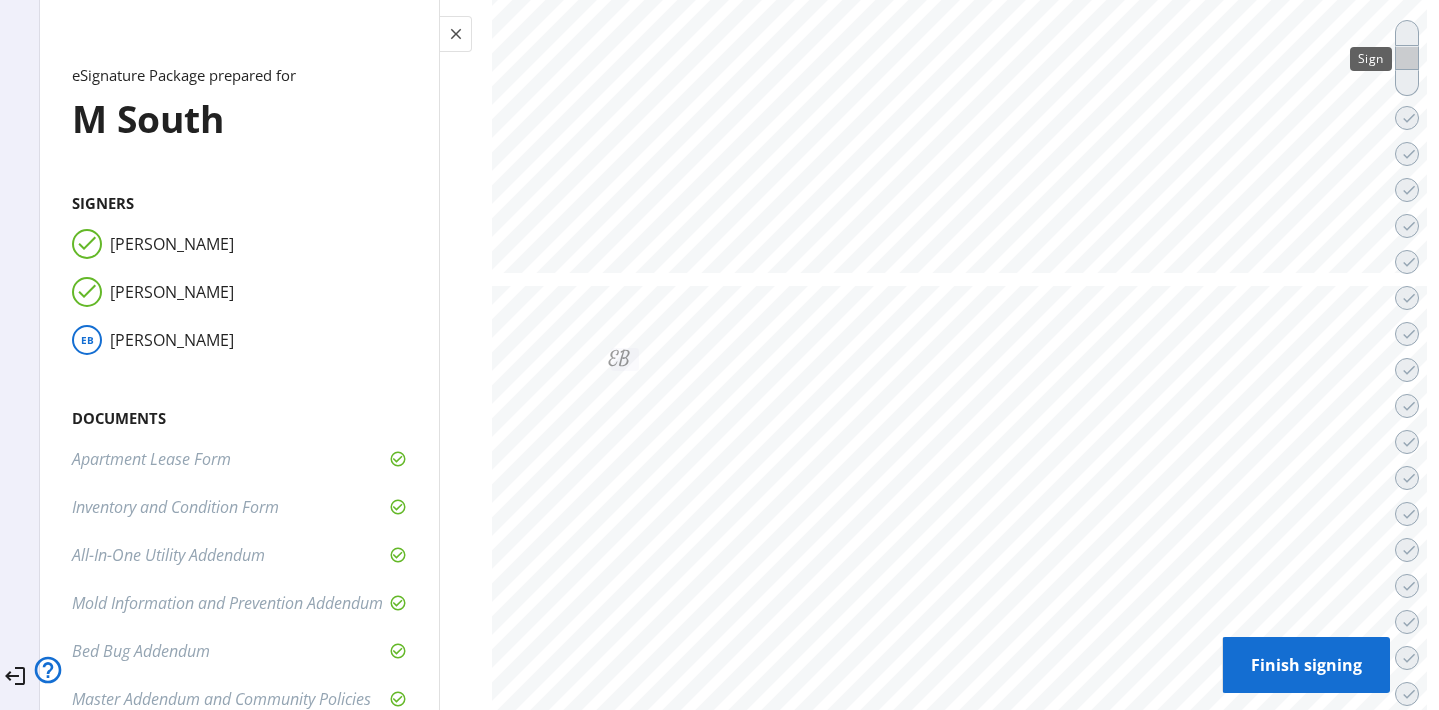 click 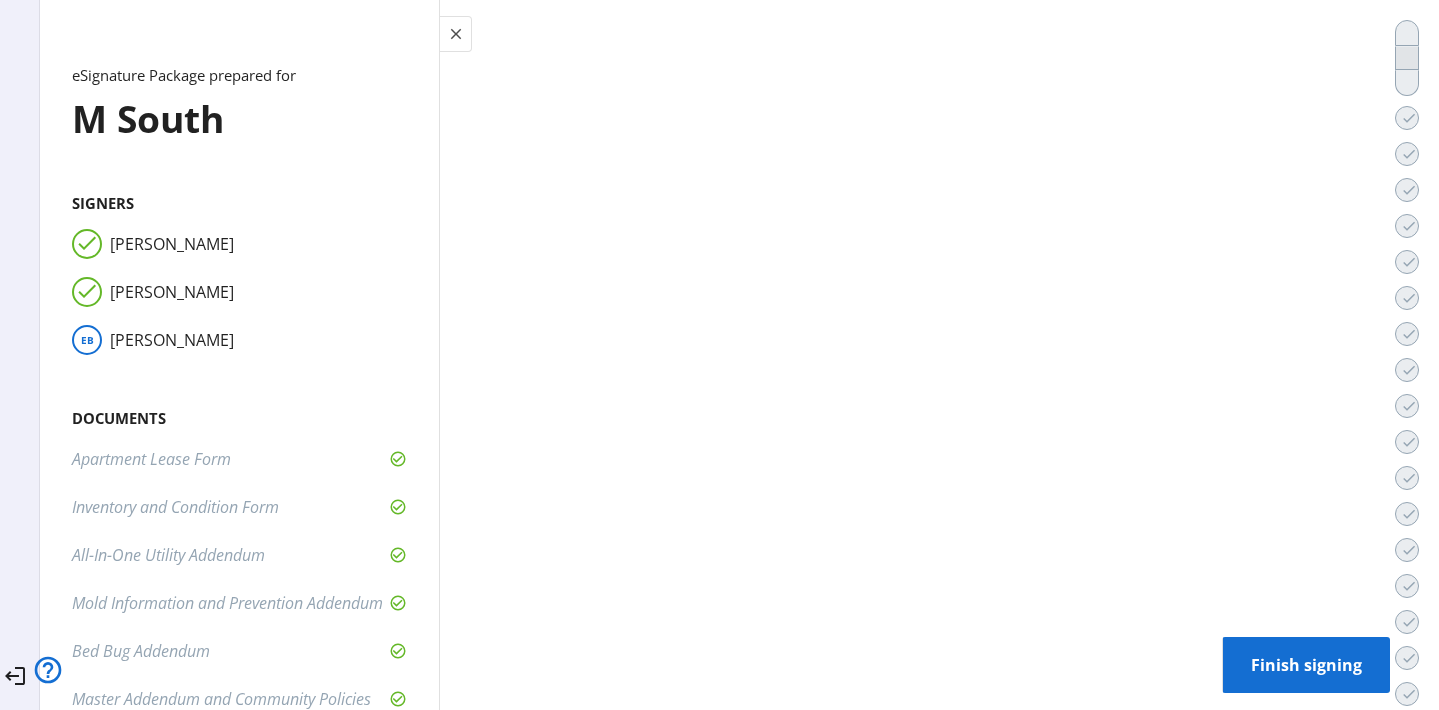 scroll, scrollTop: 13241, scrollLeft: 0, axis: vertical 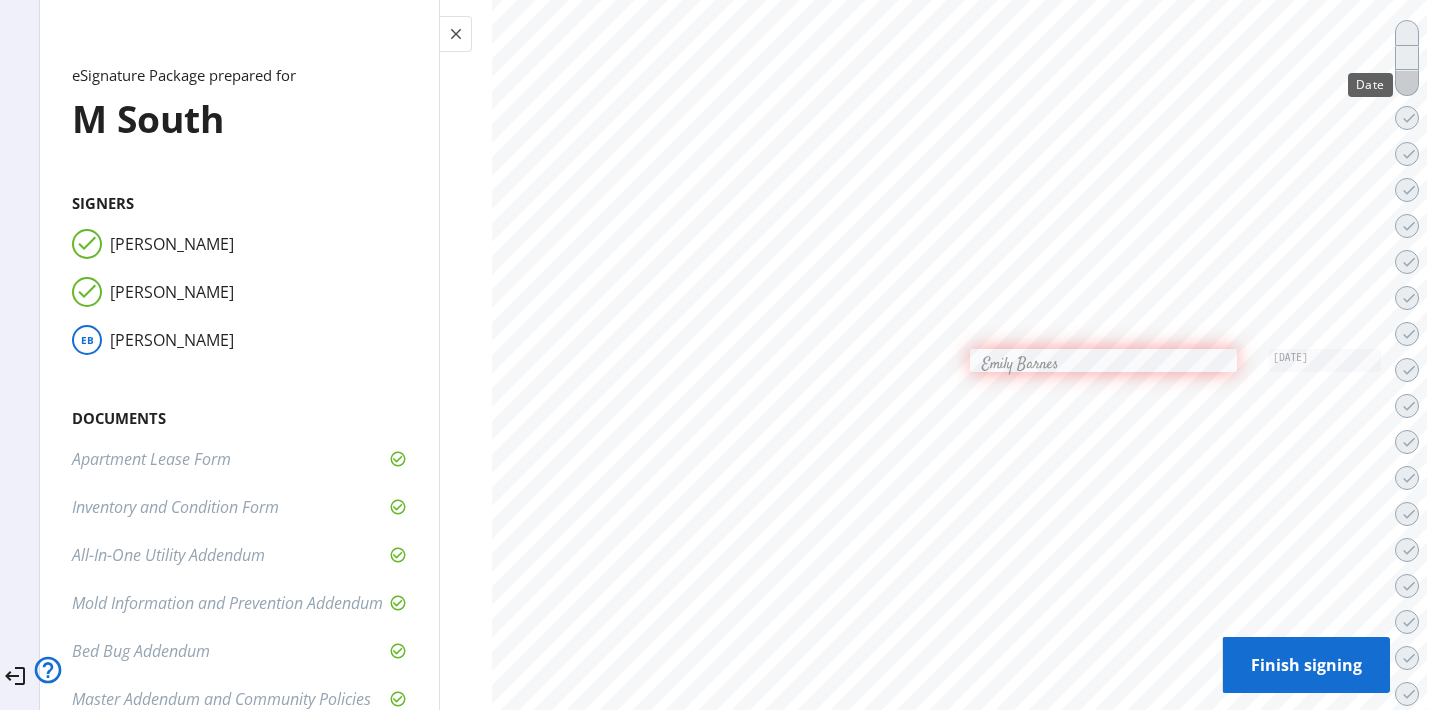 click 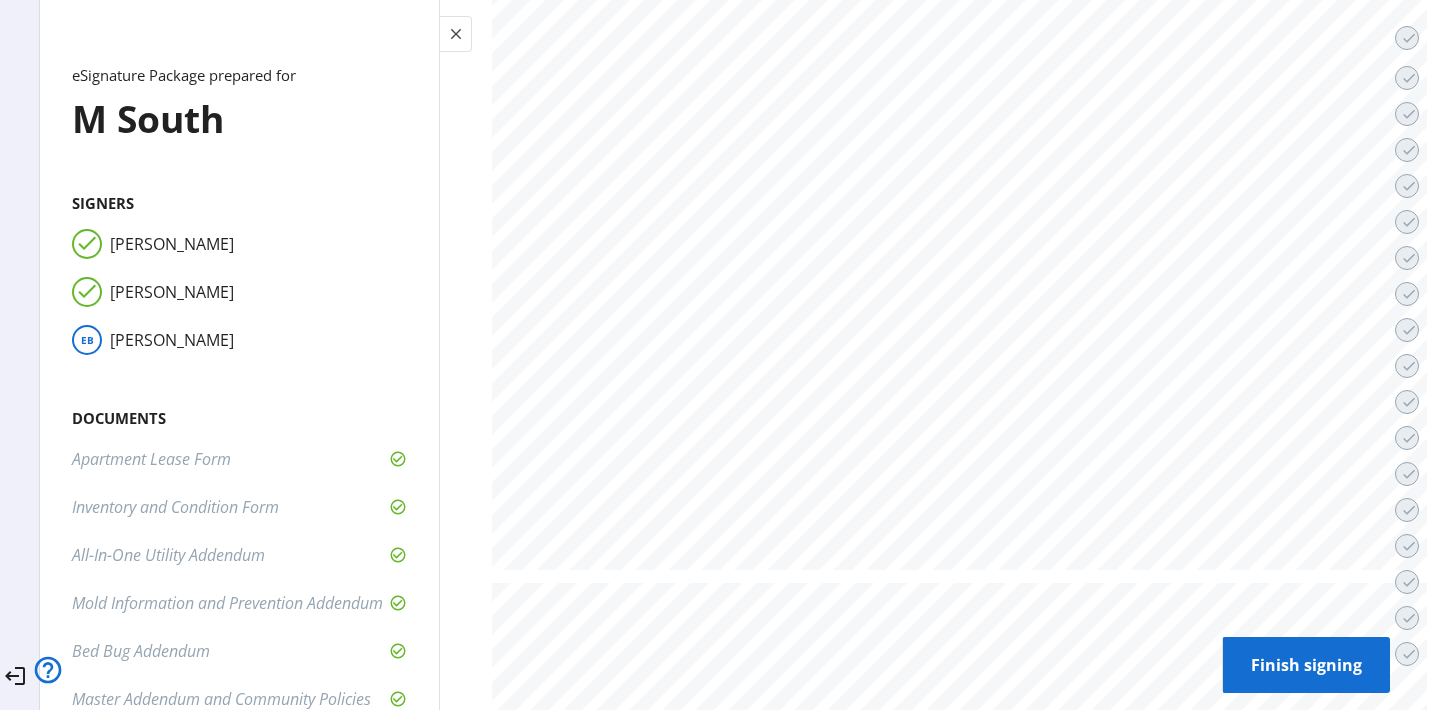scroll, scrollTop: 15309, scrollLeft: 0, axis: vertical 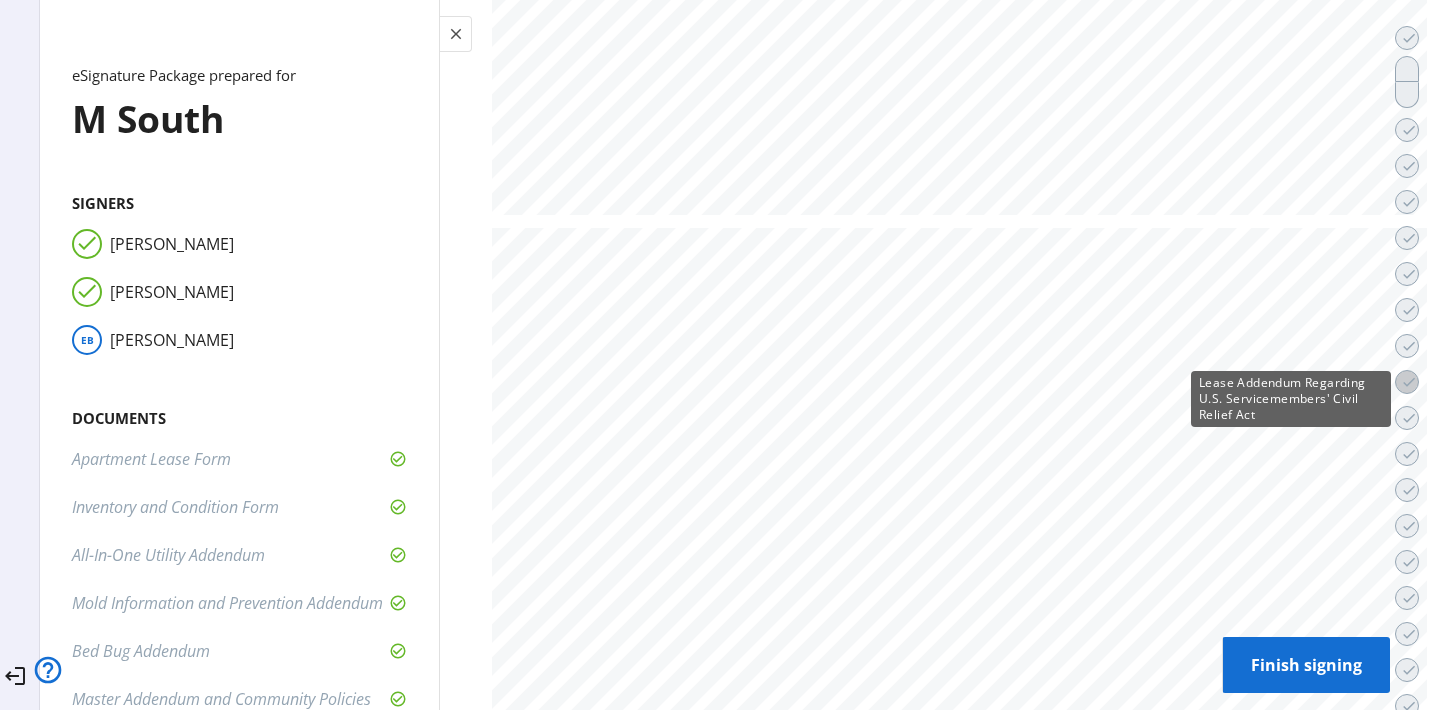 click on "done" 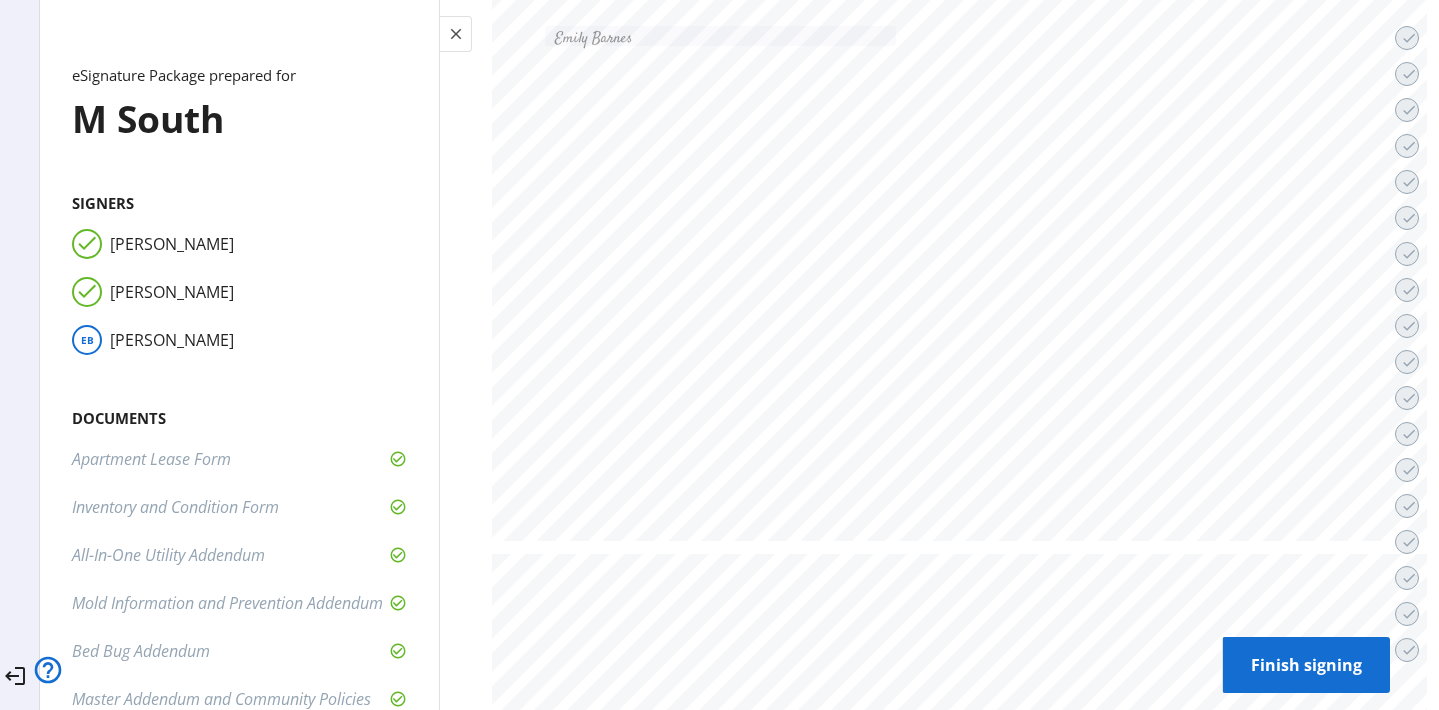 scroll, scrollTop: 75280, scrollLeft: 0, axis: vertical 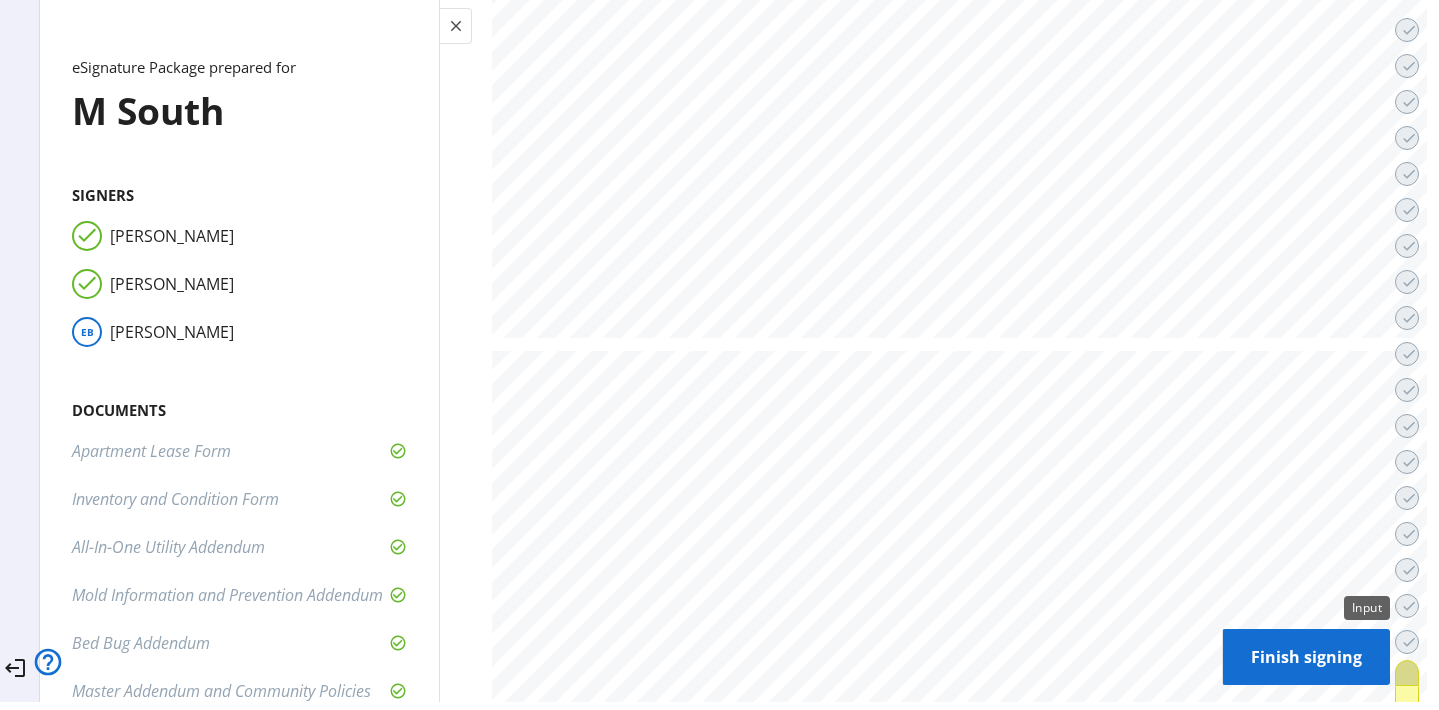 click 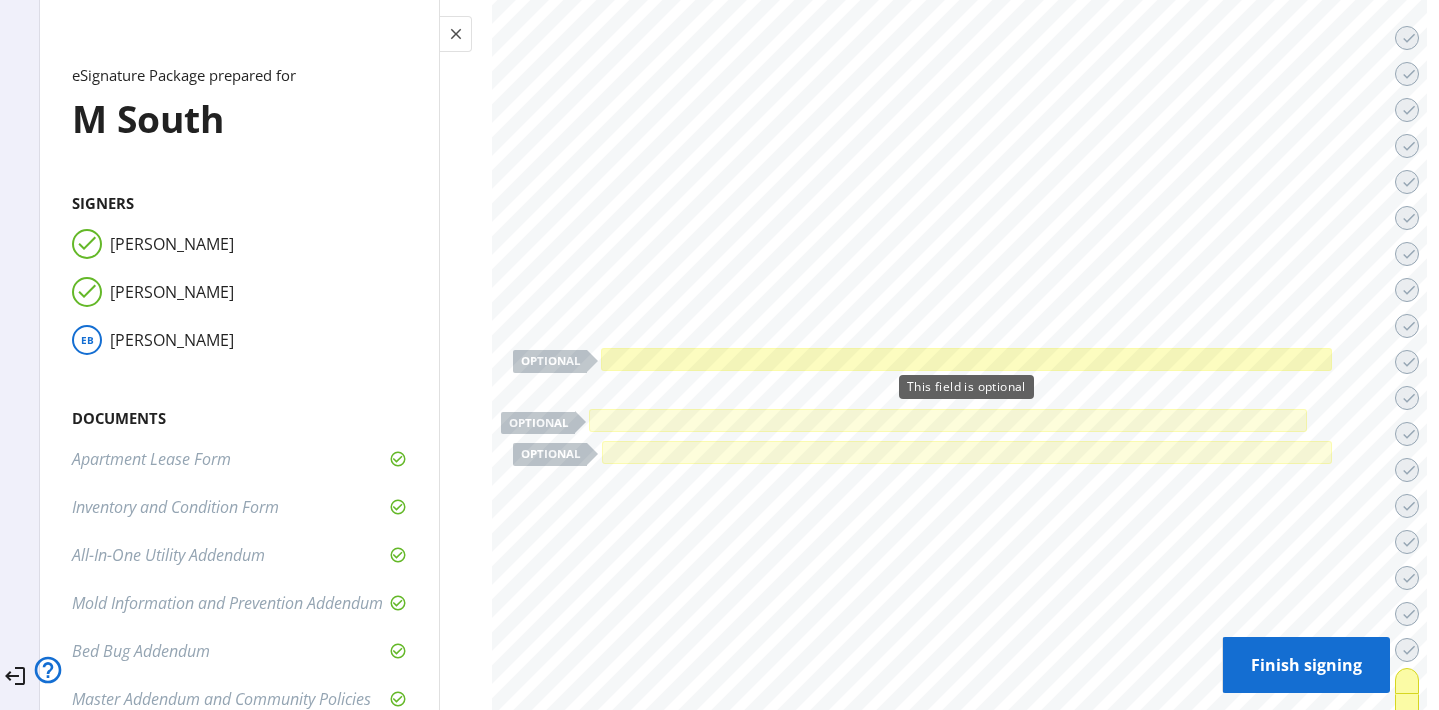 click at bounding box center (966, 359) 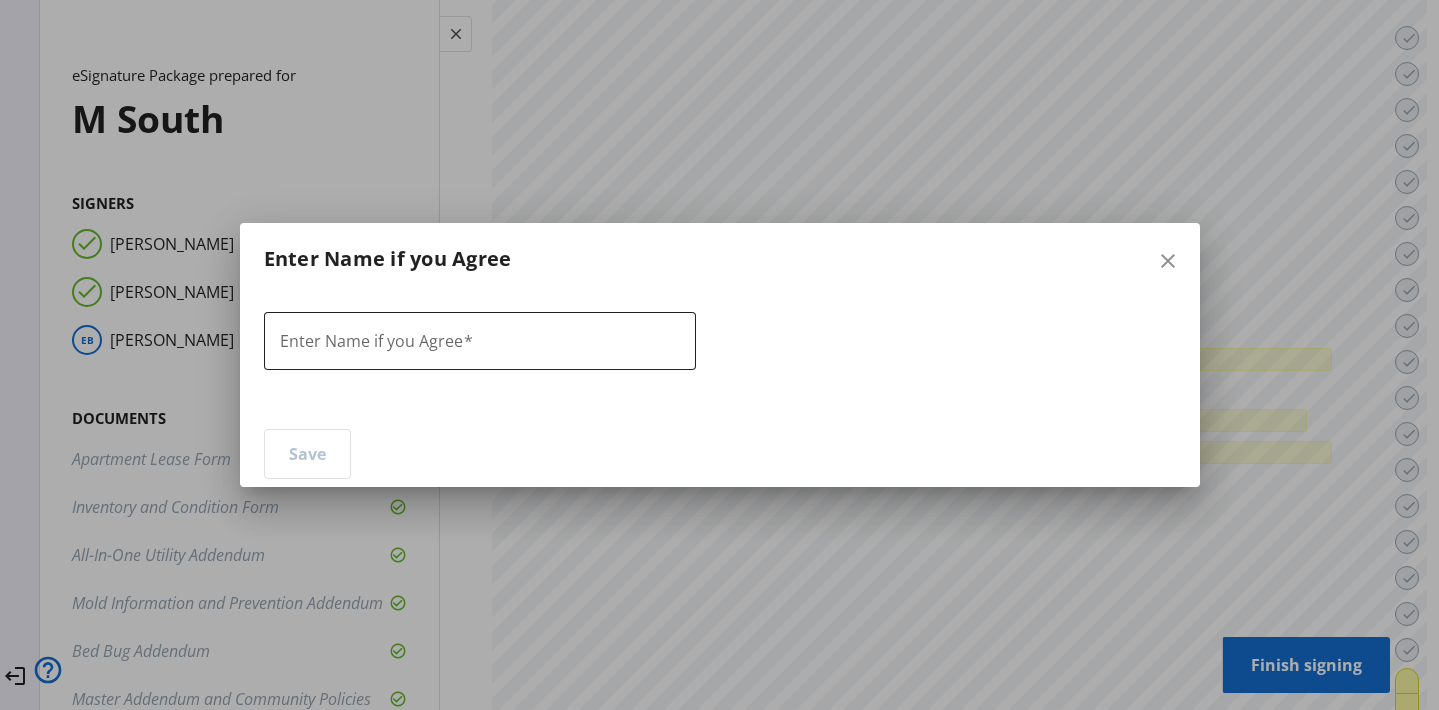 click at bounding box center [480, 341] 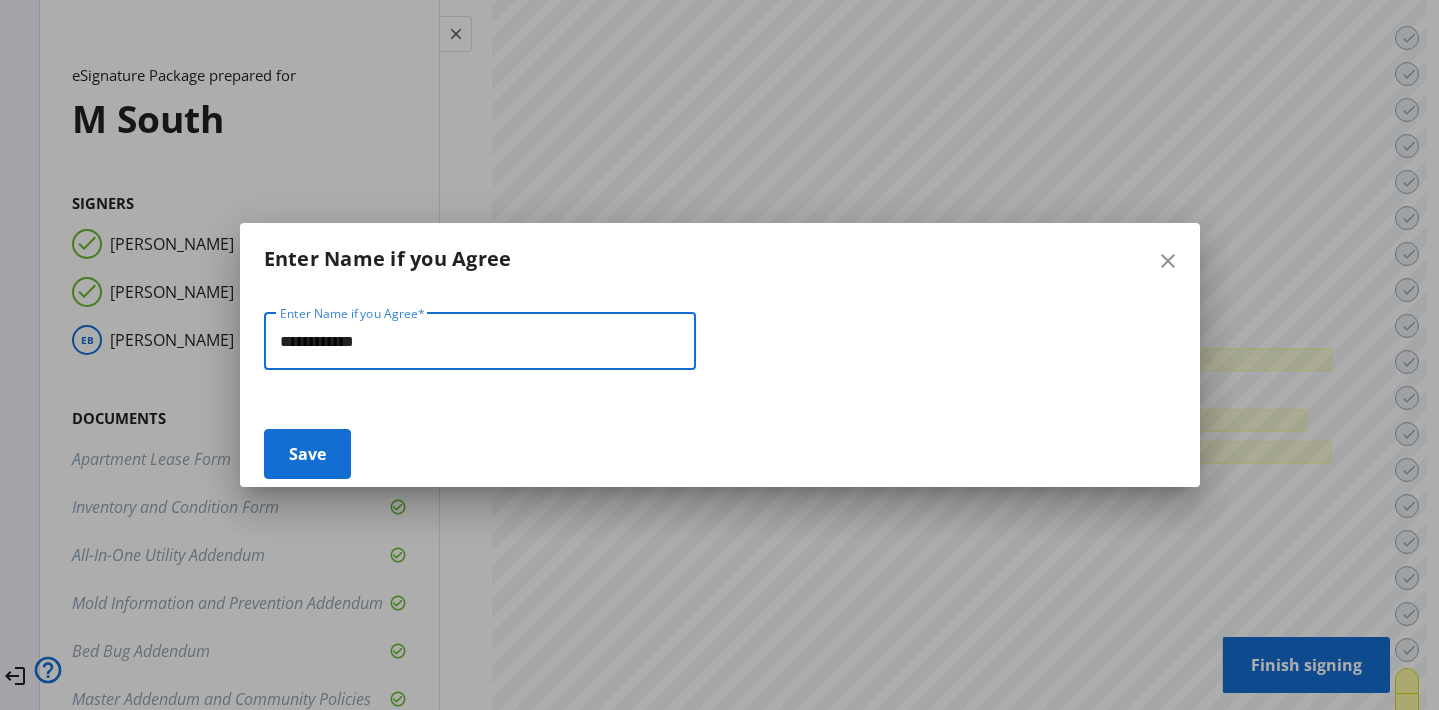 type on "**********" 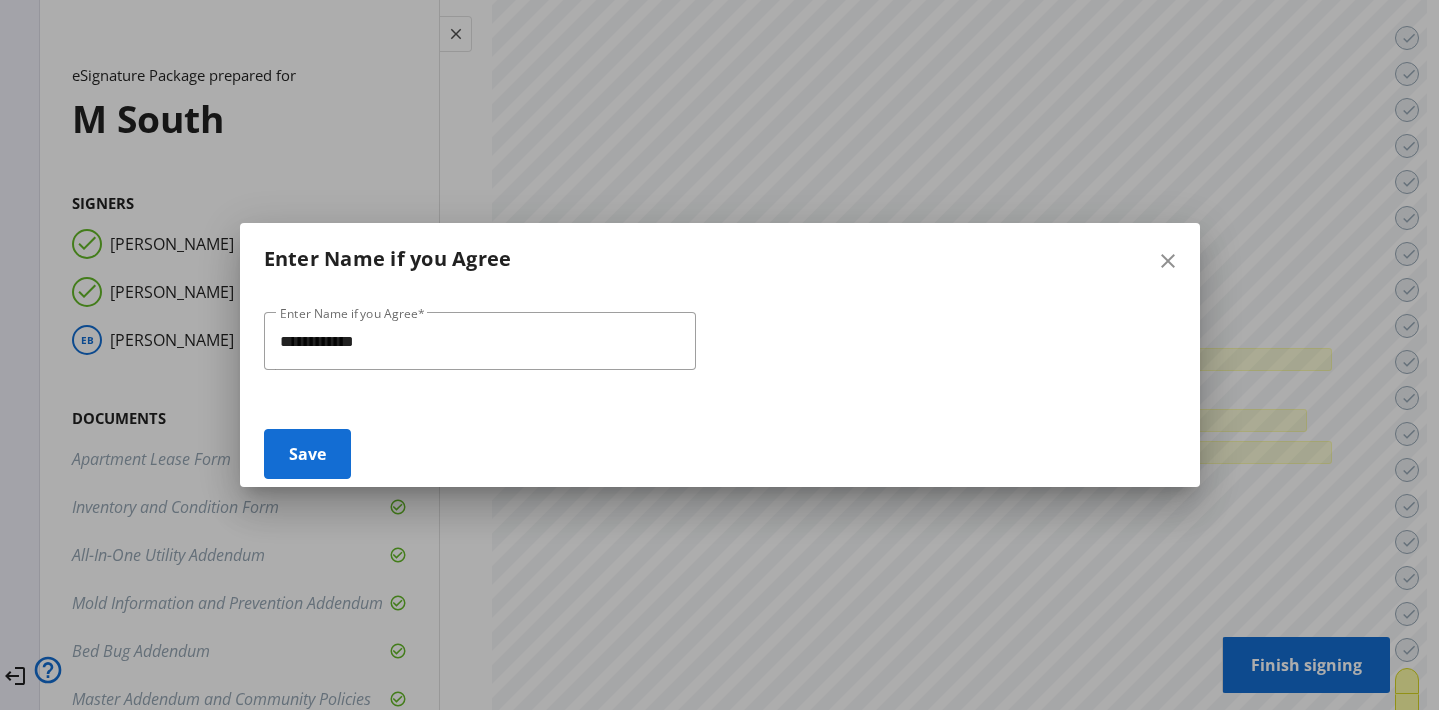 click on "Save" at bounding box center [307, 454] 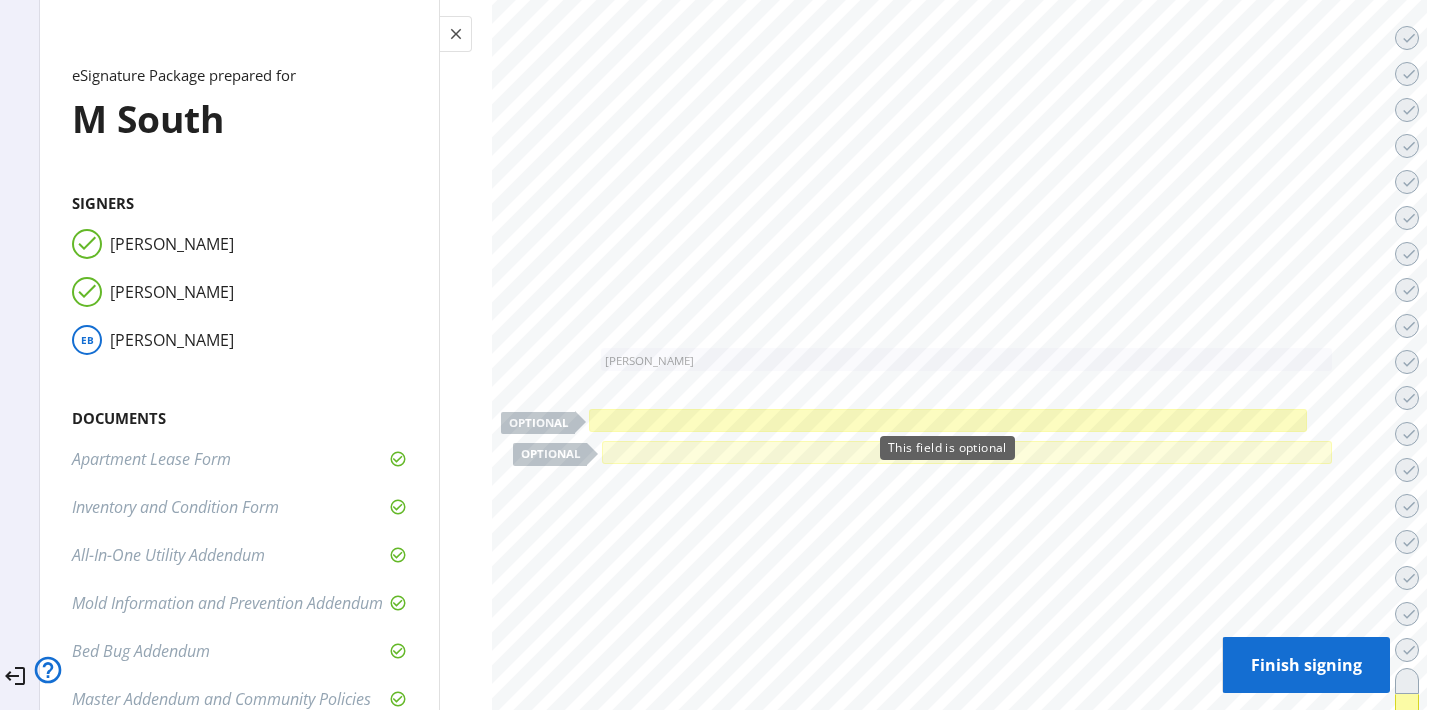 click at bounding box center (948, 421) 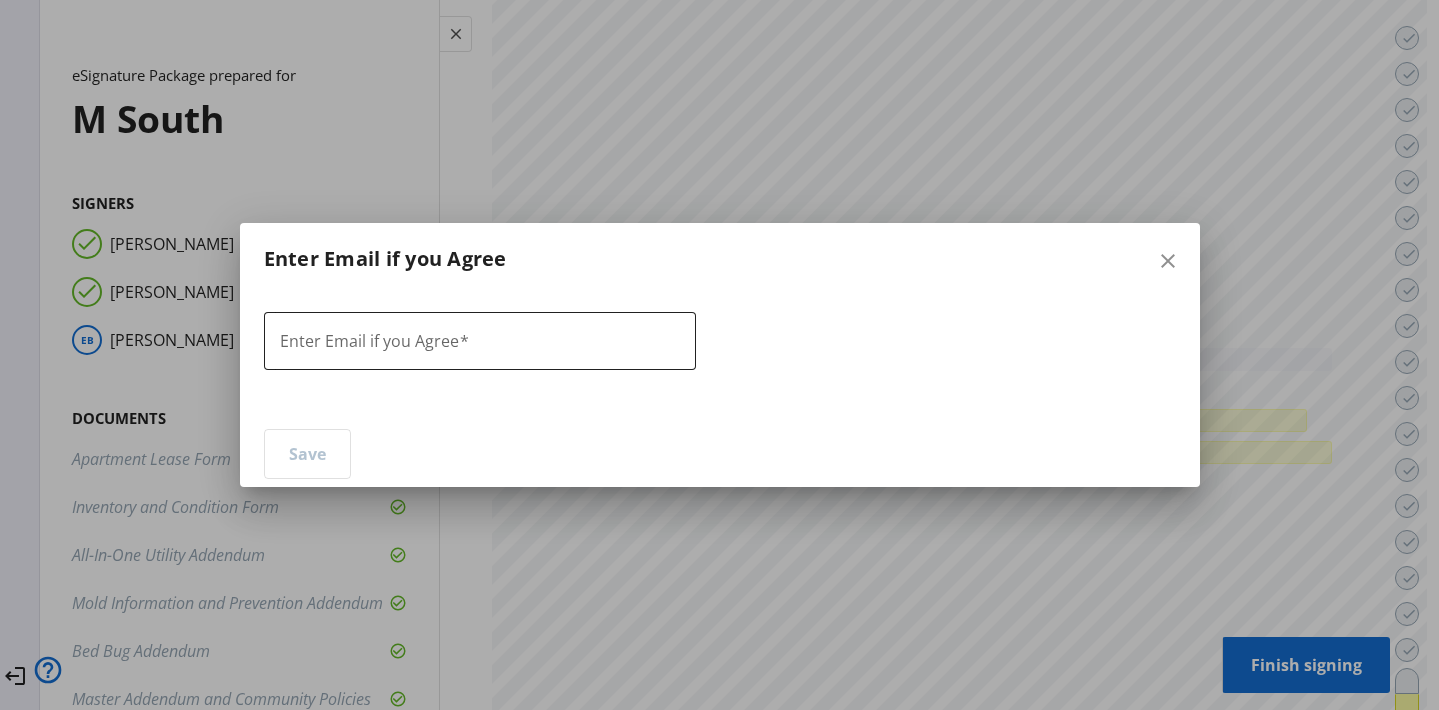click at bounding box center [480, 341] 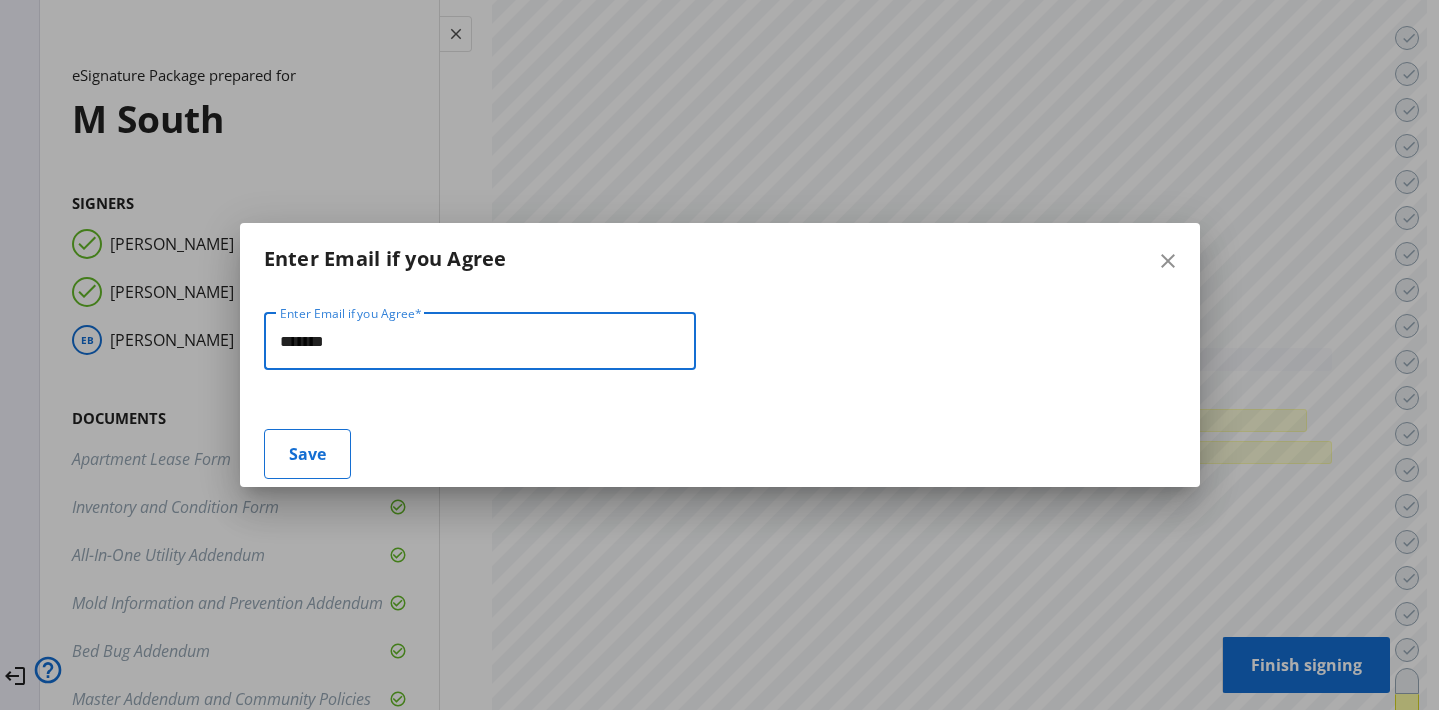 type on "**********" 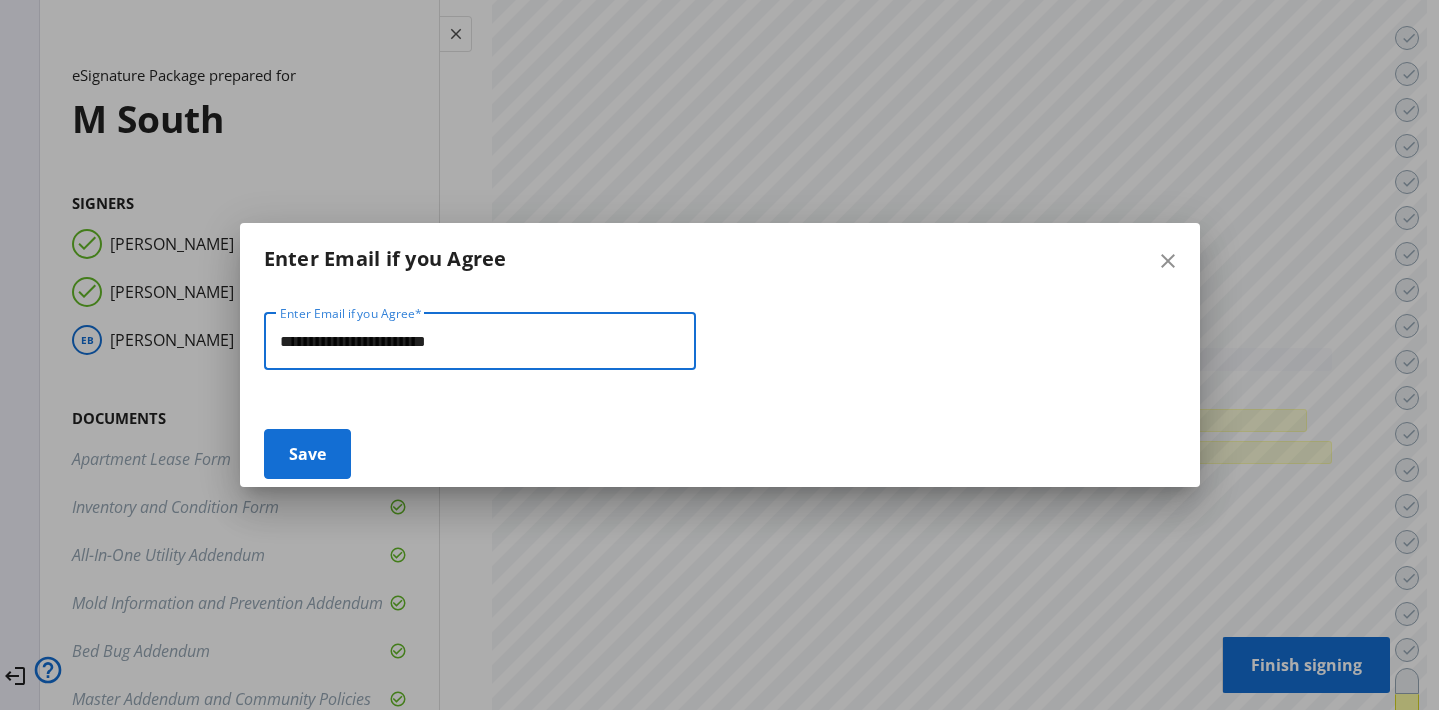 click at bounding box center (307, 454) 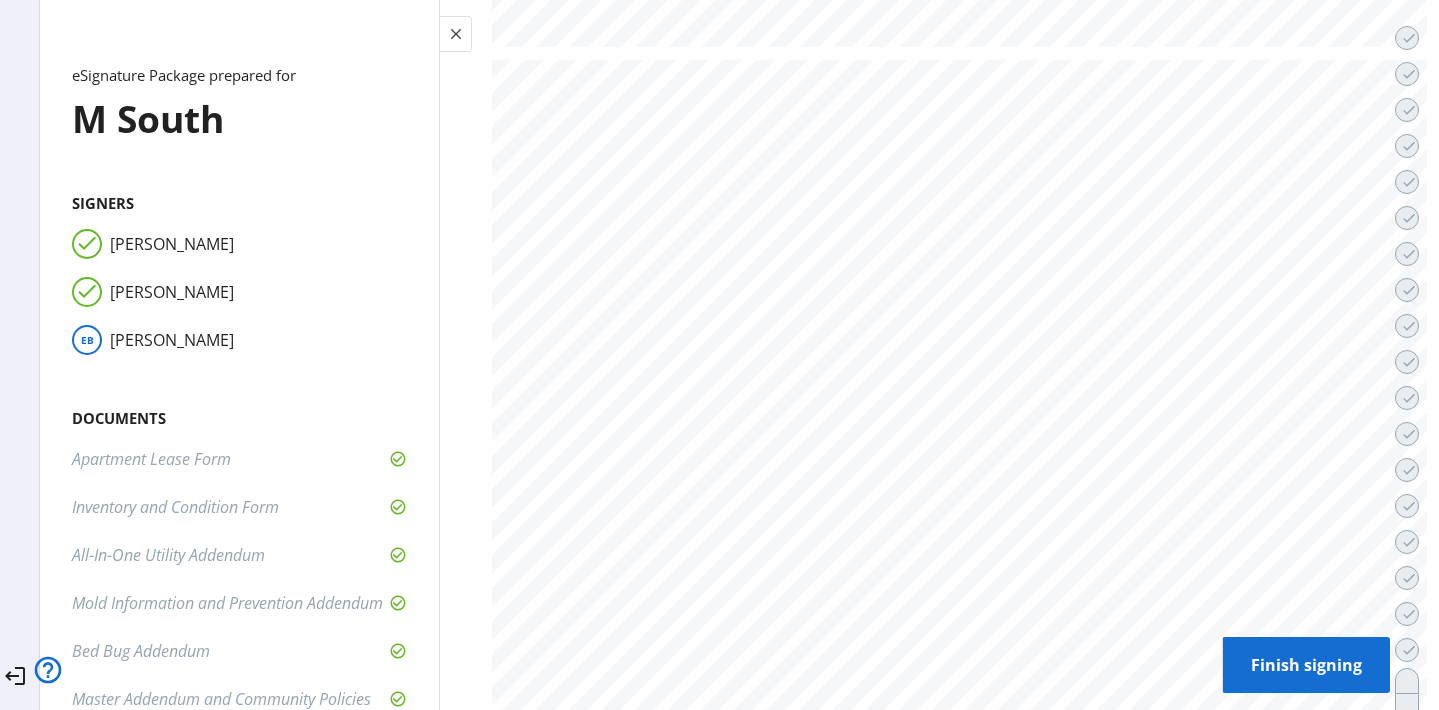 scroll, scrollTop: 75557, scrollLeft: 0, axis: vertical 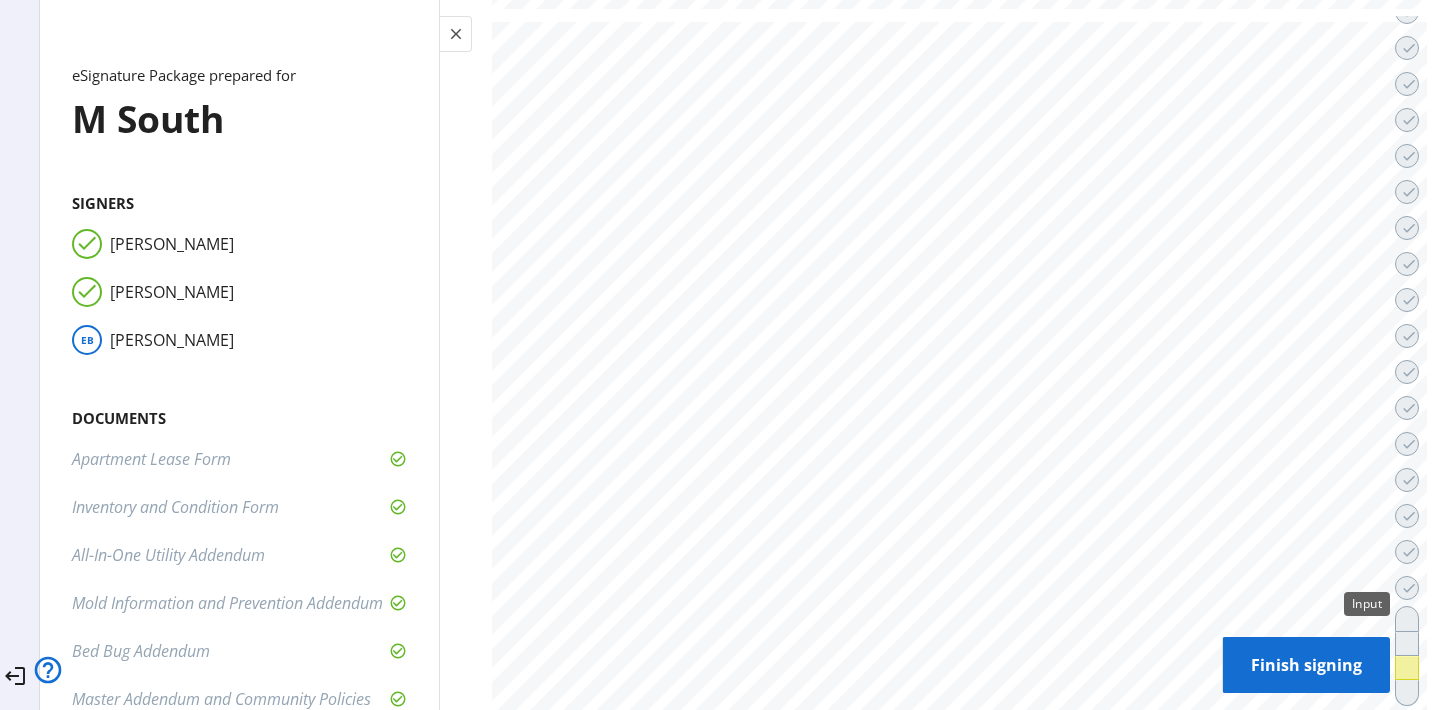 click 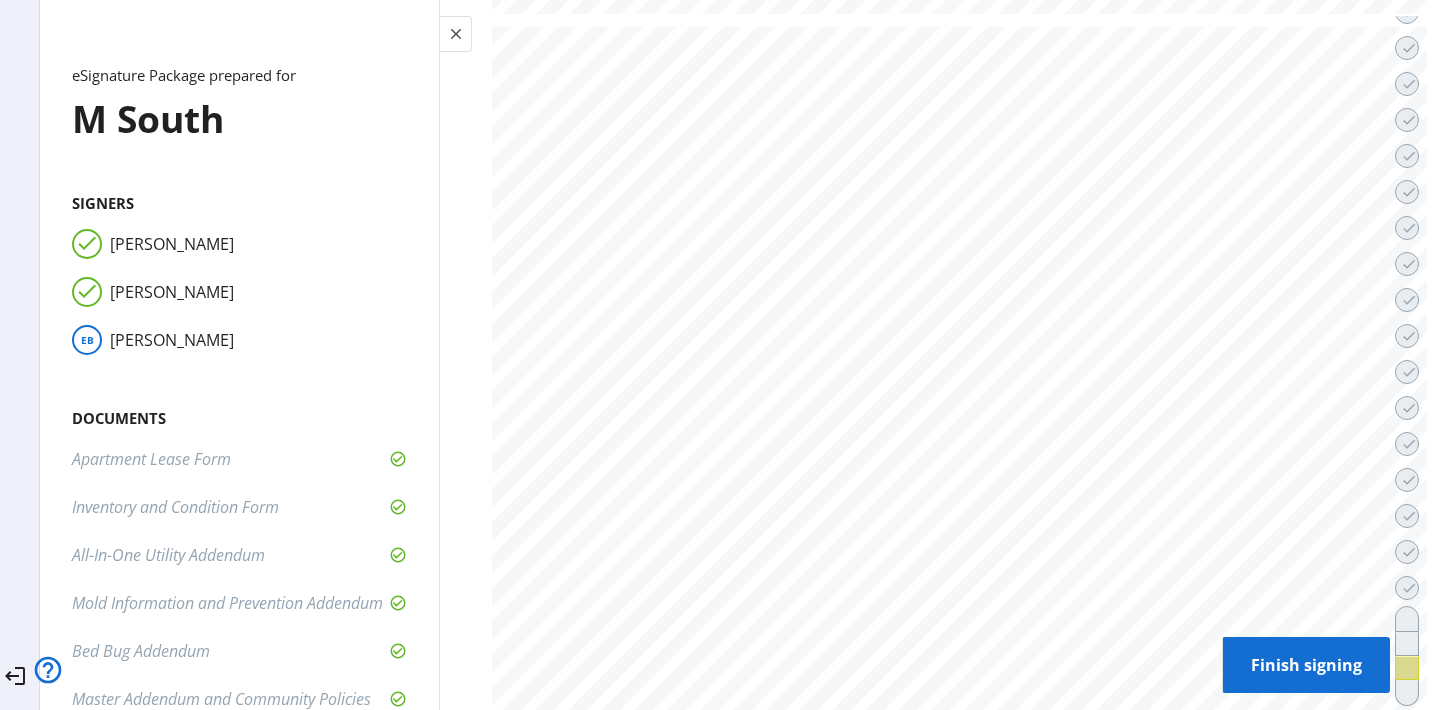 scroll, scrollTop: 74844, scrollLeft: 0, axis: vertical 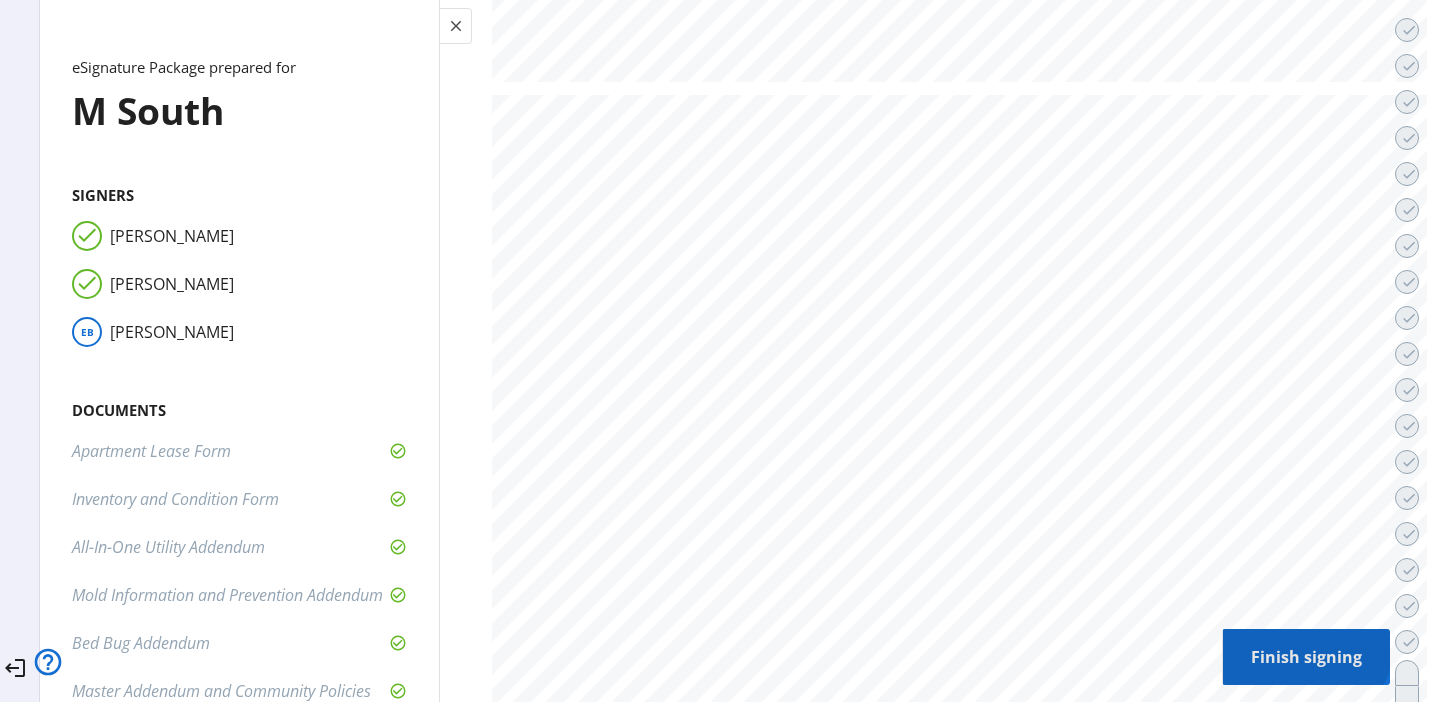 click on "Finish signing" at bounding box center (1306, 657) 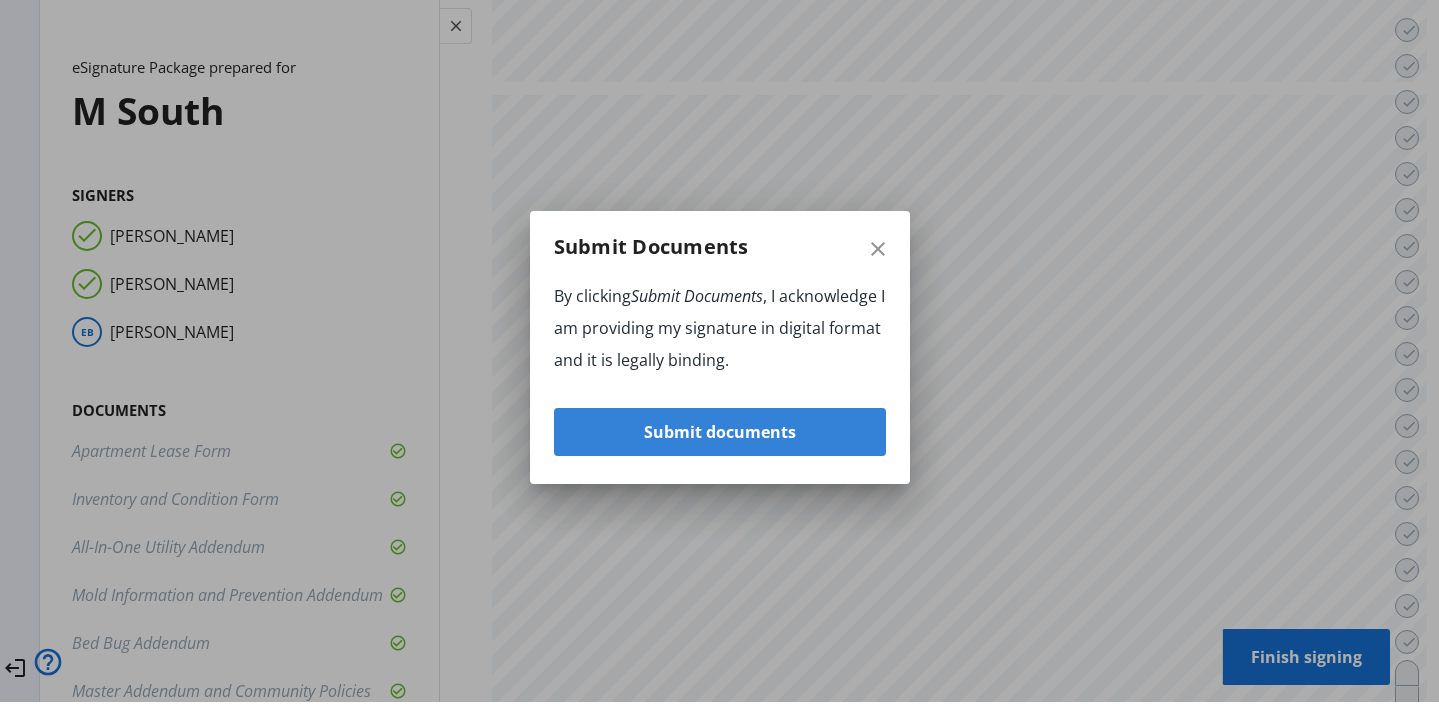 click at bounding box center (720, 432) 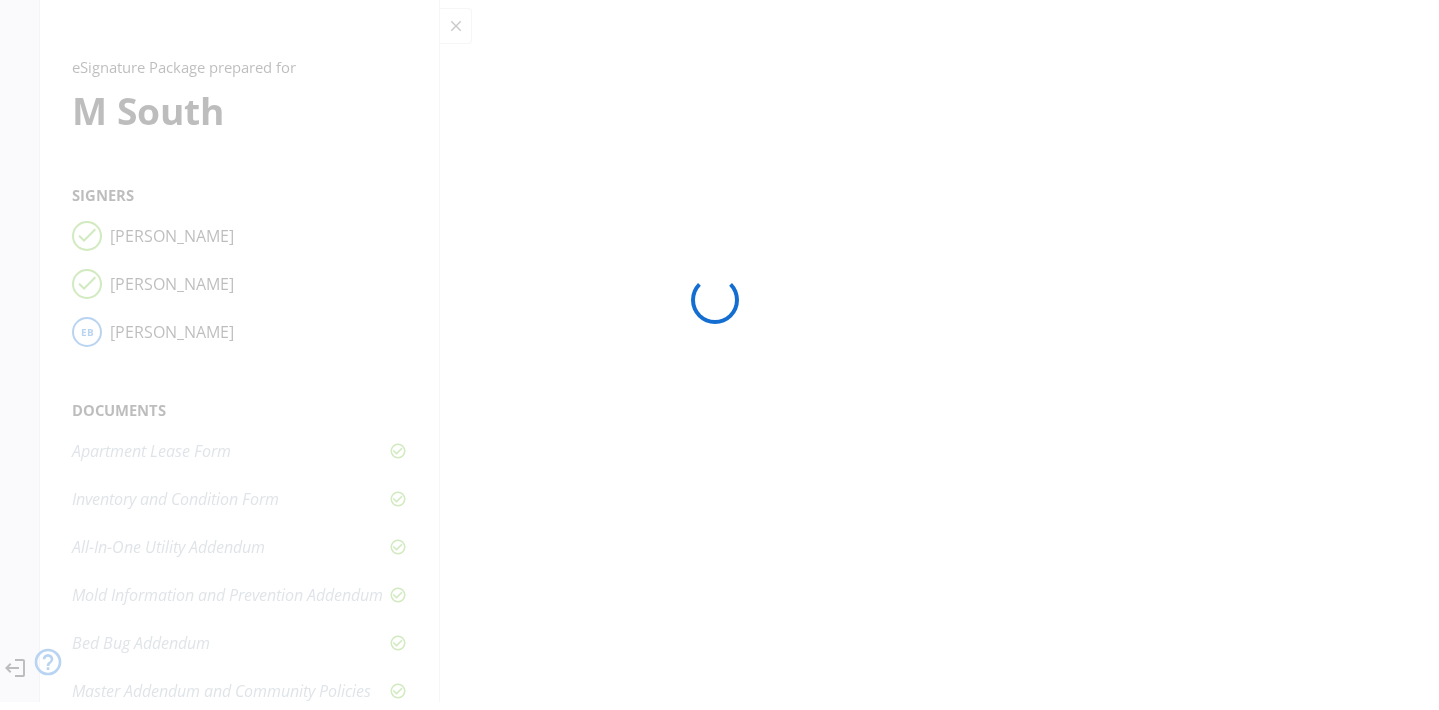 scroll, scrollTop: 0, scrollLeft: 0, axis: both 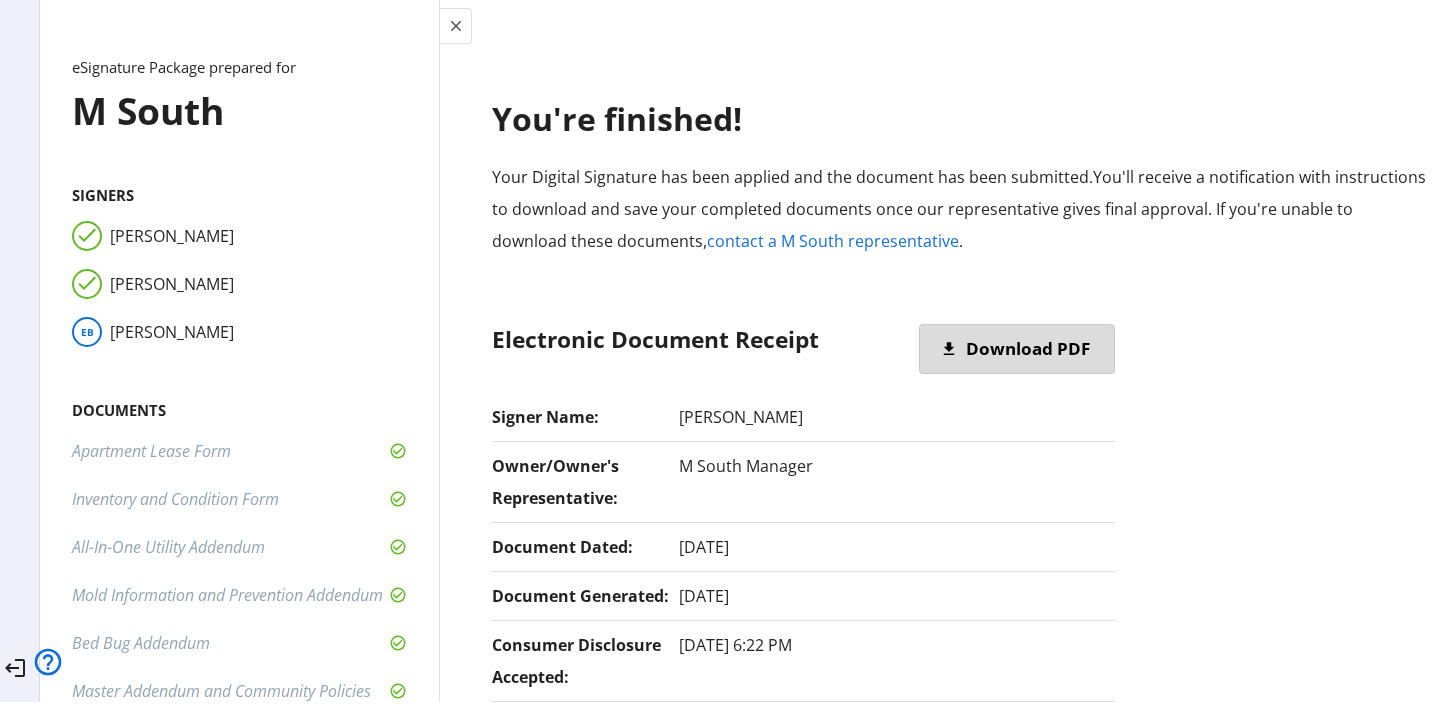 click on "Download PDF" at bounding box center [1028, 349] 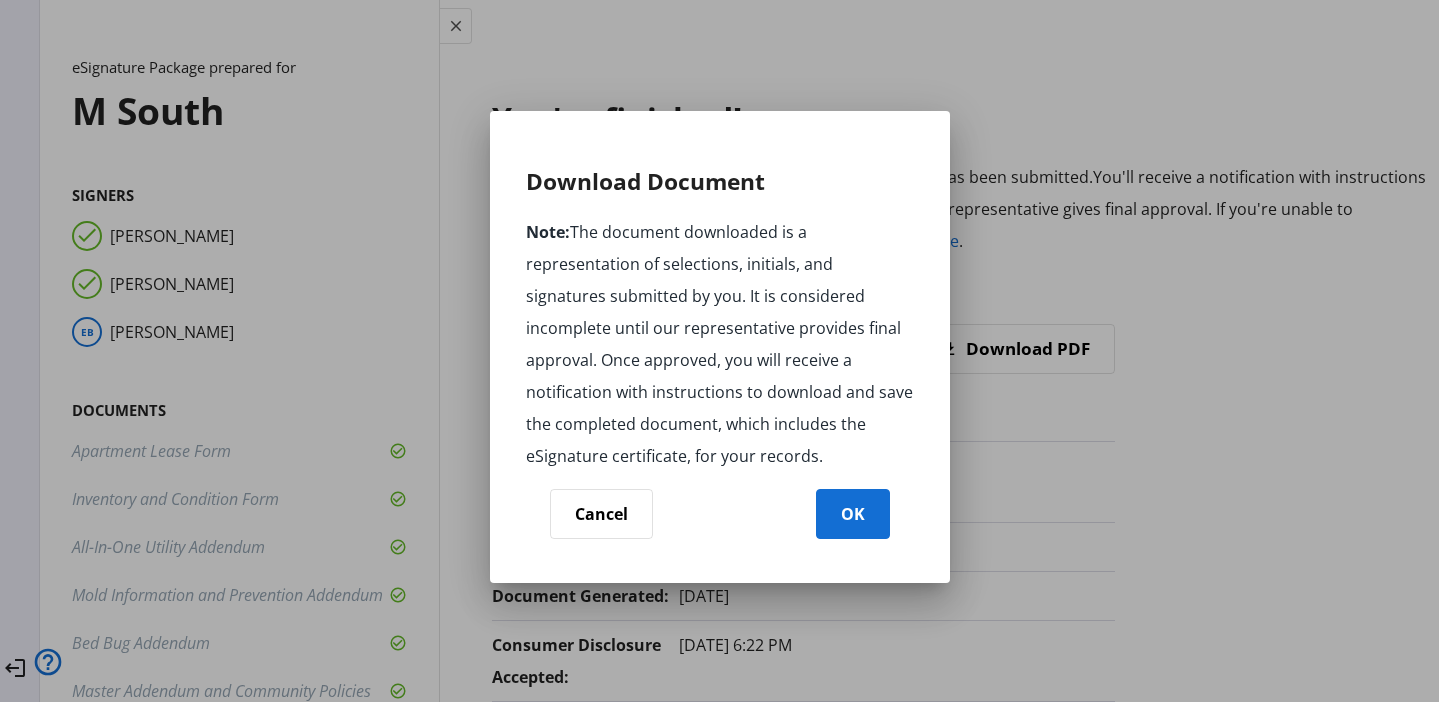 click 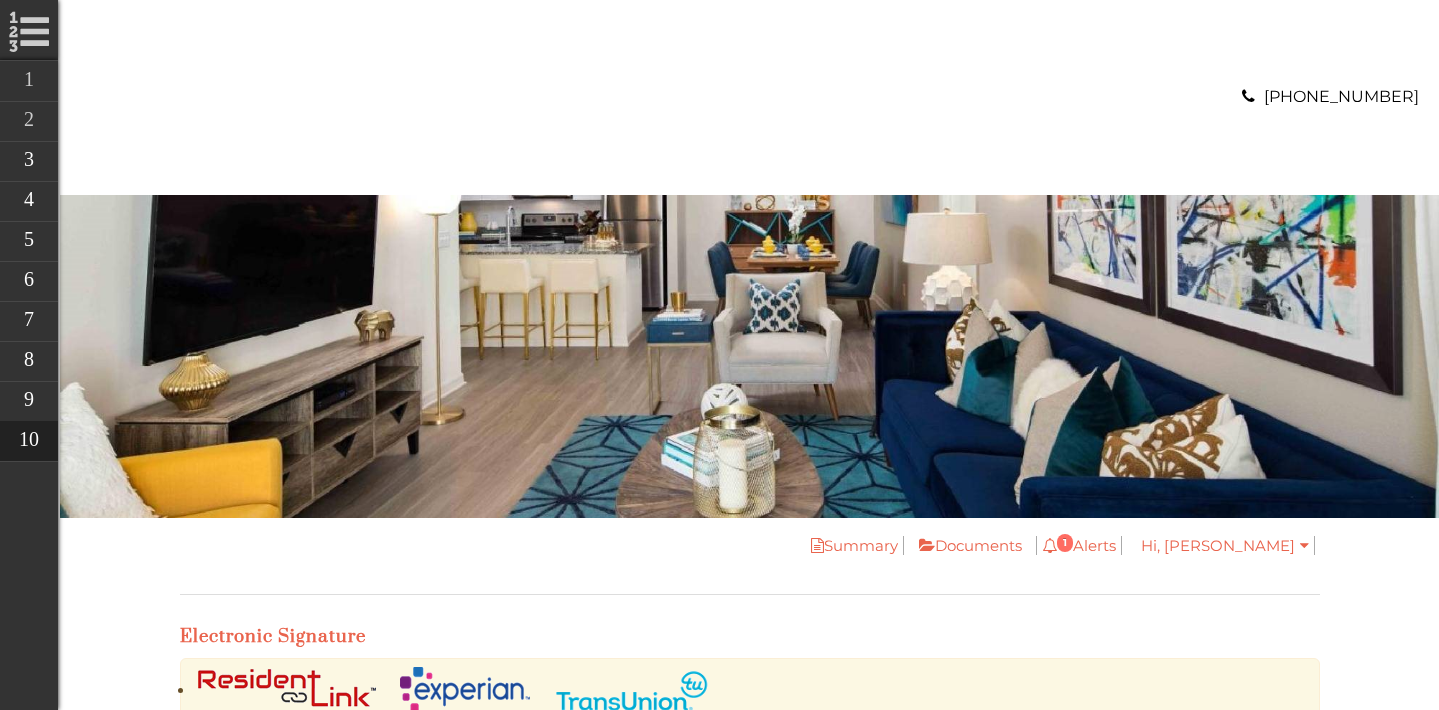 scroll, scrollTop: 1121, scrollLeft: 0, axis: vertical 